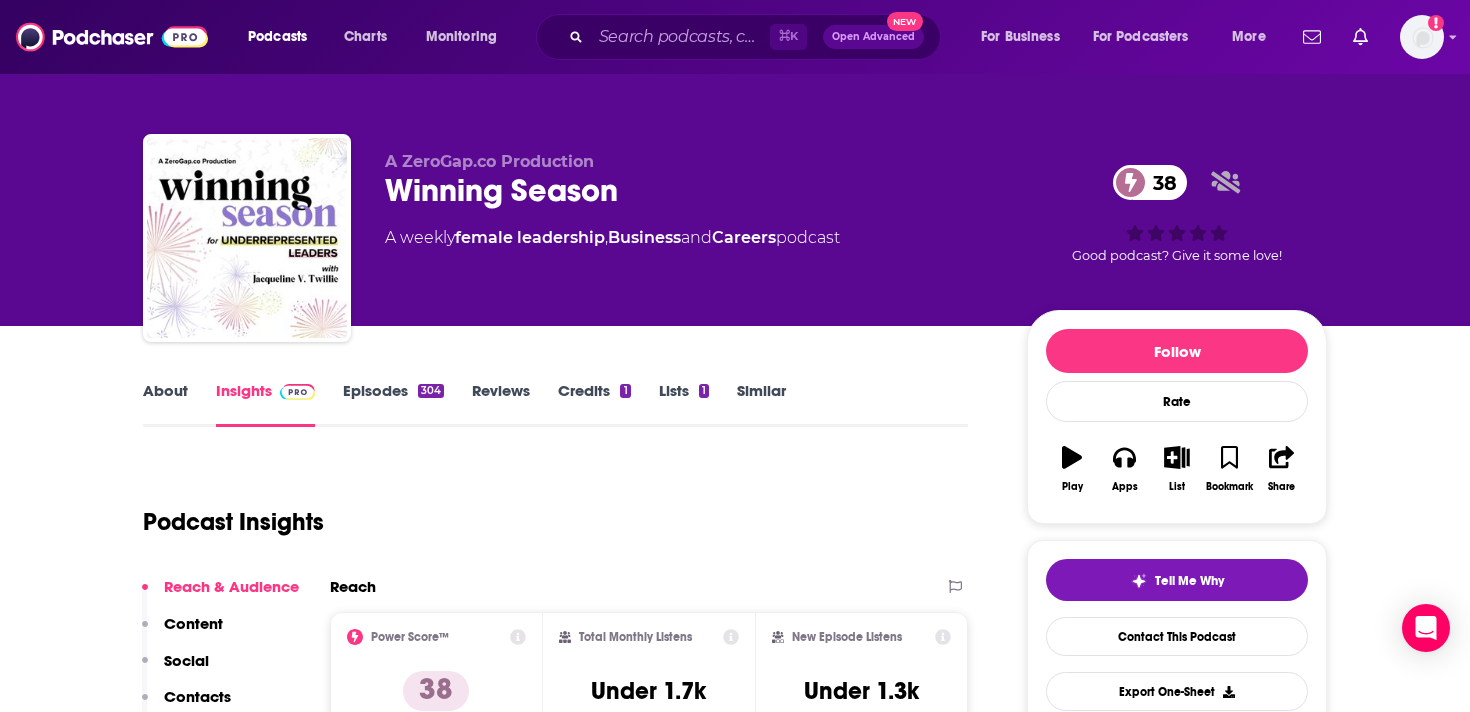 scroll, scrollTop: 0, scrollLeft: 0, axis: both 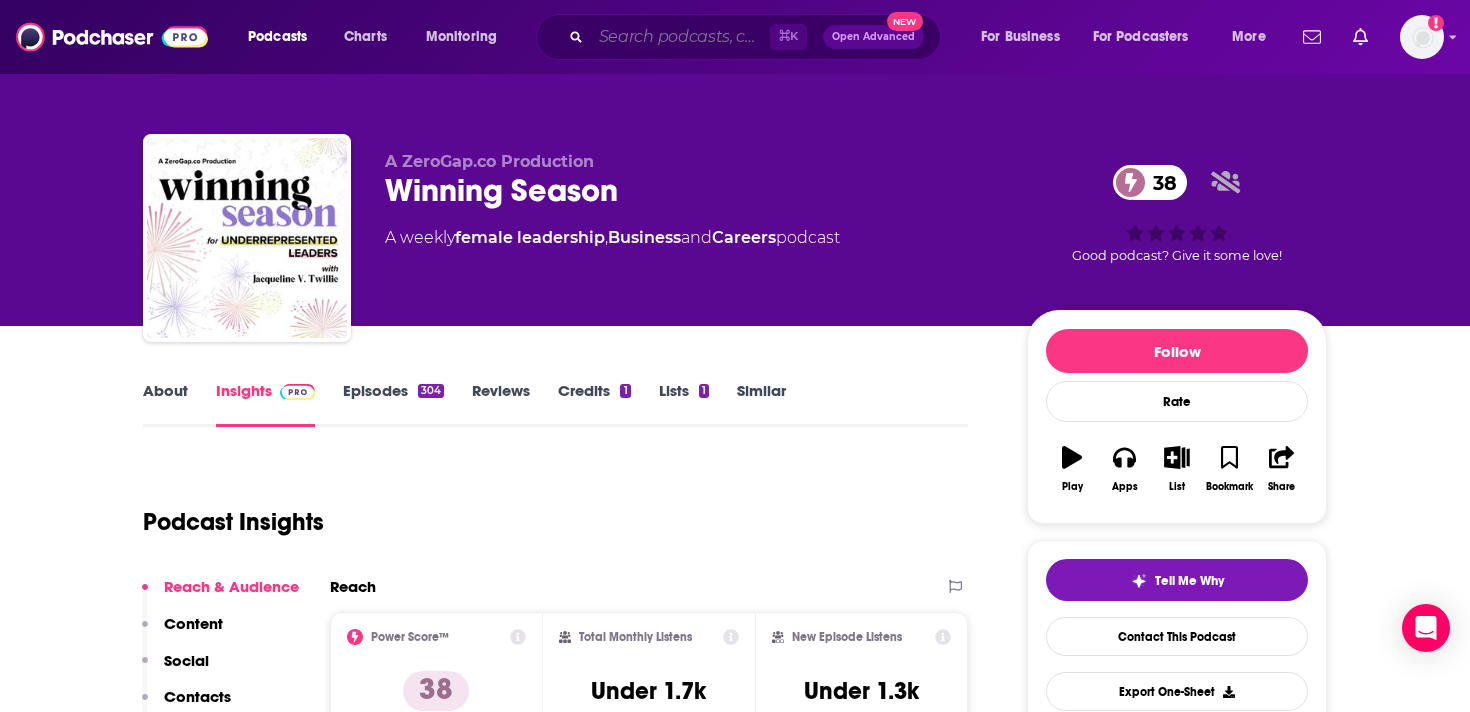 click at bounding box center [680, 37] 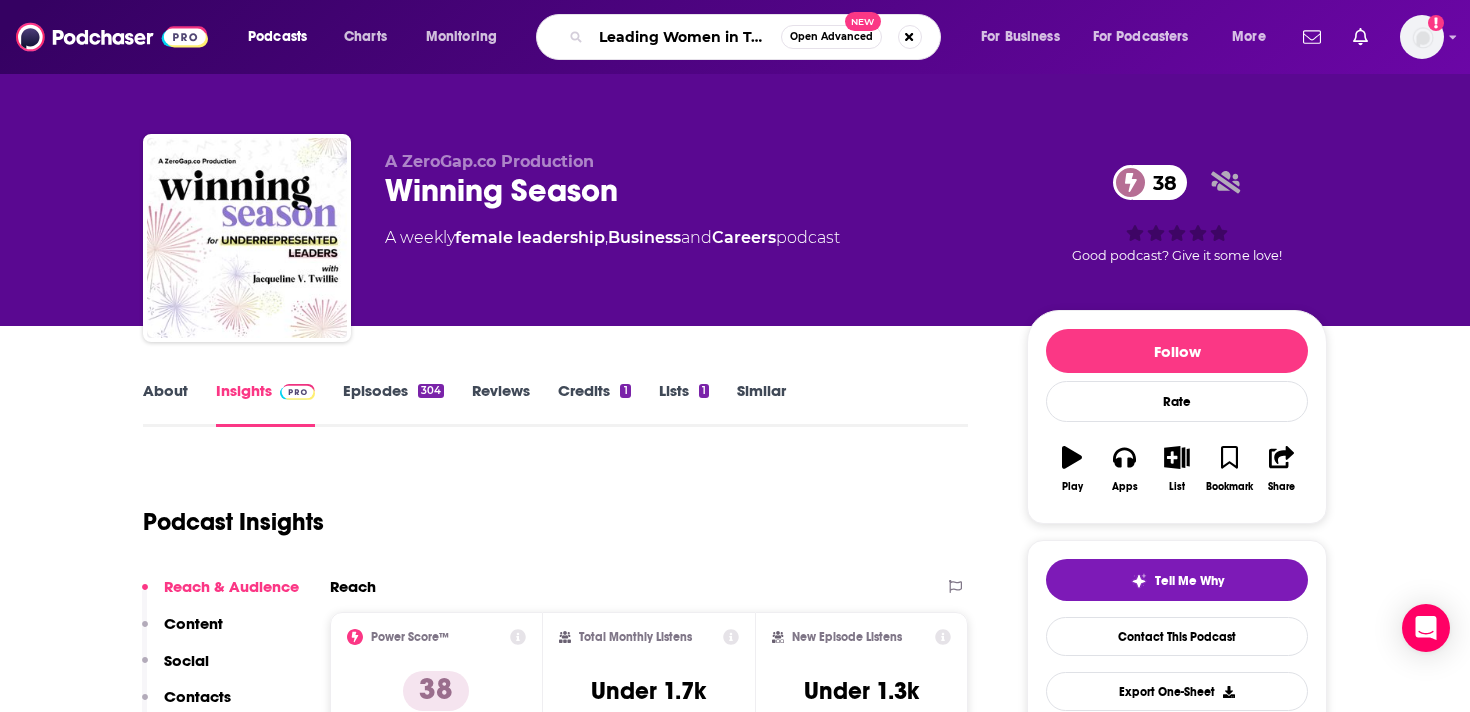 scroll, scrollTop: 0, scrollLeft: 5, axis: horizontal 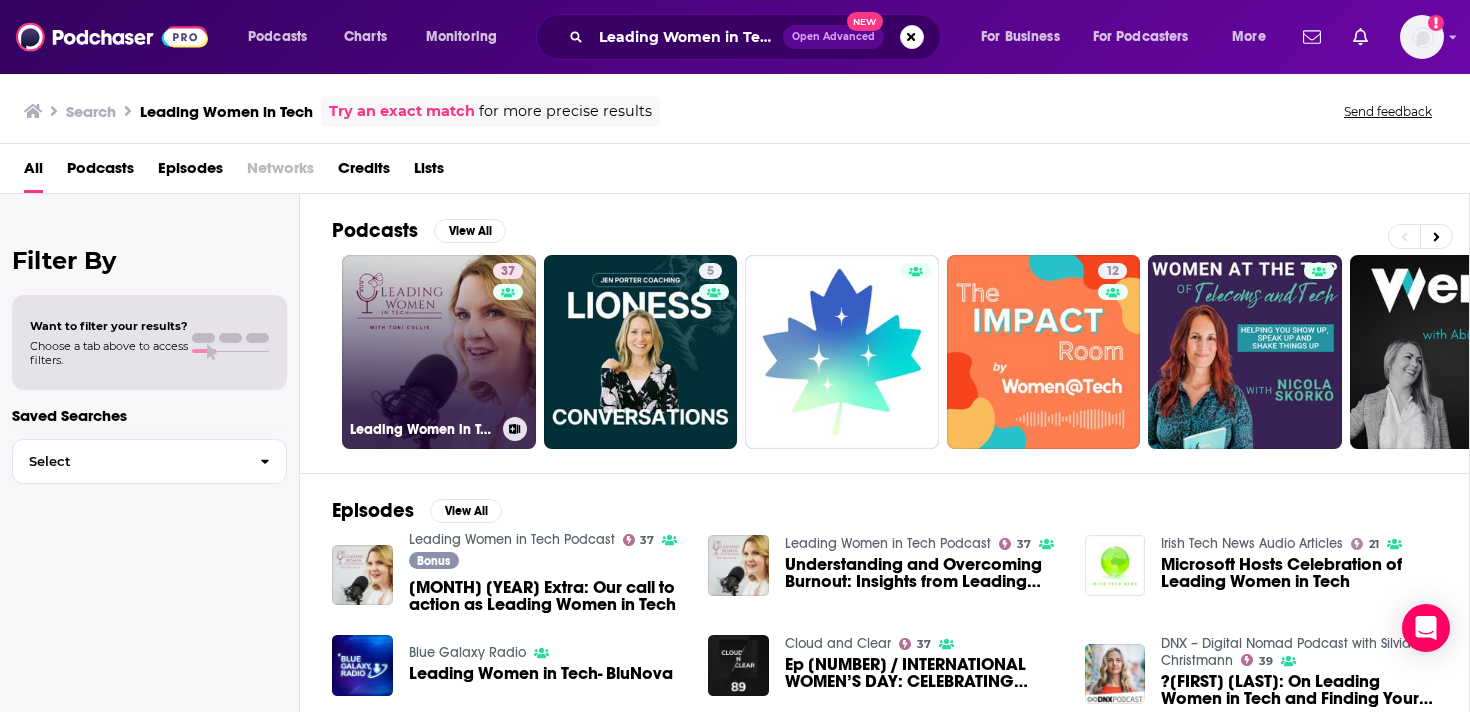 click on "37 Leading Women in Tech Podcast" at bounding box center [439, 352] 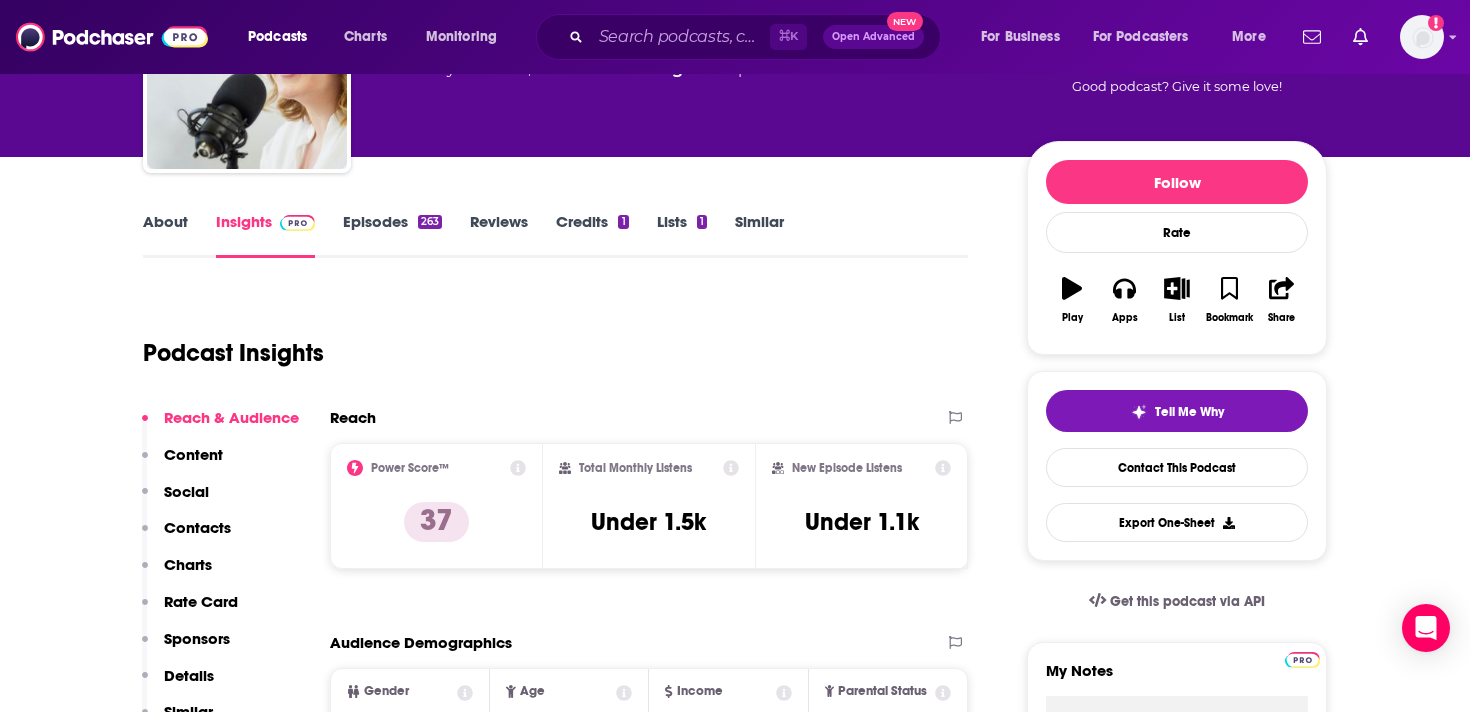 scroll, scrollTop: 160, scrollLeft: 0, axis: vertical 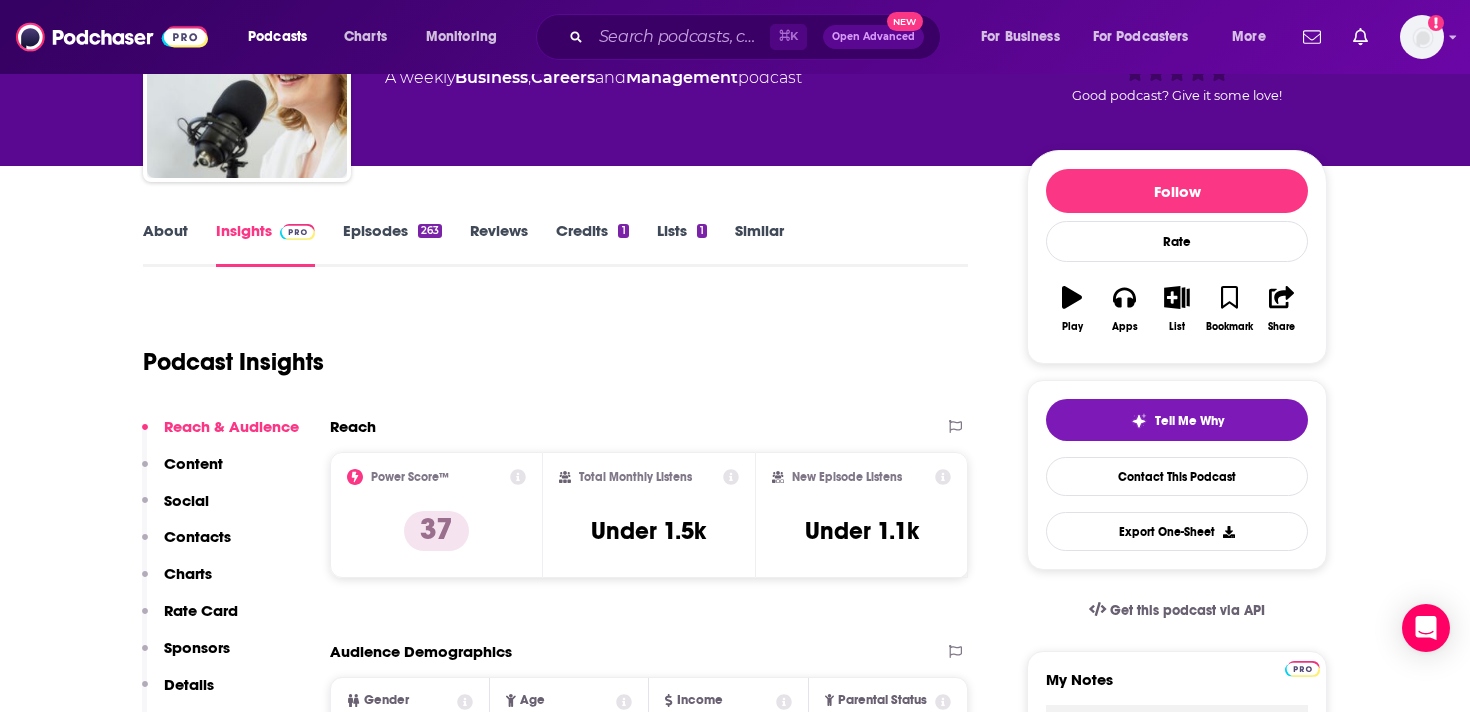click on "Episodes 263" at bounding box center (392, 244) 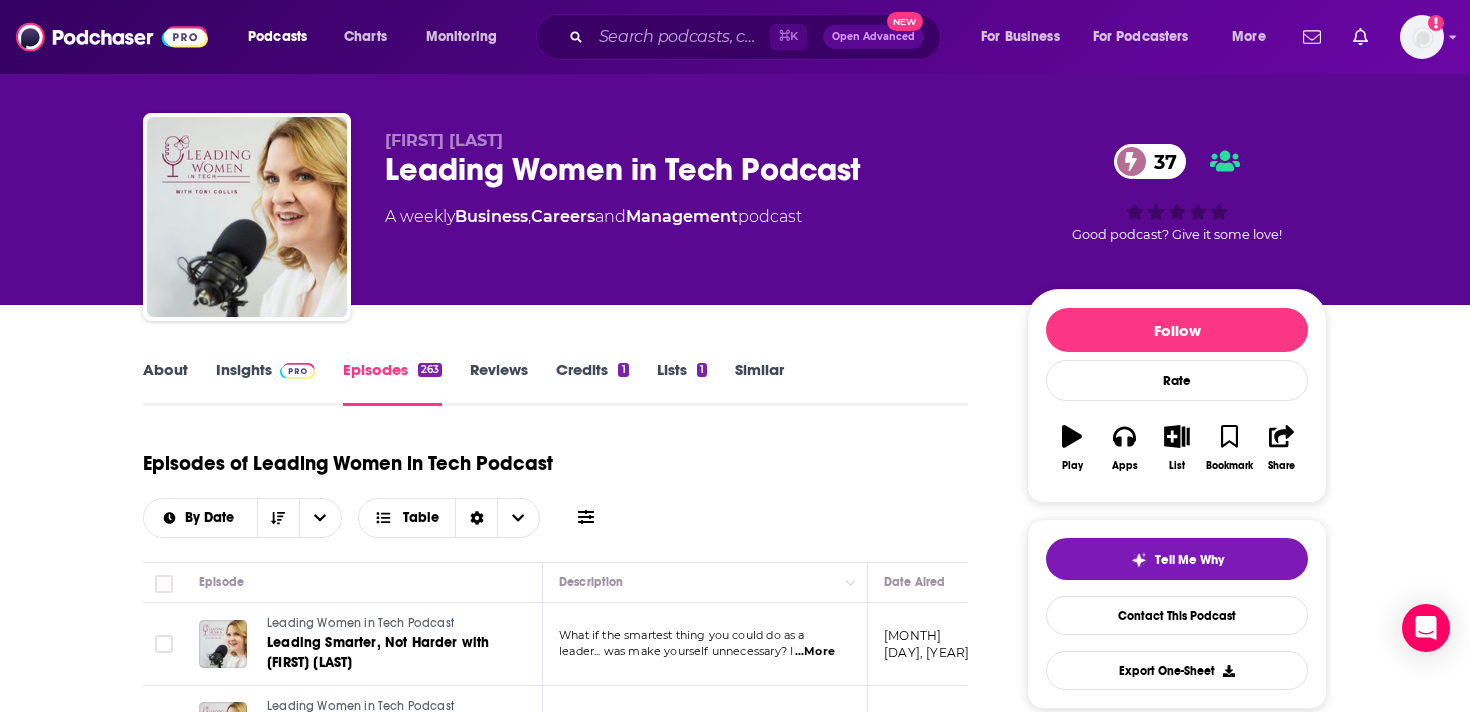 scroll, scrollTop: 22, scrollLeft: 0, axis: vertical 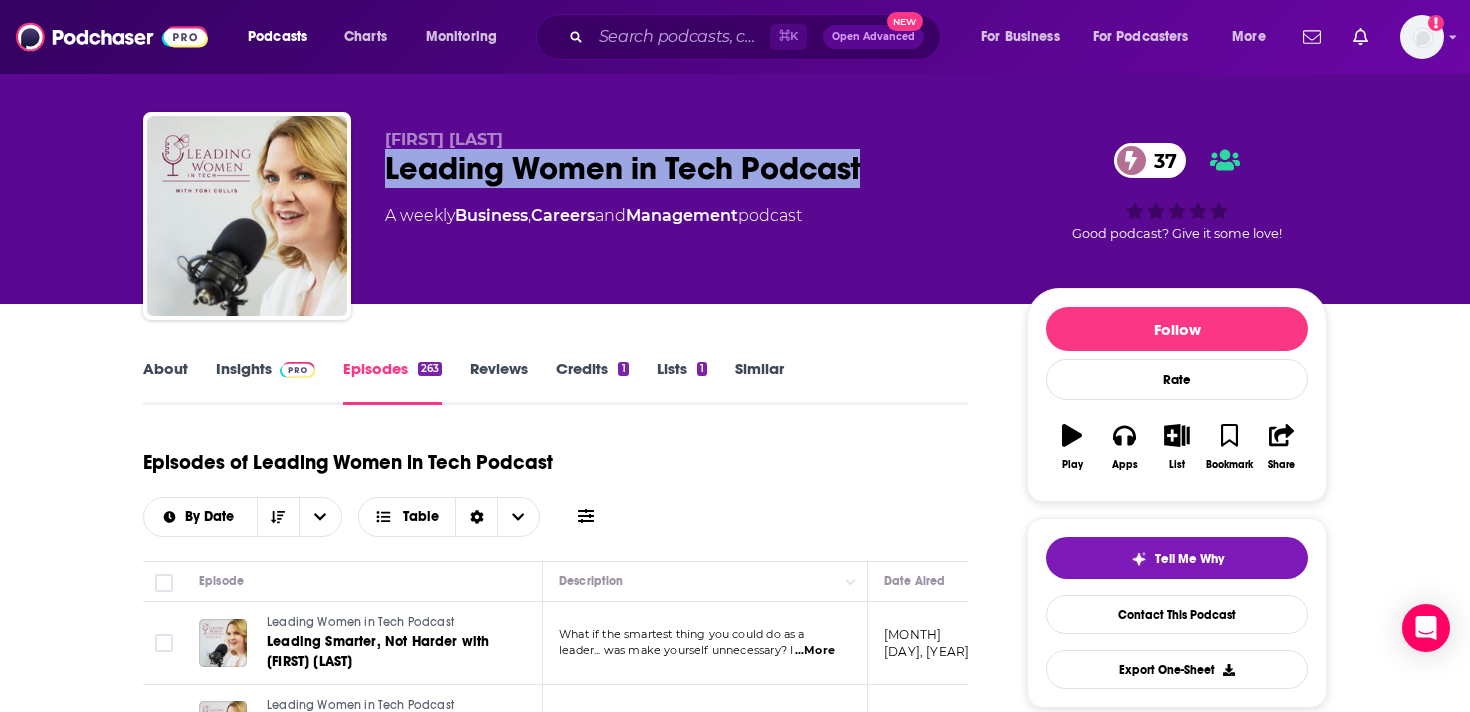 drag, startPoint x: 375, startPoint y: 159, endPoint x: 870, endPoint y: 158, distance: 495.001 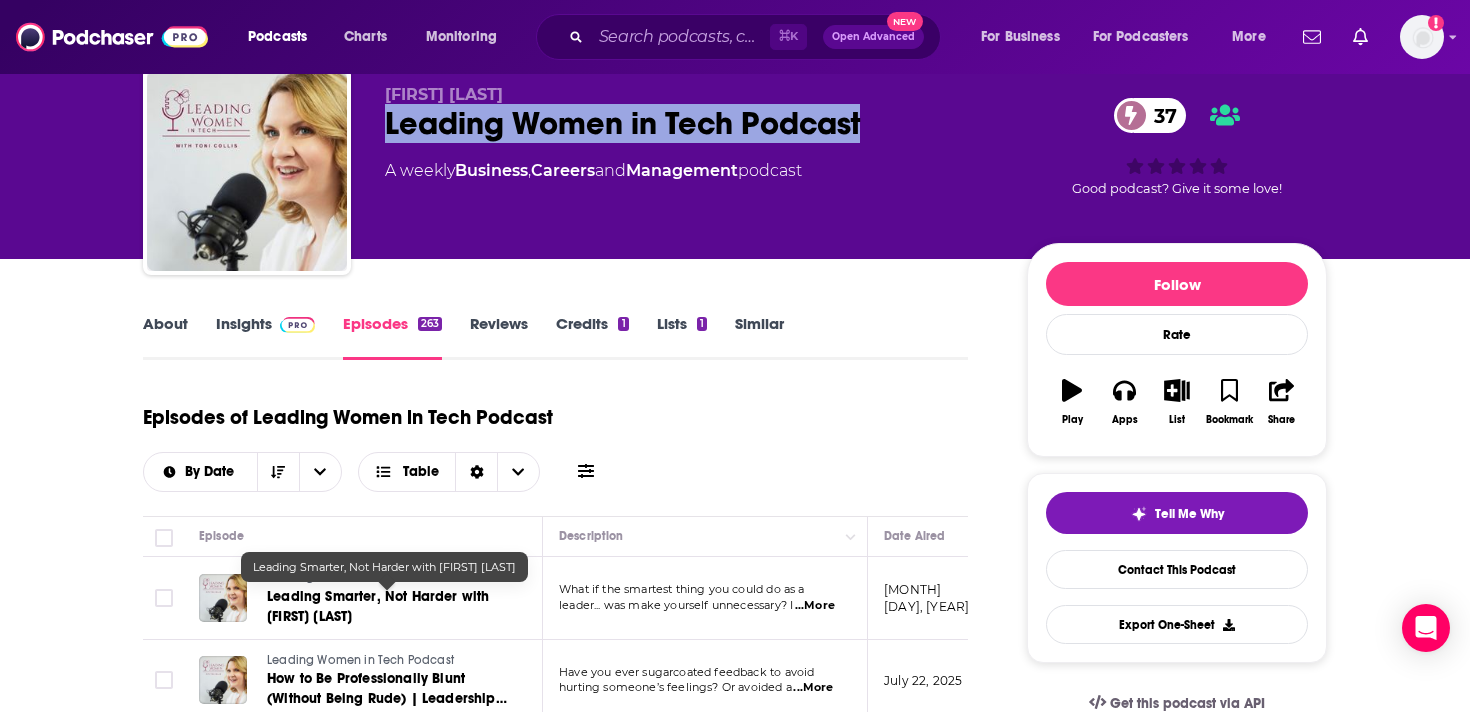 scroll, scrollTop: 69, scrollLeft: 0, axis: vertical 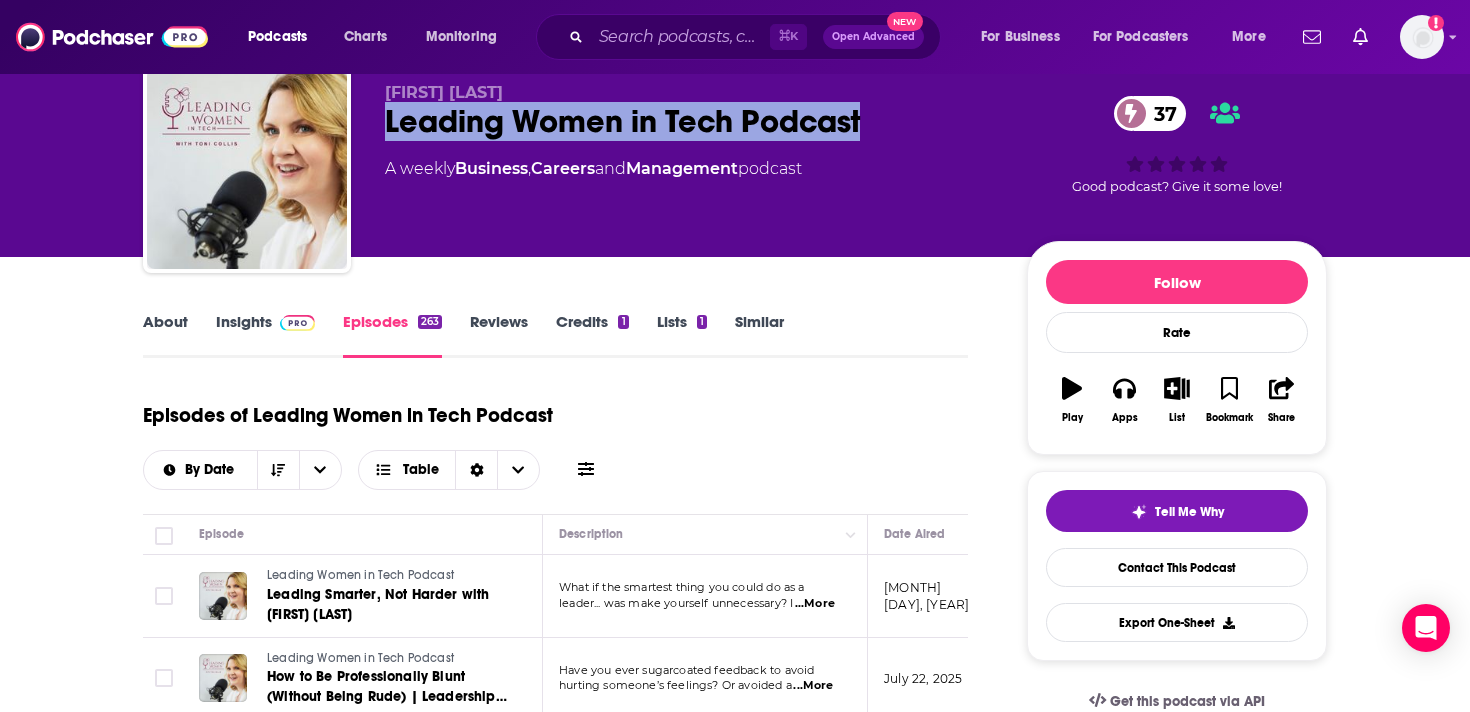 click on "Insights" at bounding box center (265, 335) 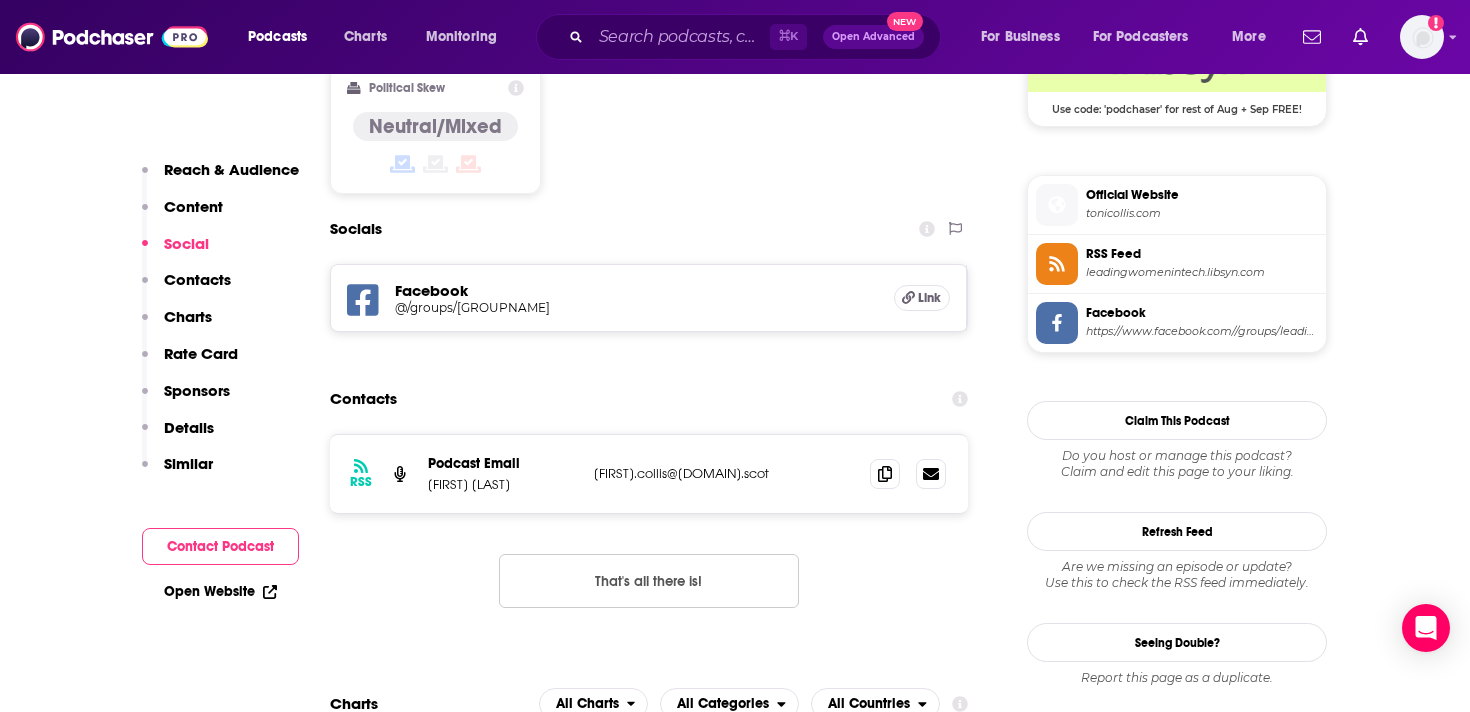 scroll, scrollTop: 1544, scrollLeft: 0, axis: vertical 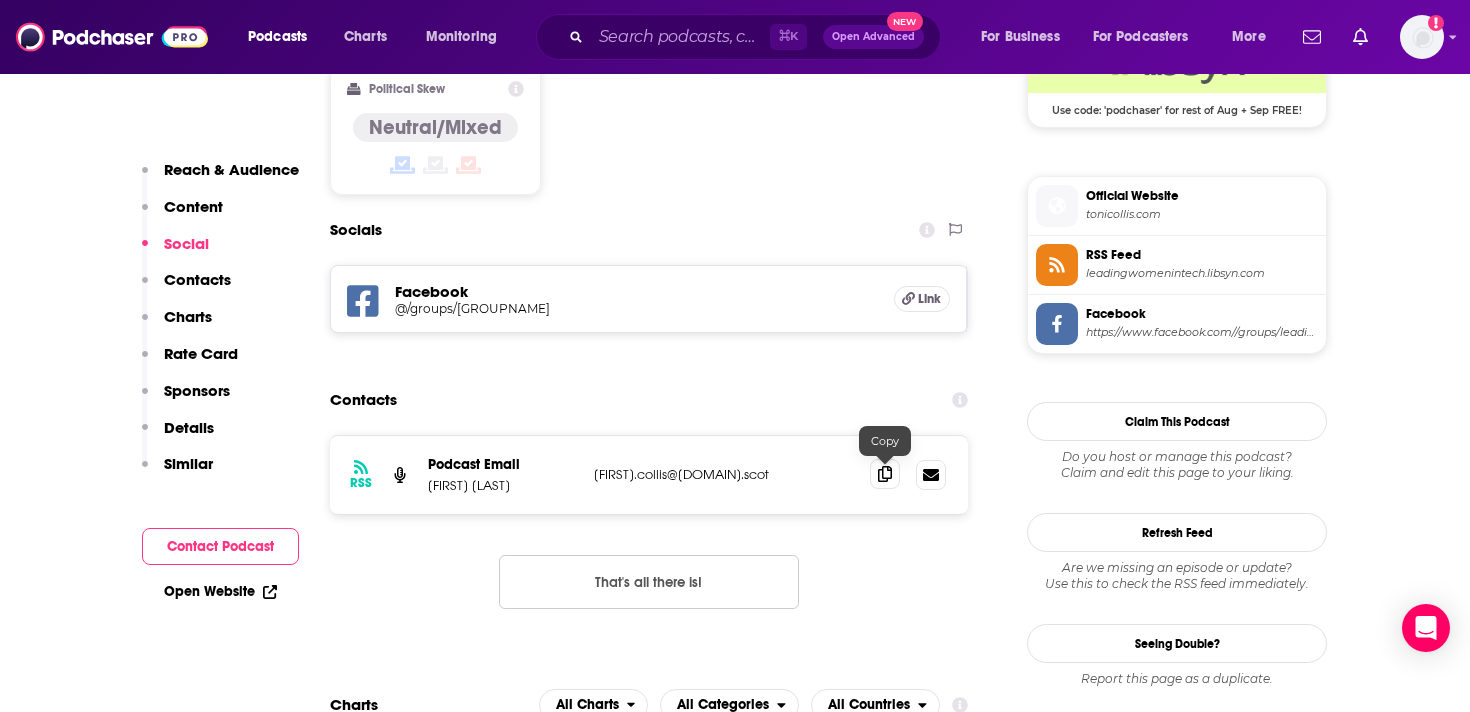click 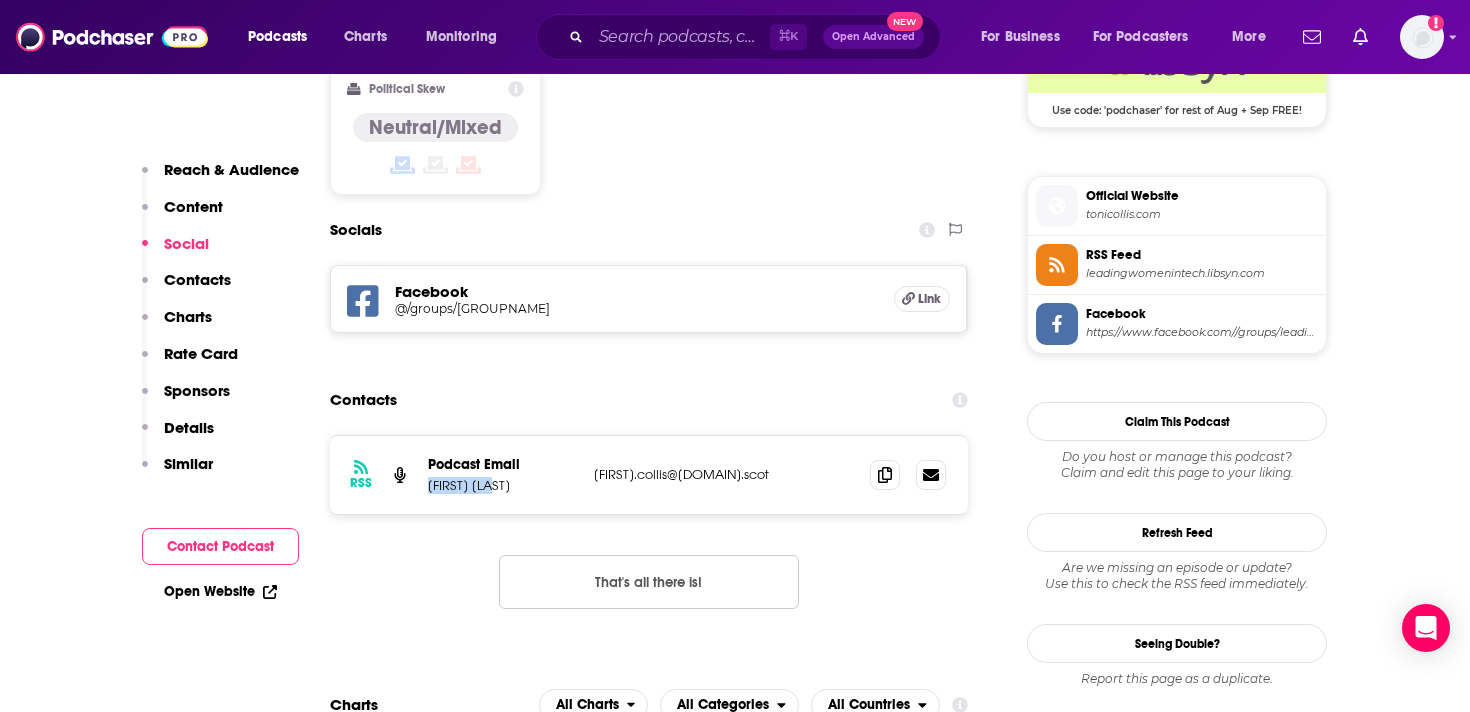 drag, startPoint x: 495, startPoint y: 490, endPoint x: 428, endPoint y: 487, distance: 67.06713 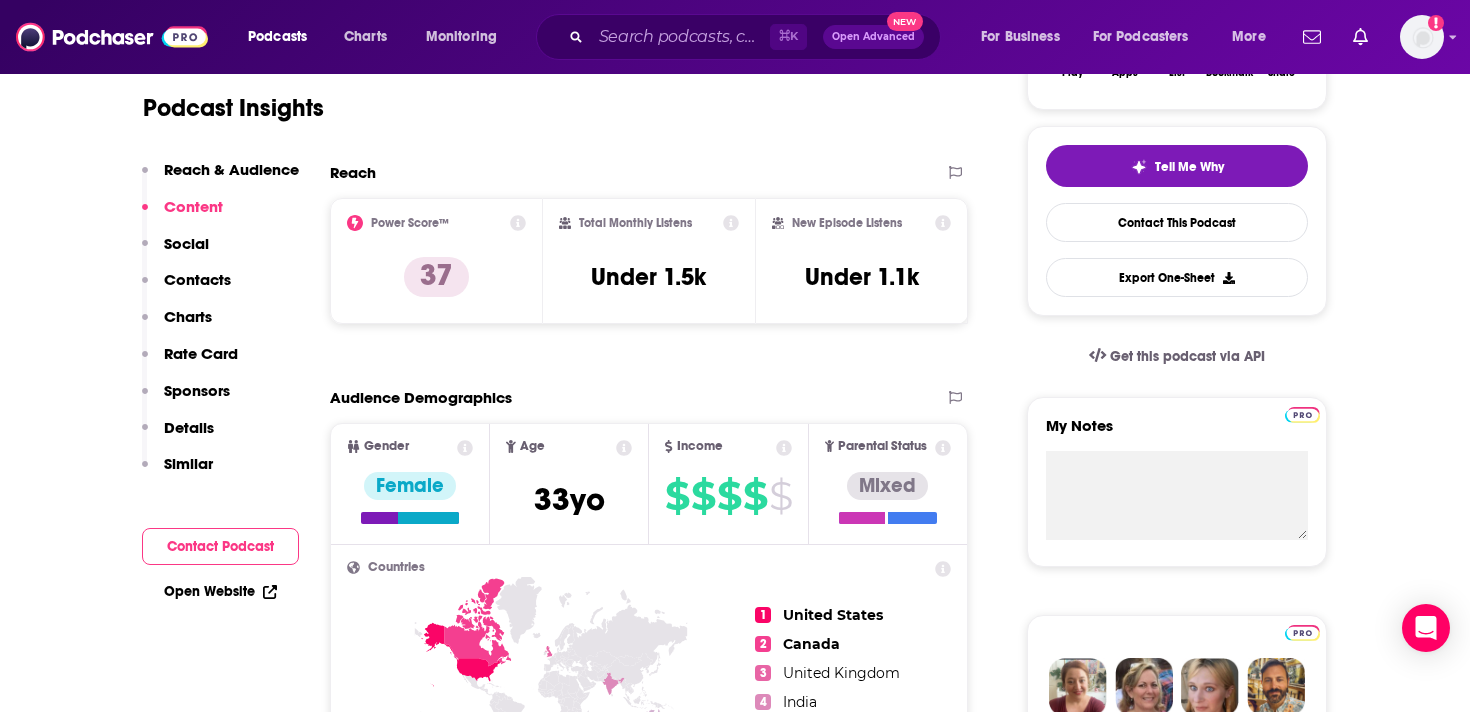 scroll, scrollTop: 0, scrollLeft: 0, axis: both 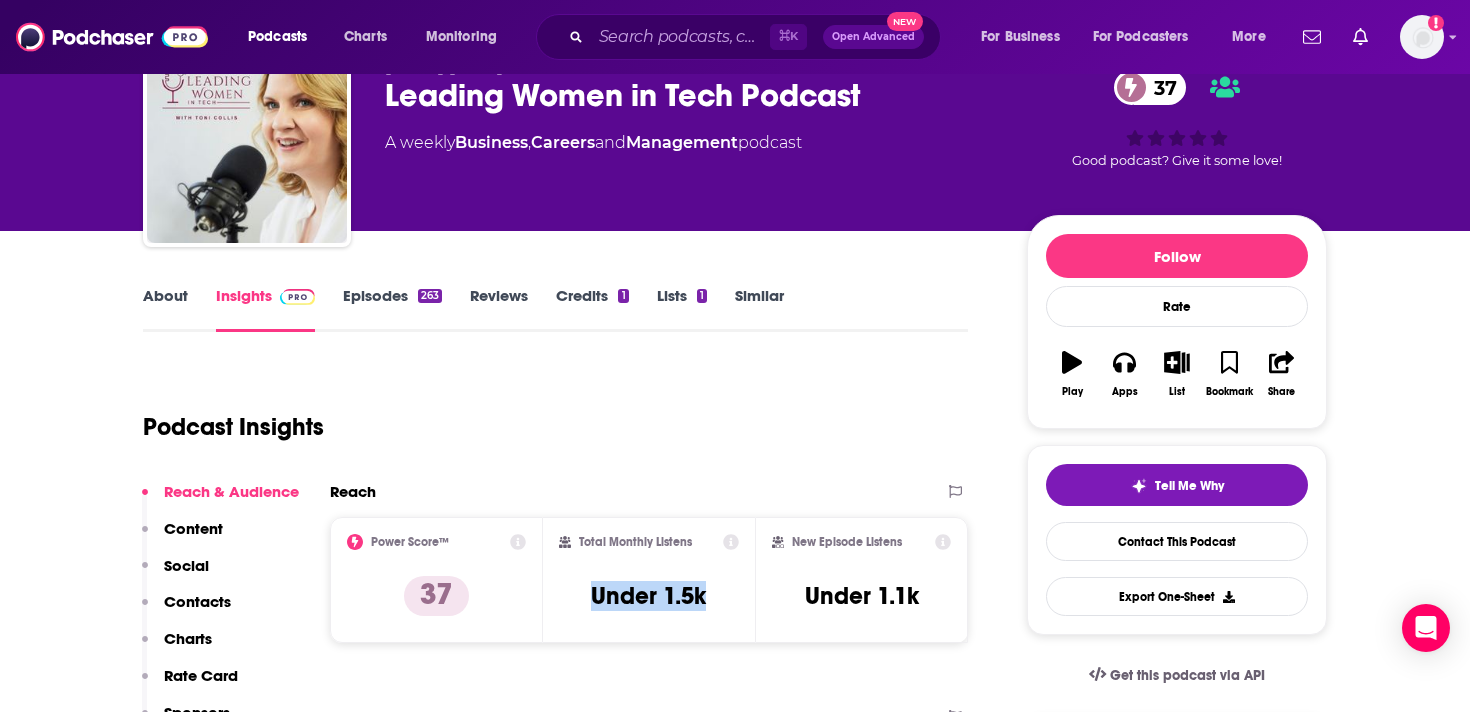 copy on "Under 1.5k" 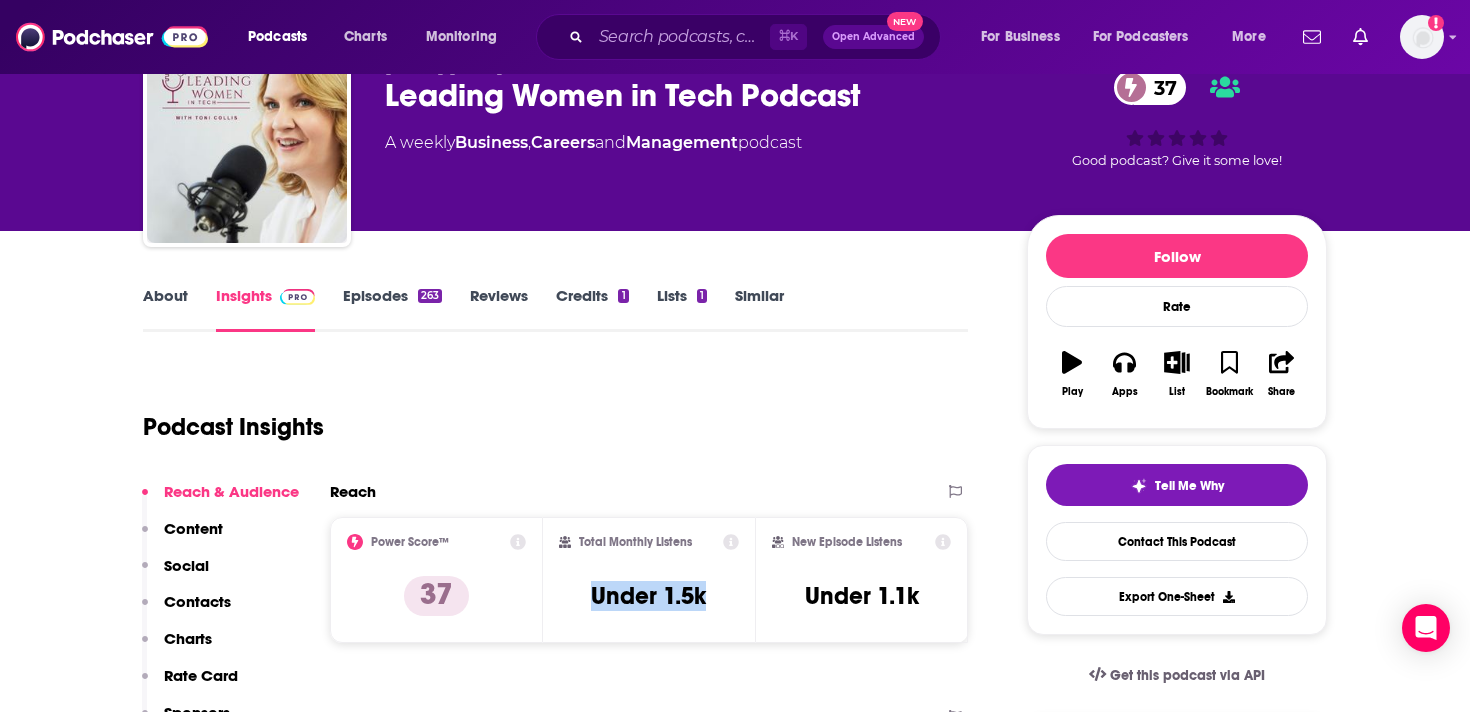 click on "About" at bounding box center [165, 309] 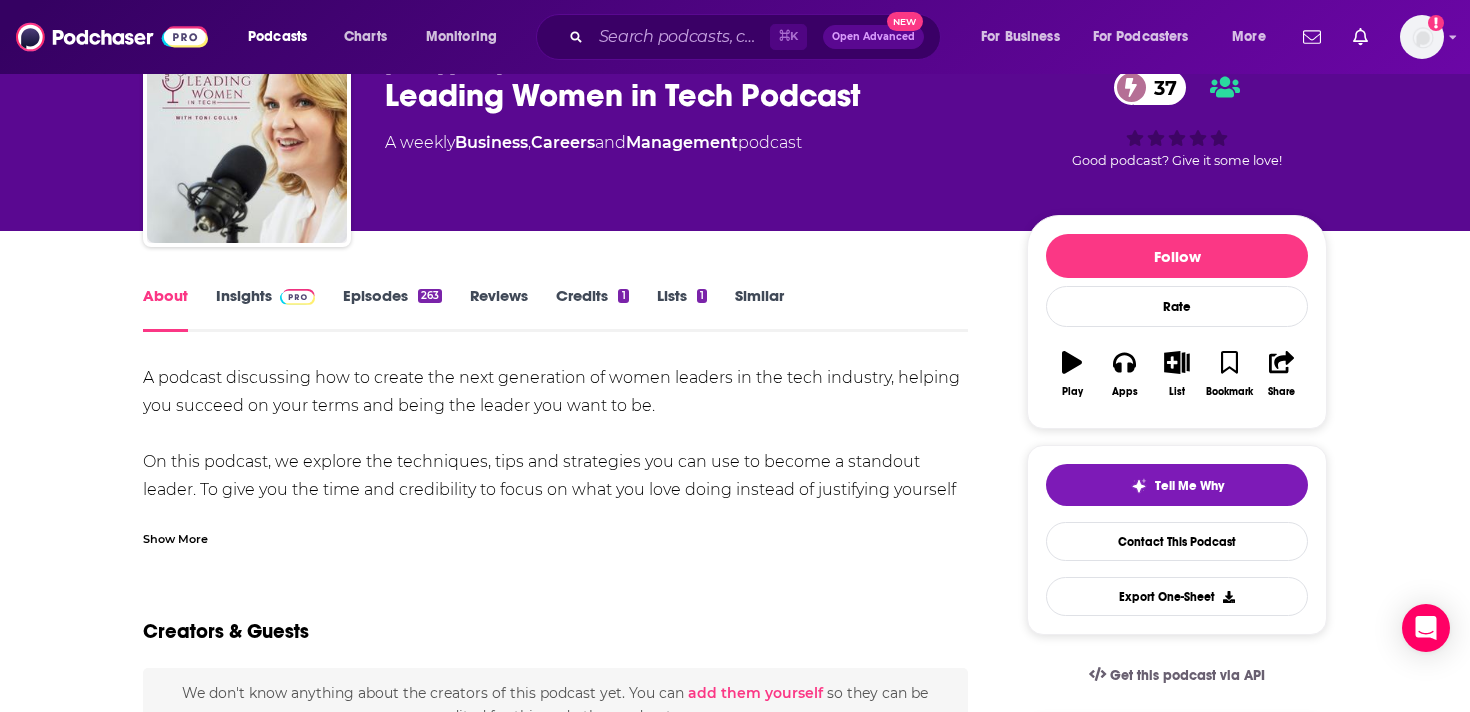 scroll, scrollTop: 0, scrollLeft: 0, axis: both 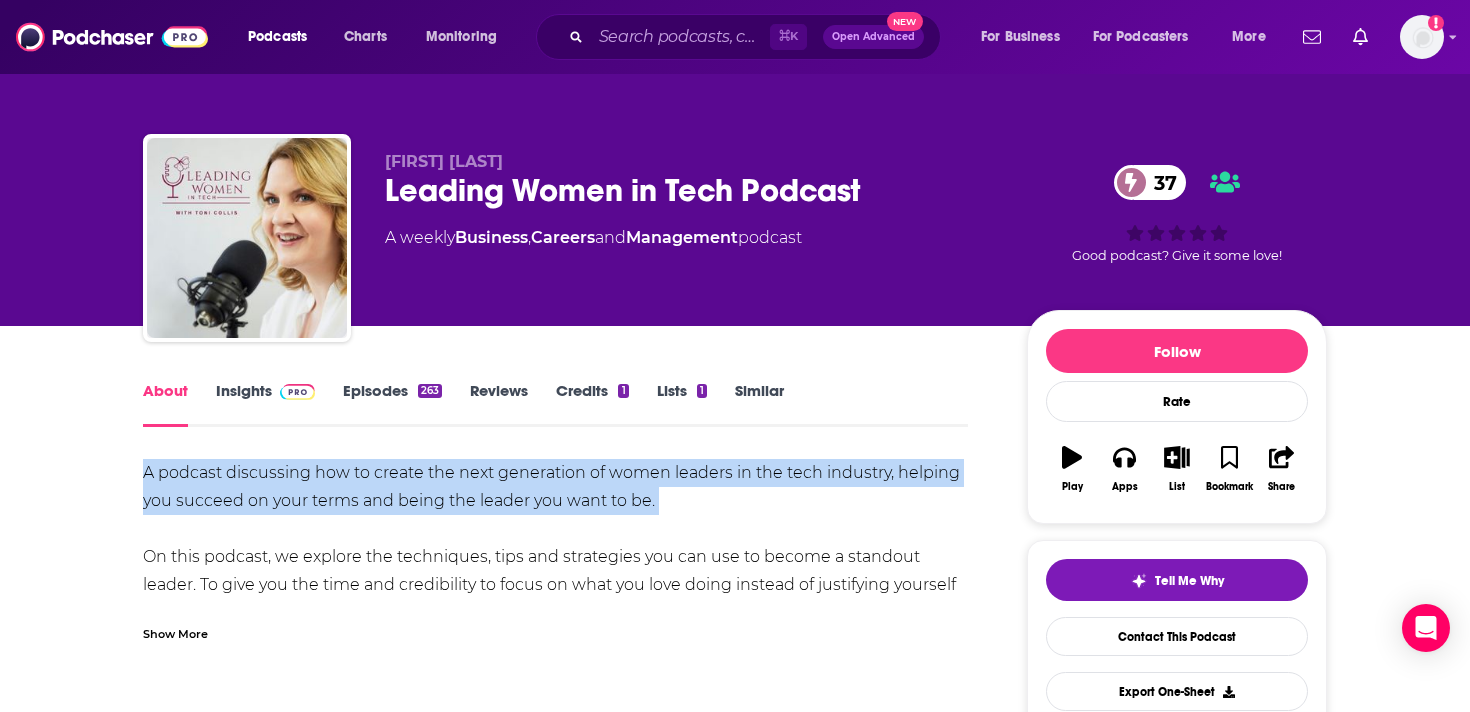 drag, startPoint x: 115, startPoint y: 457, endPoint x: 657, endPoint y: 542, distance: 548.62463 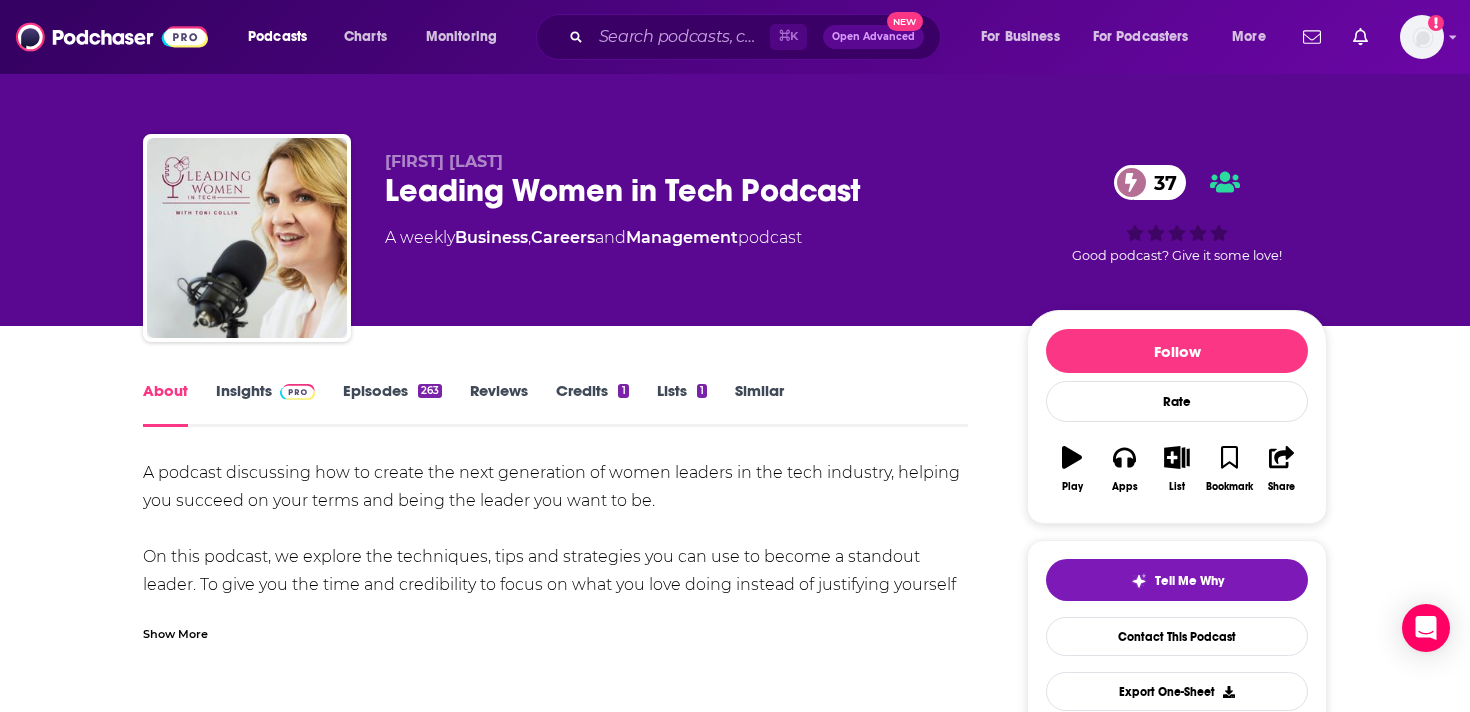 click on "A podcast discussing how to create the next generation of women leaders in the tech industry, helping you succeed on your terms and being the leader you want to be.
On this podcast, we explore the techniques, tips and strategies you can use to become a standout leader. To give you the time and credibility to focus on what you love doing instead of justifying yourself every moment along the way. I’ll be sharing with you my best insights designed to make success not just simple, but inevitable.
Whether you are on your way to the CSuite, an emerging leader or a budding Entrepreneur, this is the podcast you need to become a Lit-Up Leader and turn your tech passion into the career you love.
For free online resources for your tech leadership journey go to:  https://tonicollis.com/ Show More" at bounding box center (555, 550) 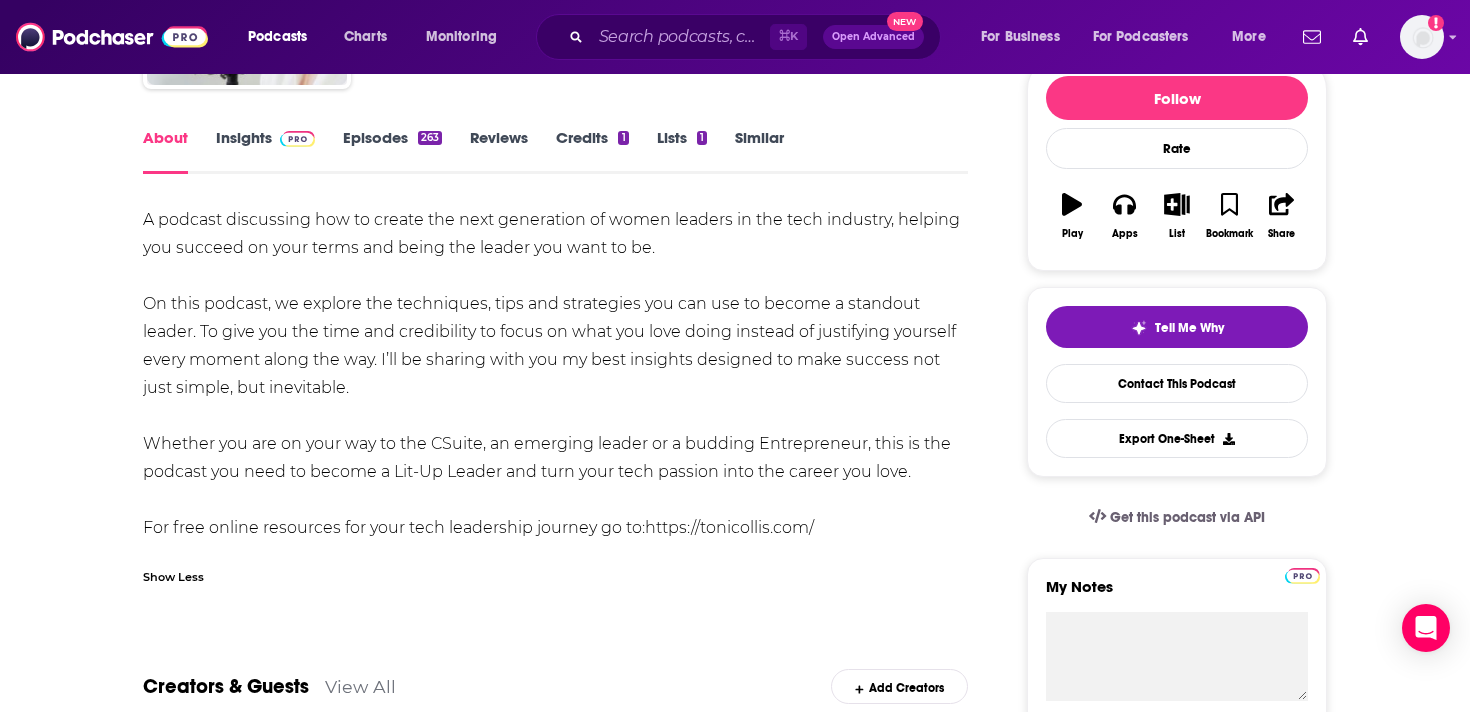 scroll, scrollTop: 254, scrollLeft: 0, axis: vertical 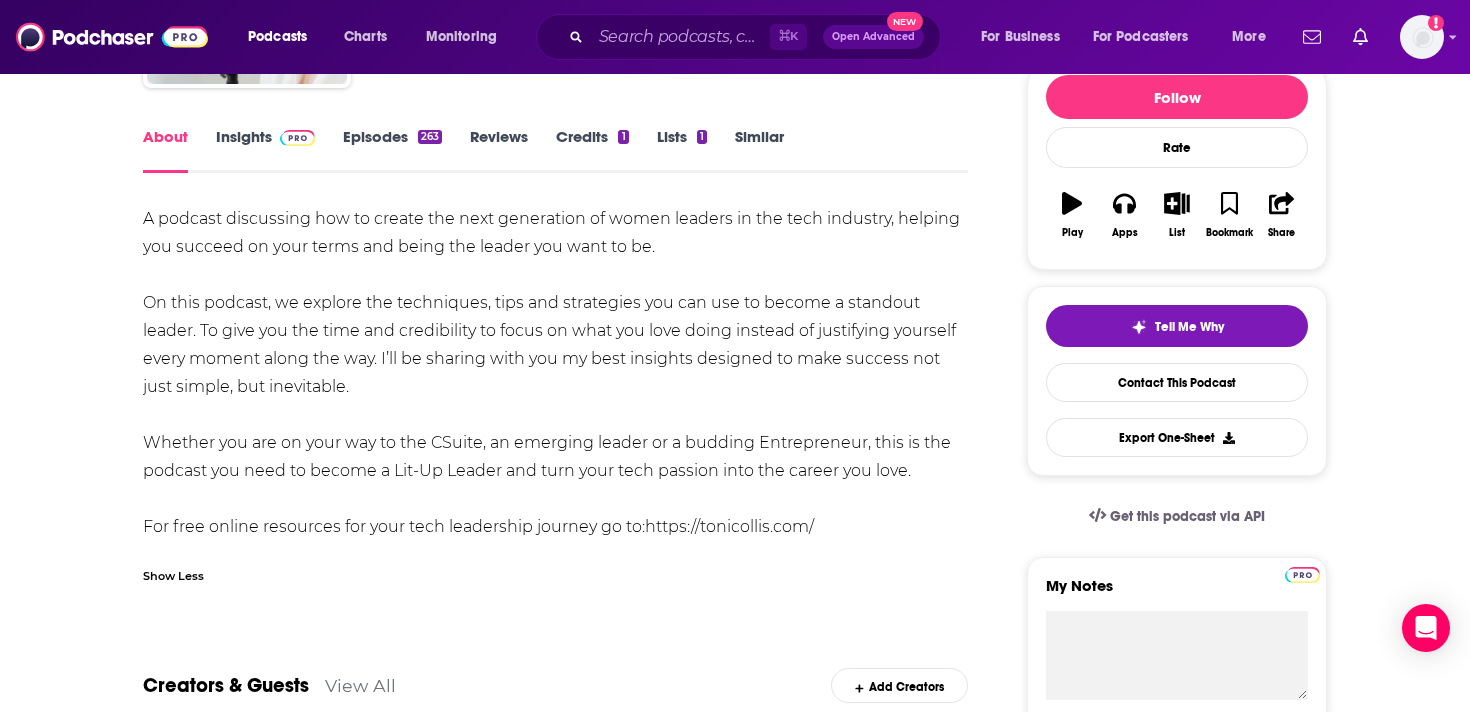 drag, startPoint x: 379, startPoint y: 393, endPoint x: 121, endPoint y: 196, distance: 324.6121 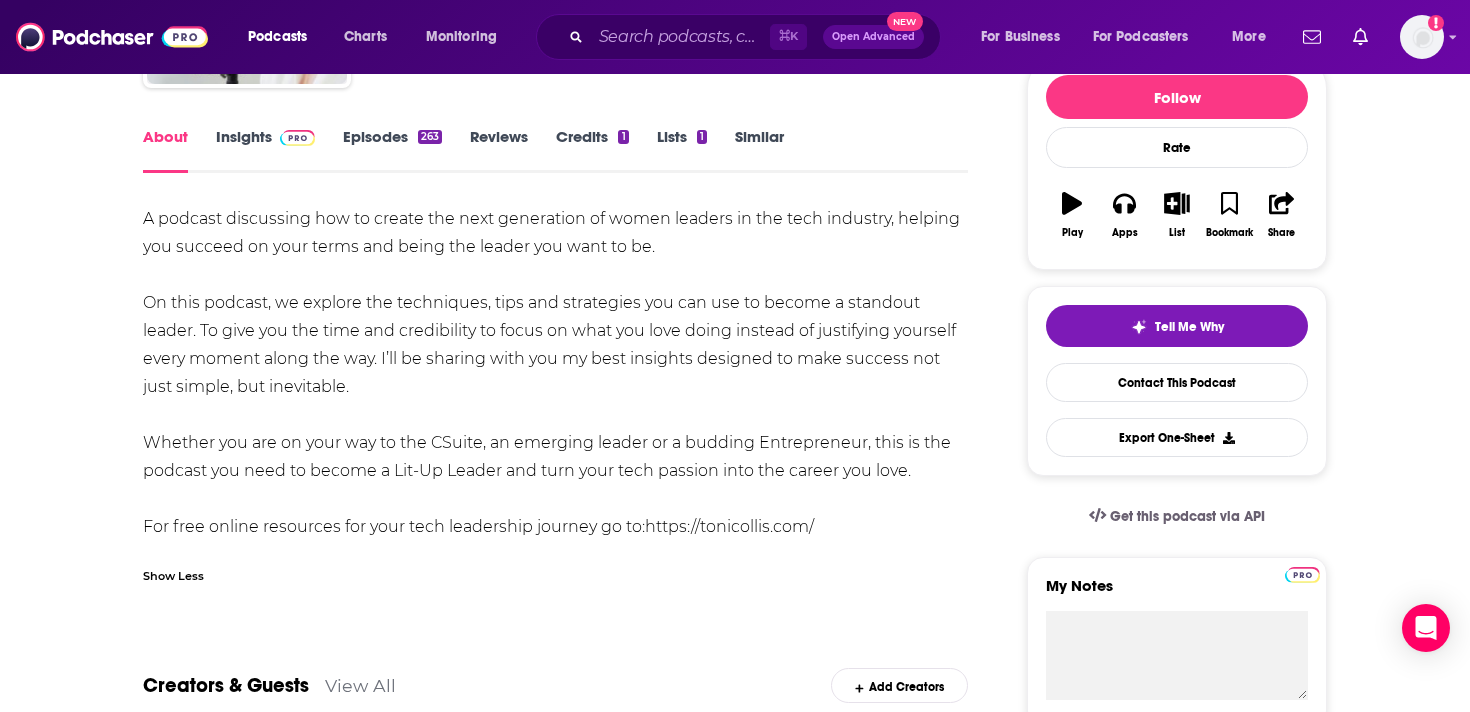 click on "⌘  K Open Advanced New" at bounding box center (738, 37) 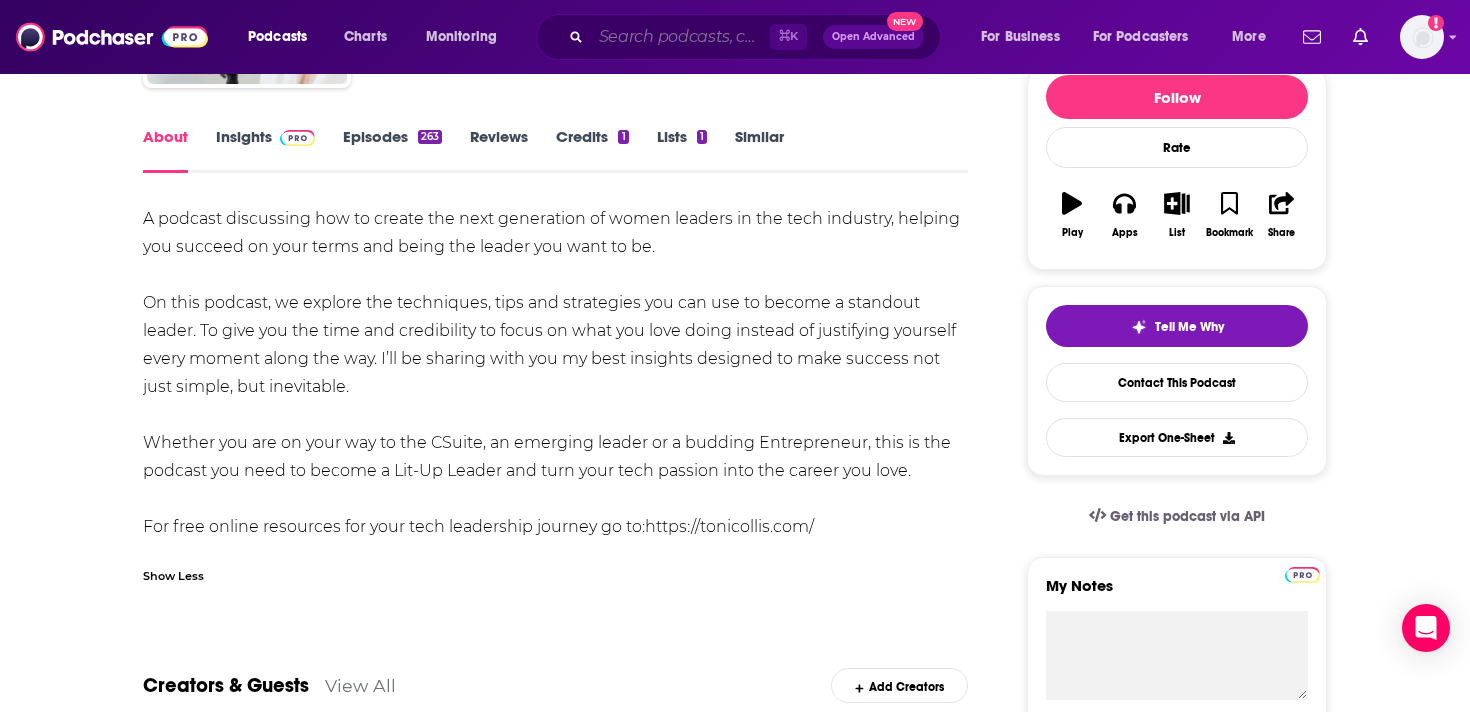 click at bounding box center [680, 37] 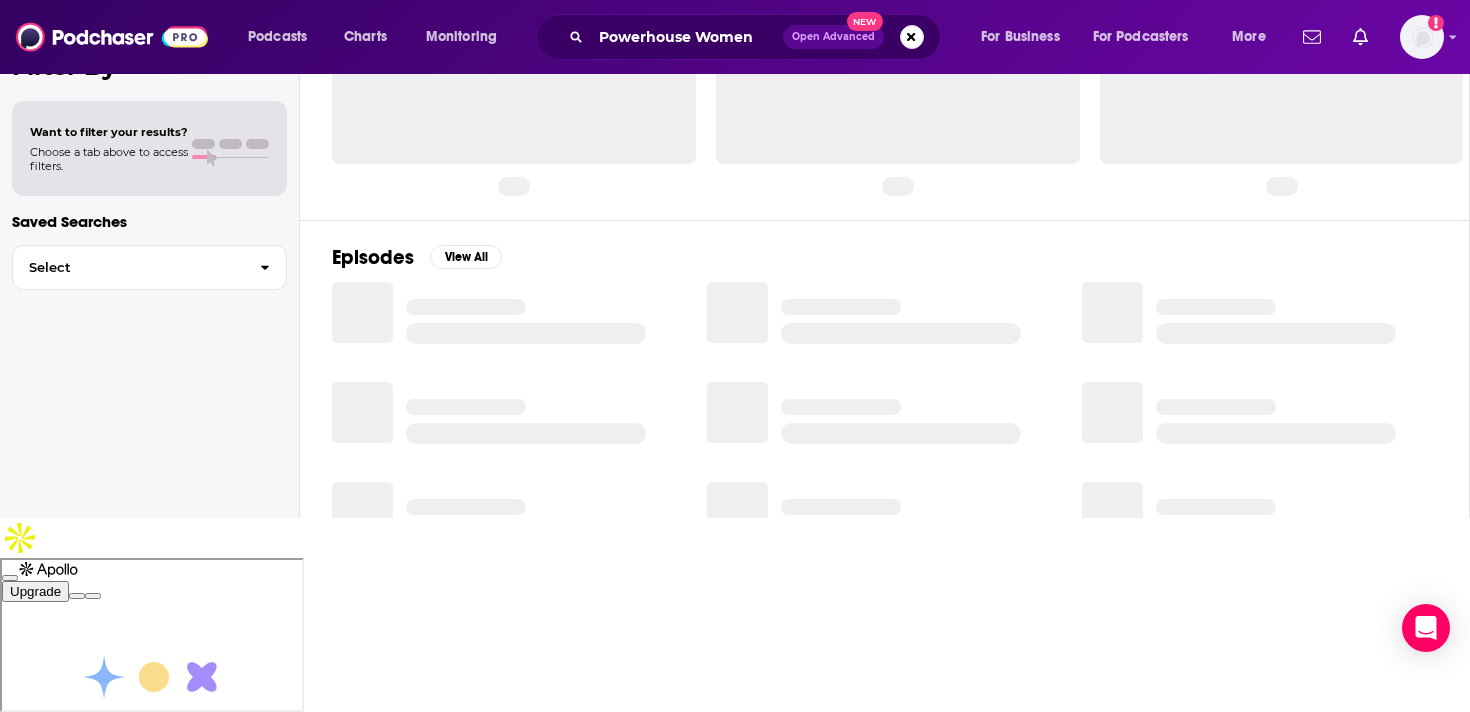 scroll, scrollTop: 0, scrollLeft: 0, axis: both 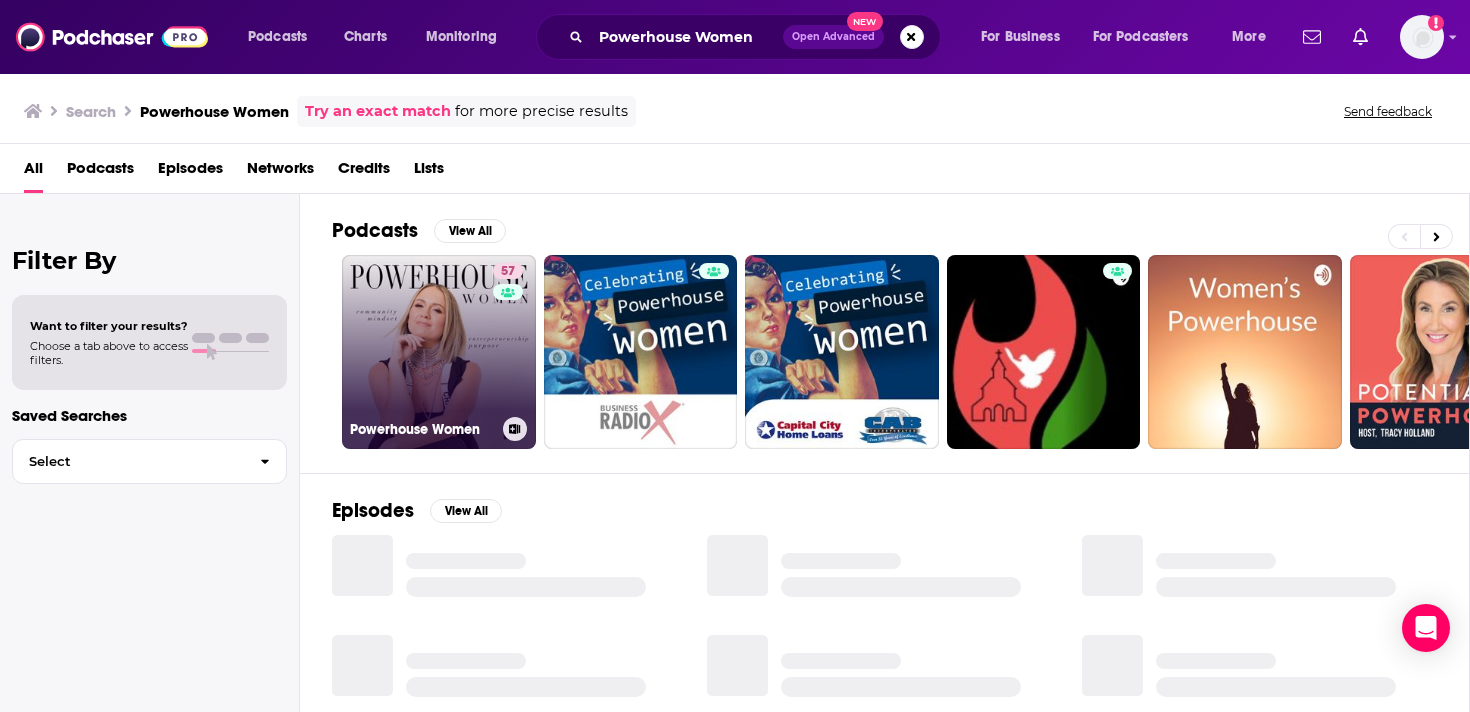 click on "57 Powerhouse Women" at bounding box center [439, 352] 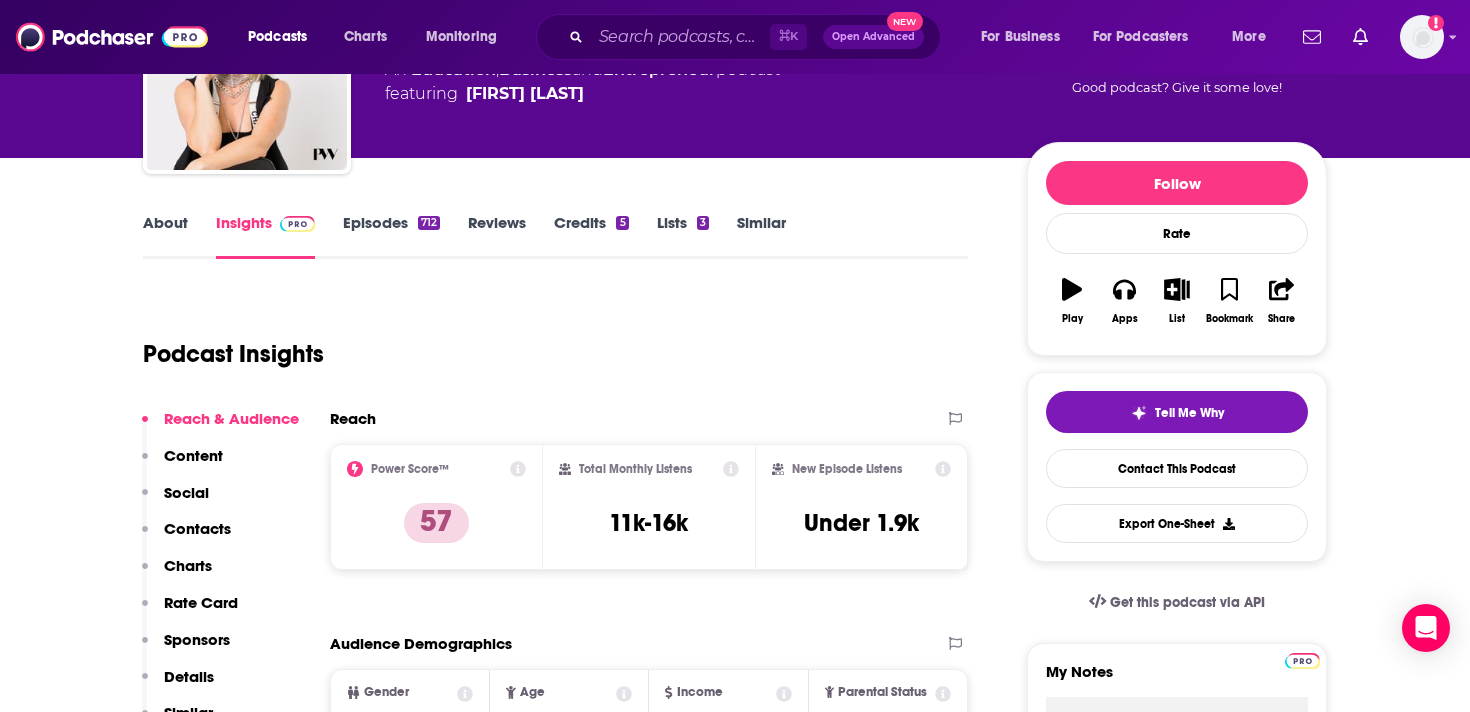 scroll, scrollTop: 165, scrollLeft: 0, axis: vertical 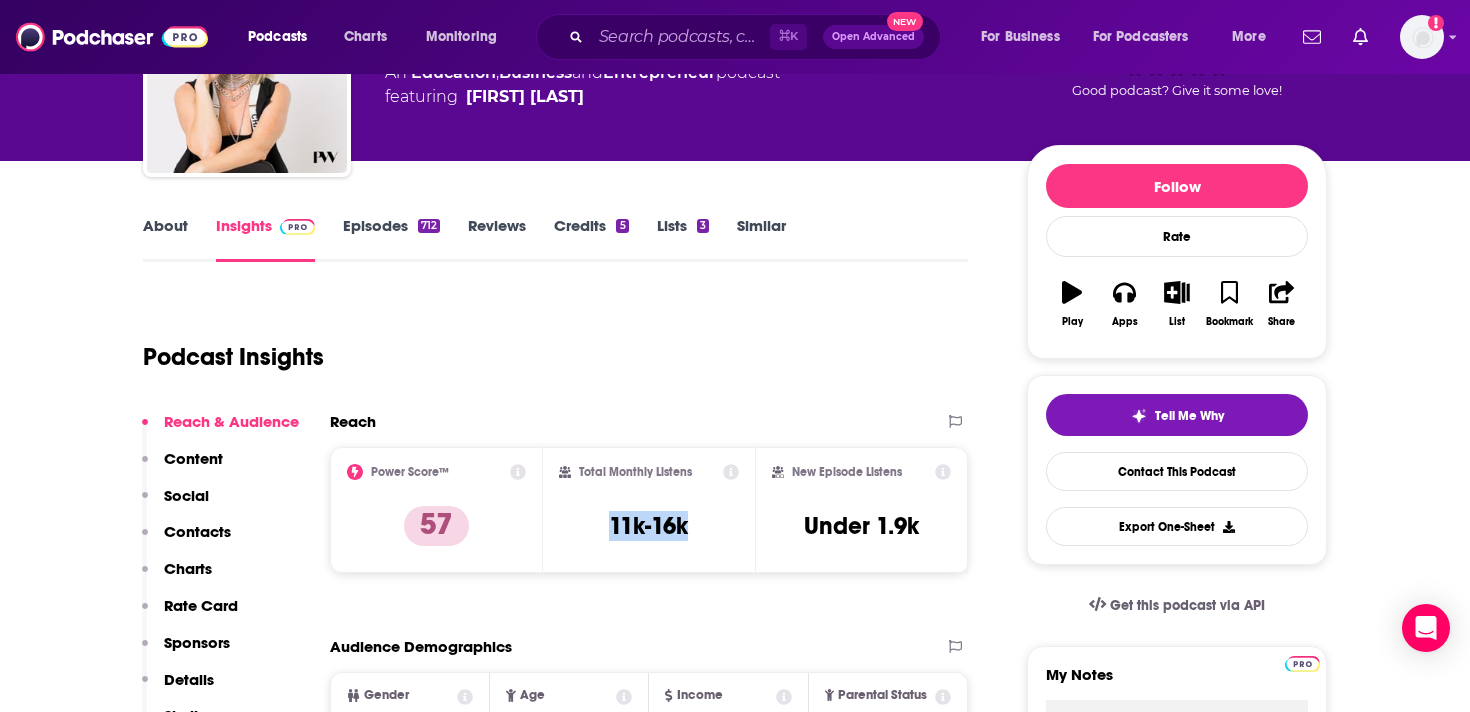 drag, startPoint x: 695, startPoint y: 529, endPoint x: 581, endPoint y: 529, distance: 114 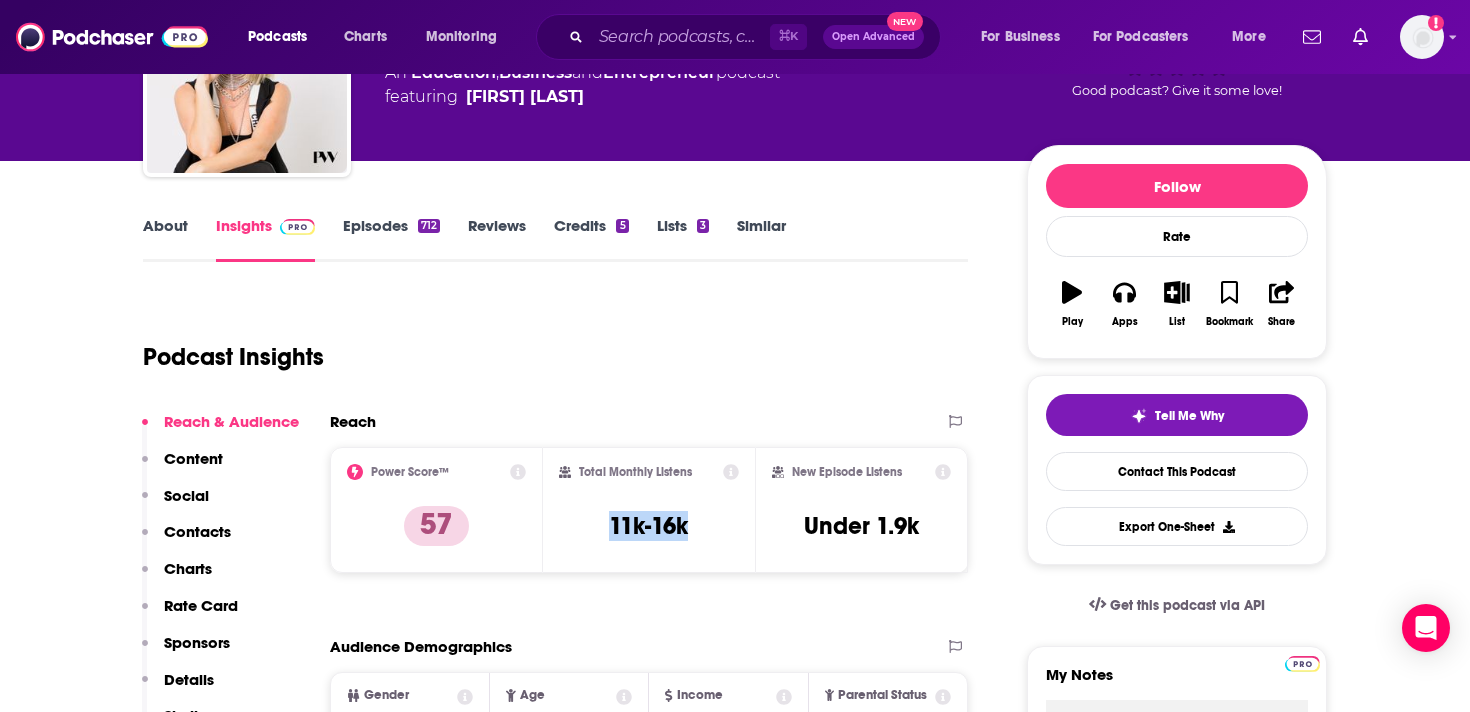click on "About" at bounding box center [165, 239] 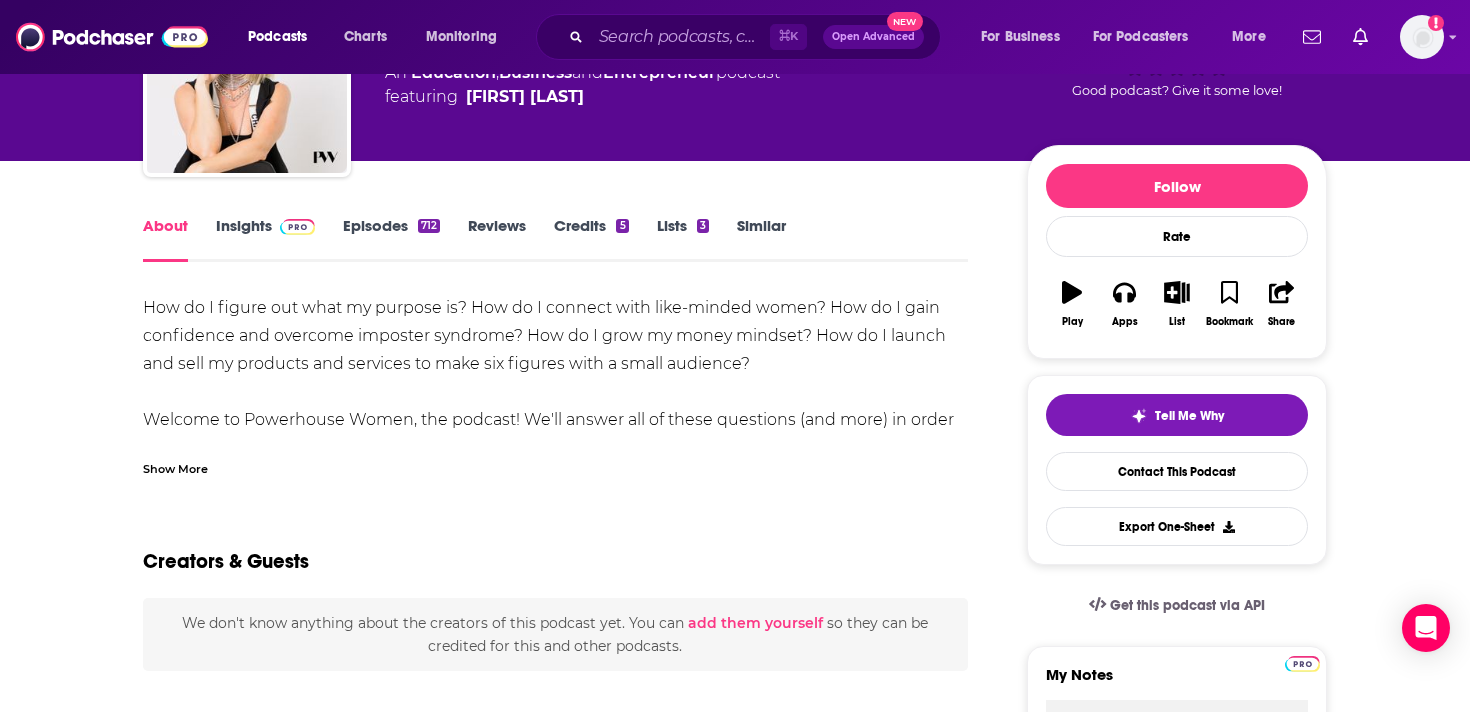 scroll, scrollTop: 0, scrollLeft: 0, axis: both 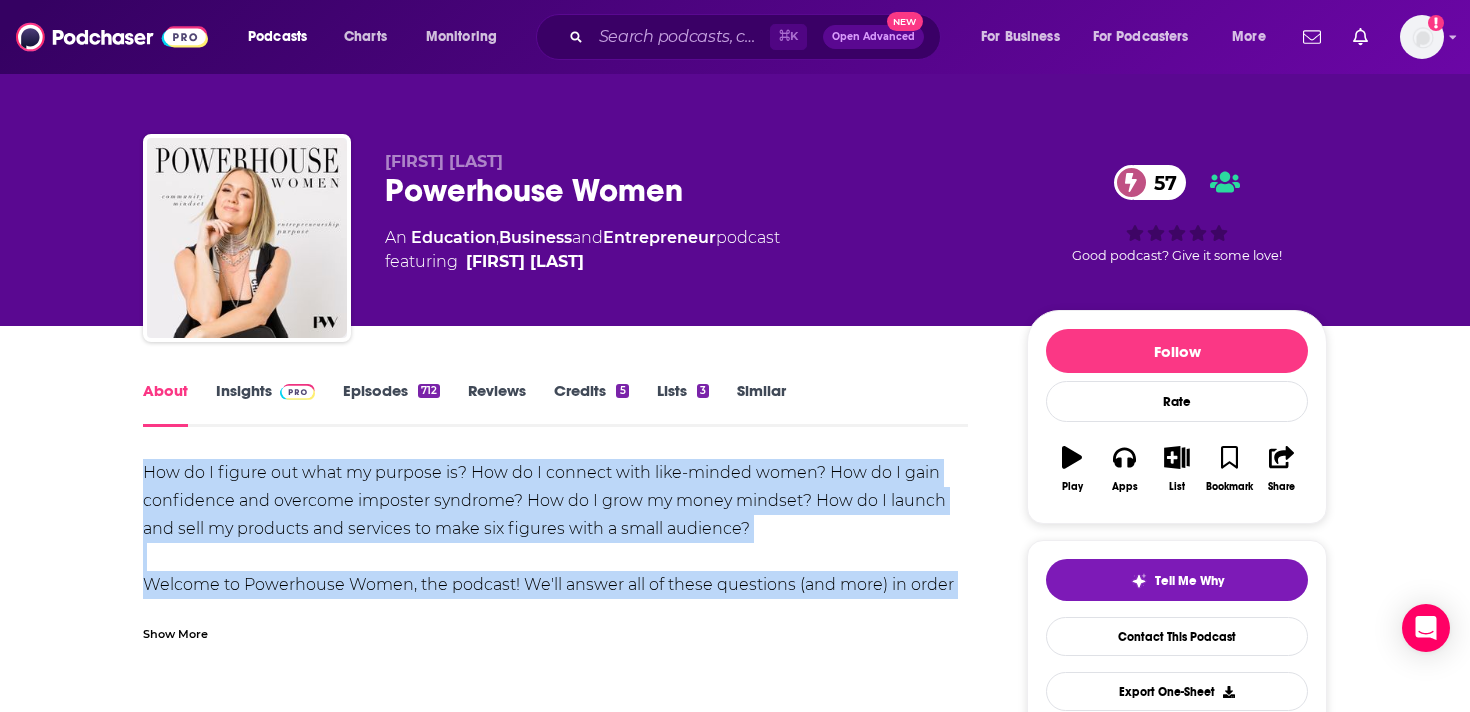 drag, startPoint x: 130, startPoint y: 469, endPoint x: 761, endPoint y: 610, distance: 646.56165 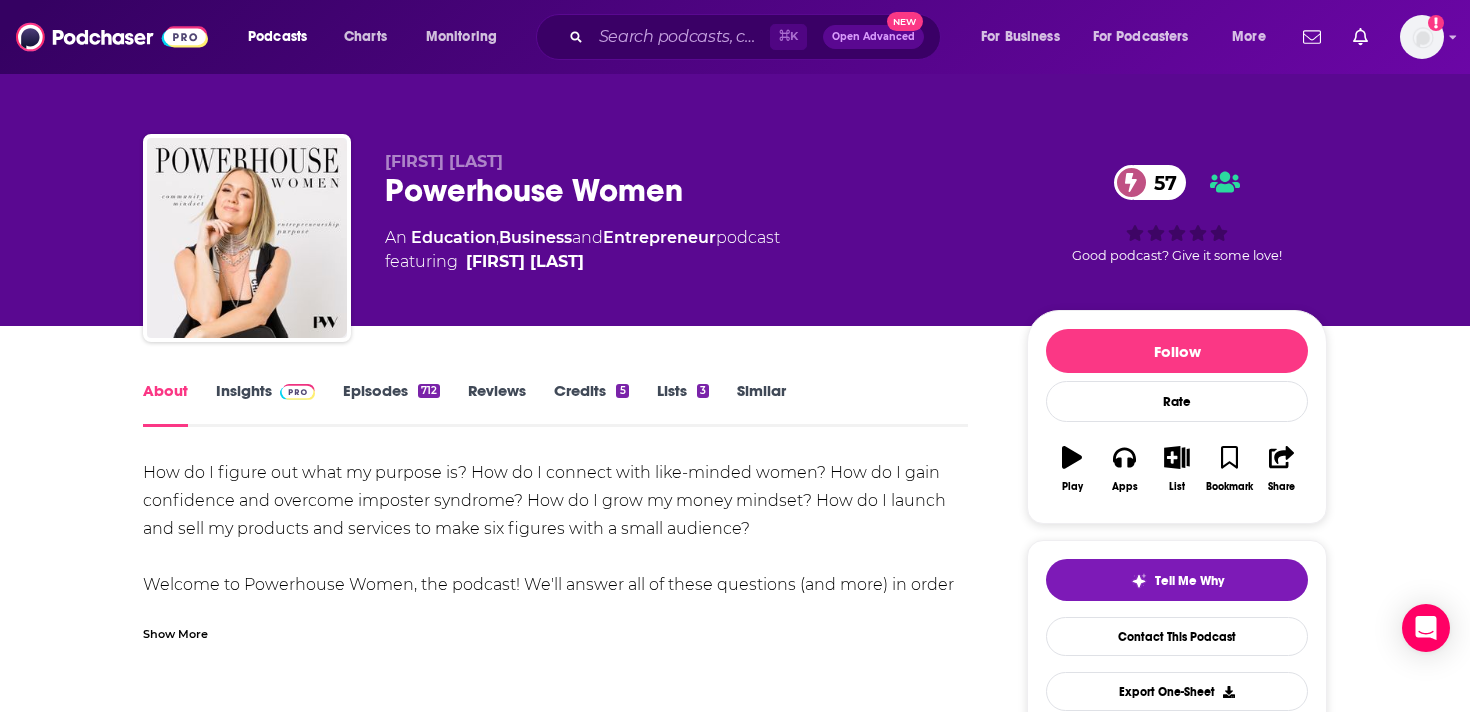 click on "Show More" at bounding box center [175, 632] 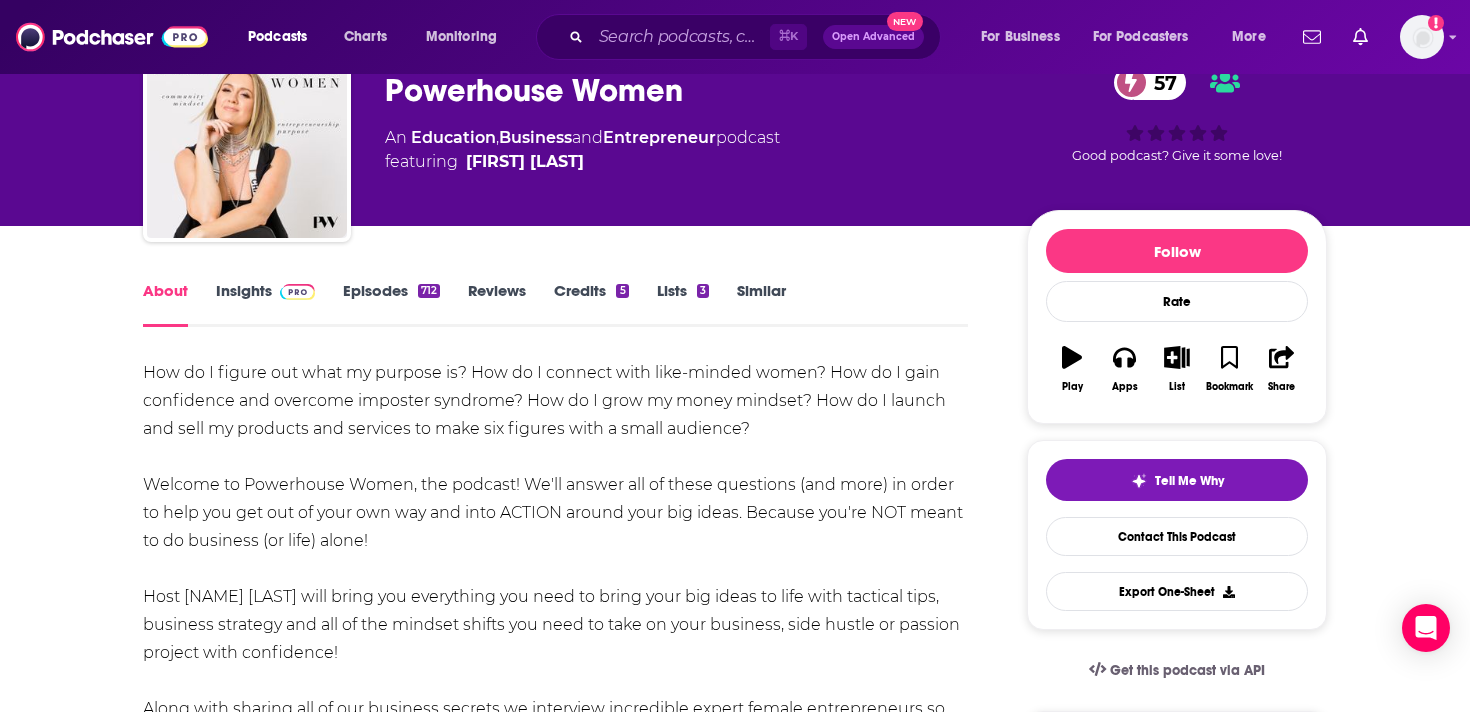 scroll, scrollTop: 124, scrollLeft: 0, axis: vertical 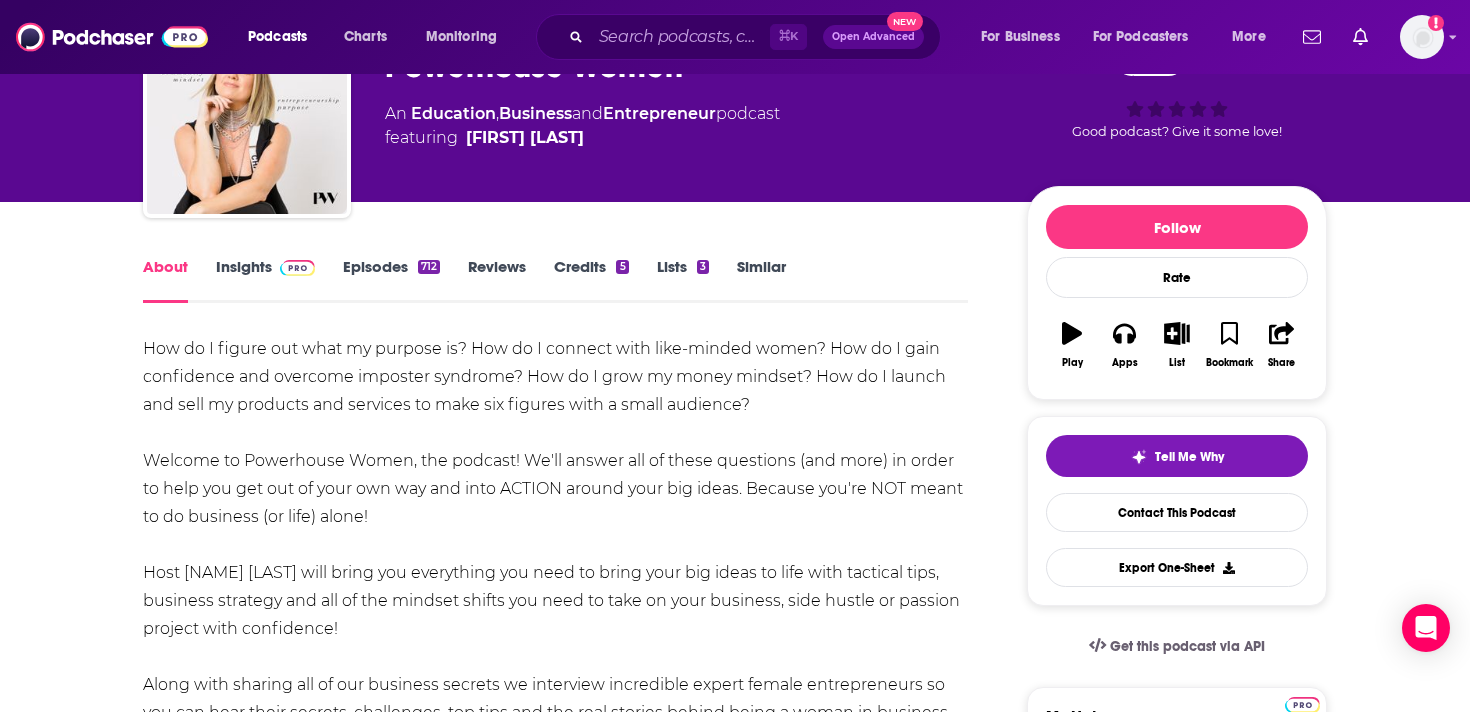 click on "How do I figure out what my purpose is? How do I connect with like-minded women? How do I gain confidence and overcome imposter syndrome? How do I grow my money mindset? How do I launch and sell my products and services to make six figures with a small audience?
Welcome to Powerhouse Women, the podcast! We'll answer all of these questions (and more) in order to help you get out of your own way and into ACTION around your big ideas. Because you're NOT meant to do business (or life) alone!
Host Lindsey Schwartz will bring you everything you need to bring your big ideas to life with tactical tips, business strategy and all of the mindset shifts you need to take on your business, side hustle or passion project with confidence!
Along with sharing all of our business secrets we interview incredible expert female entrepreneurs so you can hear their secrets, challenges, top tips and the real stories behind being a woman in business.
Let’s get inspired to take action together! Welcome to Powerhouse Women!" at bounding box center (555, 559) 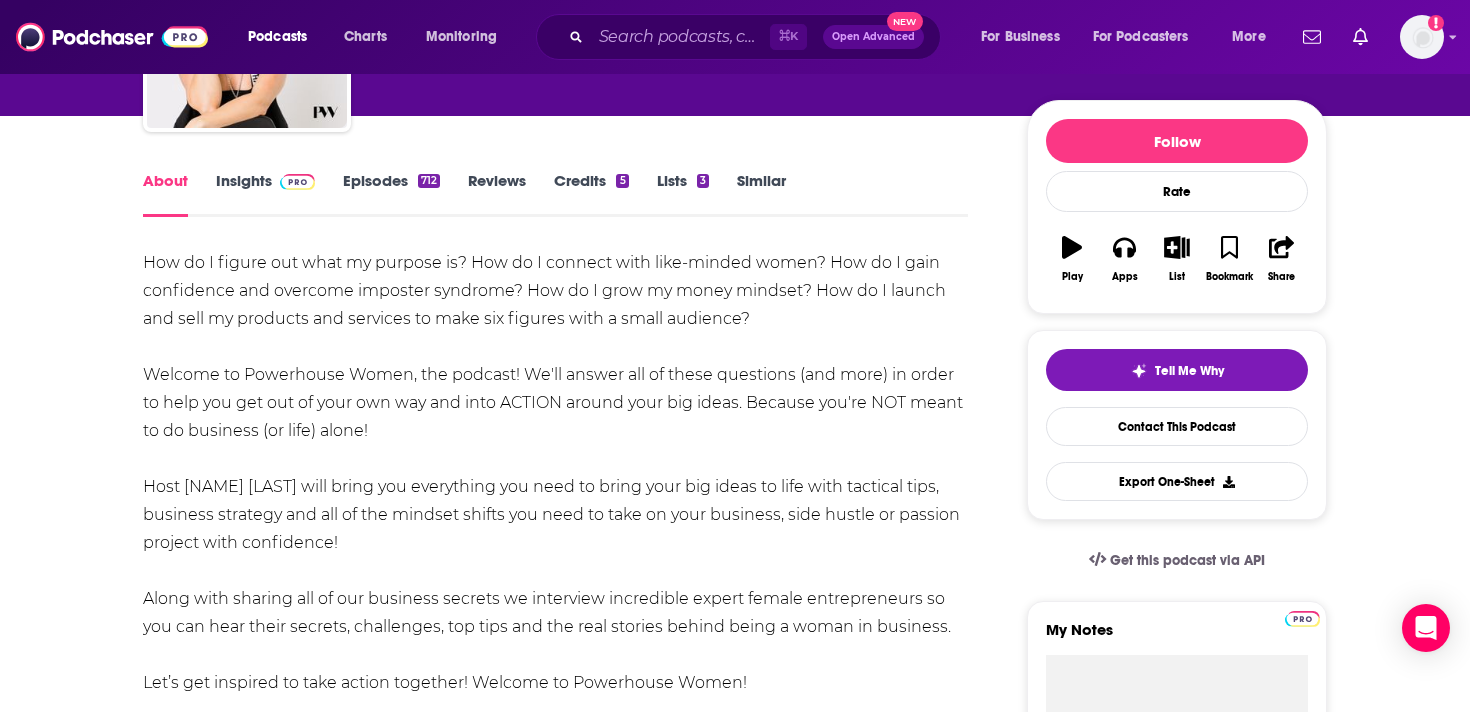 scroll, scrollTop: 225, scrollLeft: 0, axis: vertical 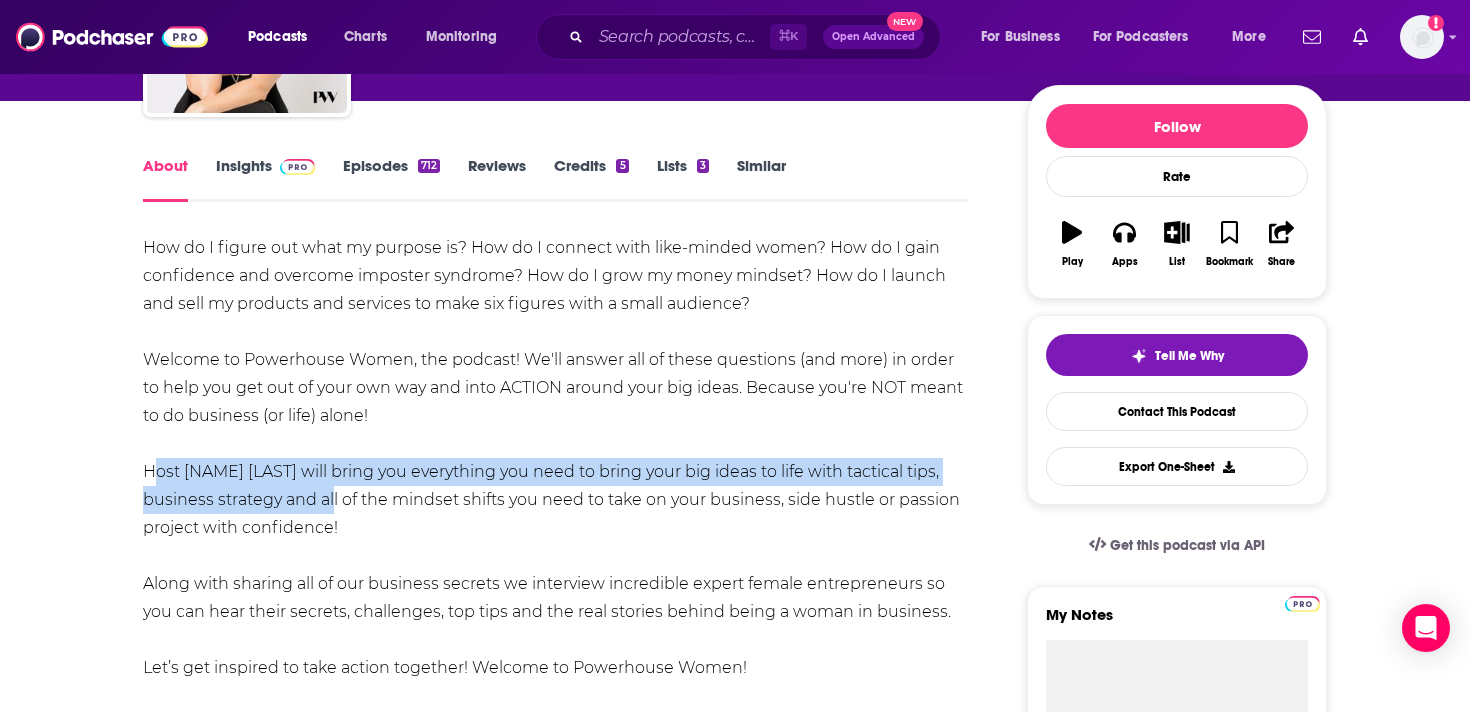 drag, startPoint x: 112, startPoint y: 472, endPoint x: 306, endPoint y: 509, distance: 197.49684 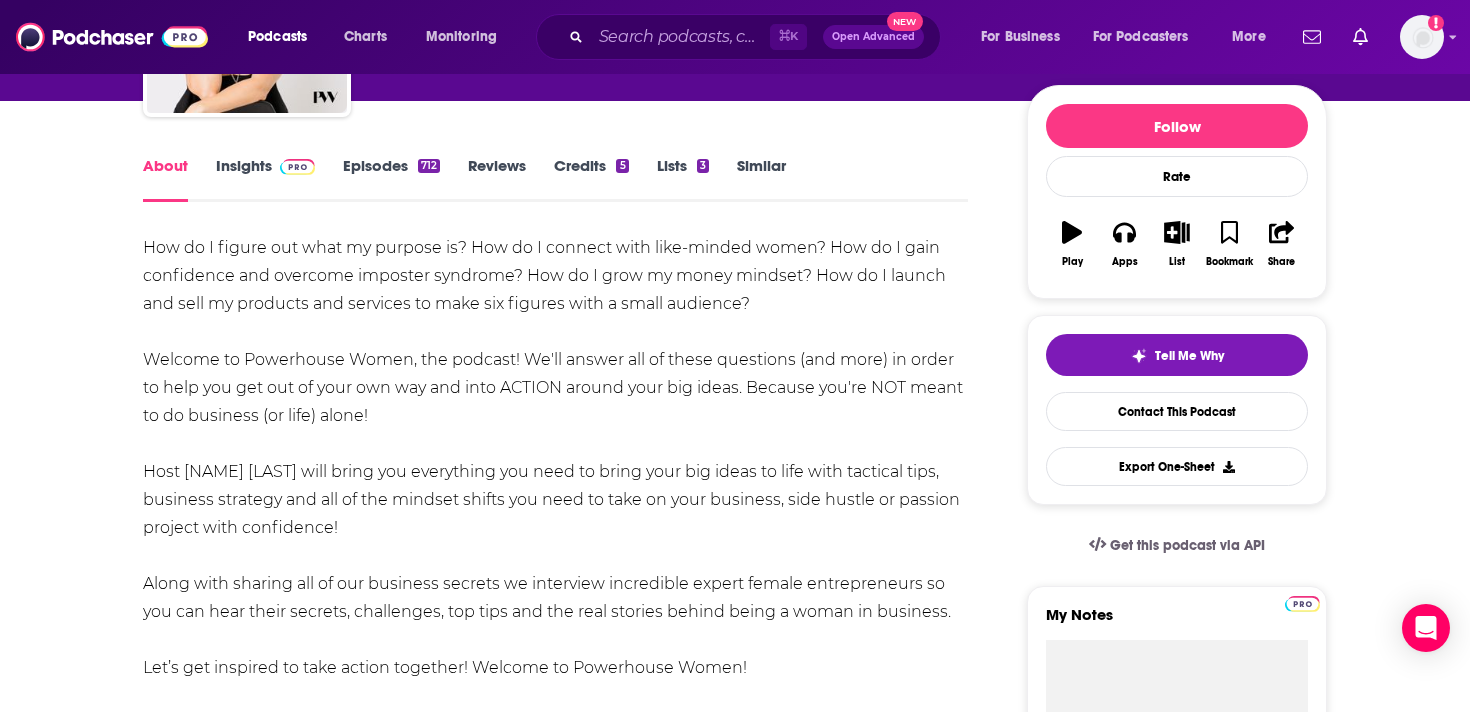 click on "How do I figure out what my purpose is? How do I connect with like-minded women? How do I gain confidence and overcome imposter syndrome? How do I grow my money mindset? How do I launch and sell my products and services to make six figures with a small audience?
Welcome to Powerhouse Women, the podcast! We'll answer all of these questions (and more) in order to help you get out of your own way and into ACTION around your big ideas. Because you're NOT meant to do business (or life) alone!
Host Lindsey Schwartz will bring you everything you need to bring your big ideas to life with tactical tips, business strategy and all of the mindset shifts you need to take on your business, side hustle or passion project with confidence!
Along with sharing all of our business secrets we interview incredible expert female entrepreneurs so you can hear their secrets, challenges, top tips and the real stories behind being a woman in business.
Let’s get inspired to take action together! Welcome to Powerhouse Women!" at bounding box center [555, 458] 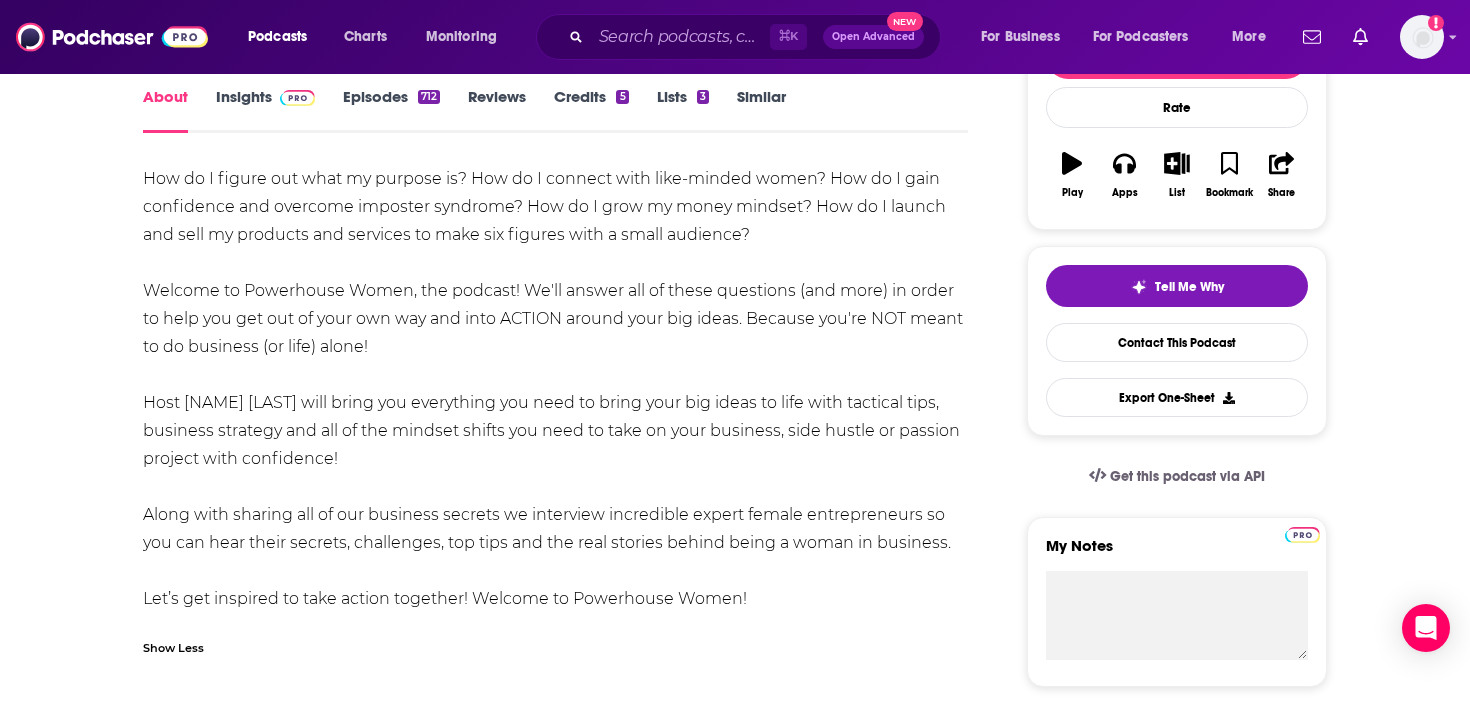 scroll, scrollTop: 296, scrollLeft: 0, axis: vertical 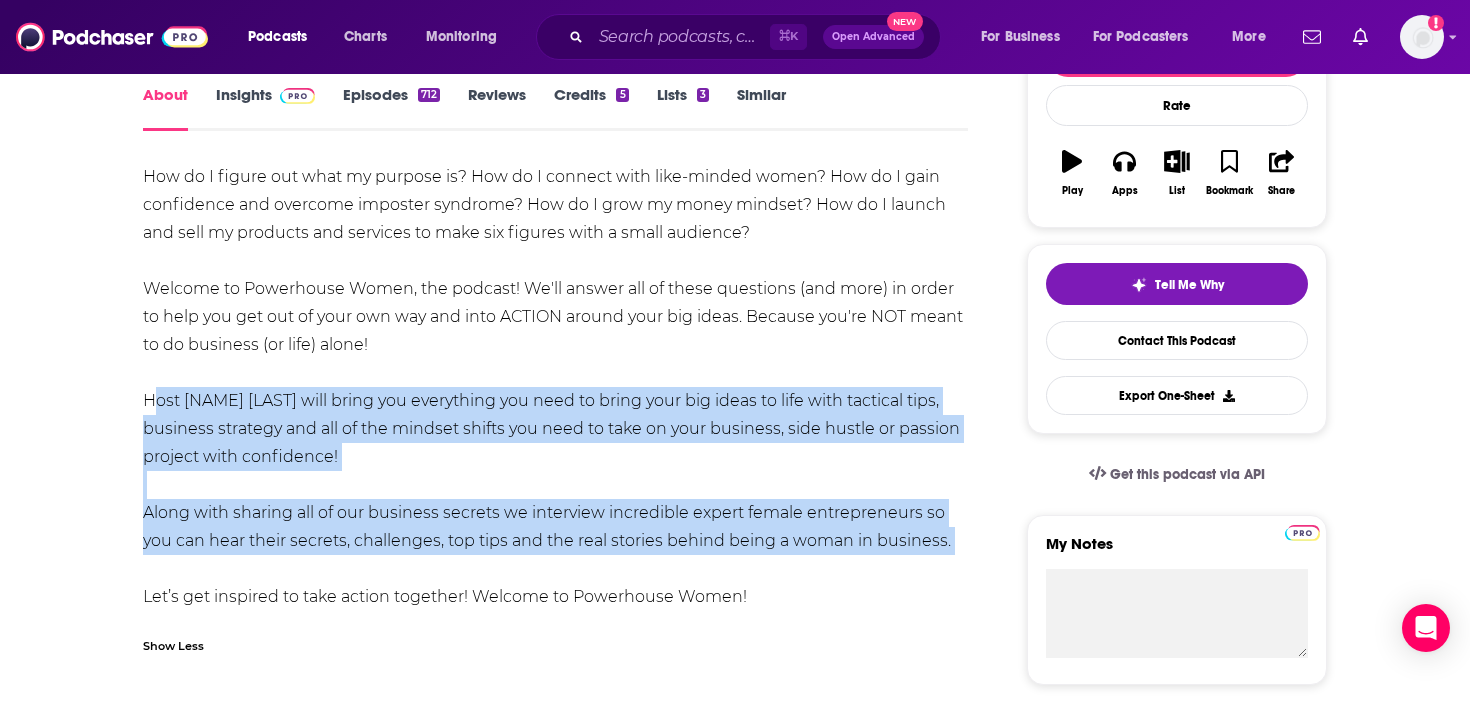 drag, startPoint x: 296, startPoint y: 559, endPoint x: 132, endPoint y: 394, distance: 232.6392 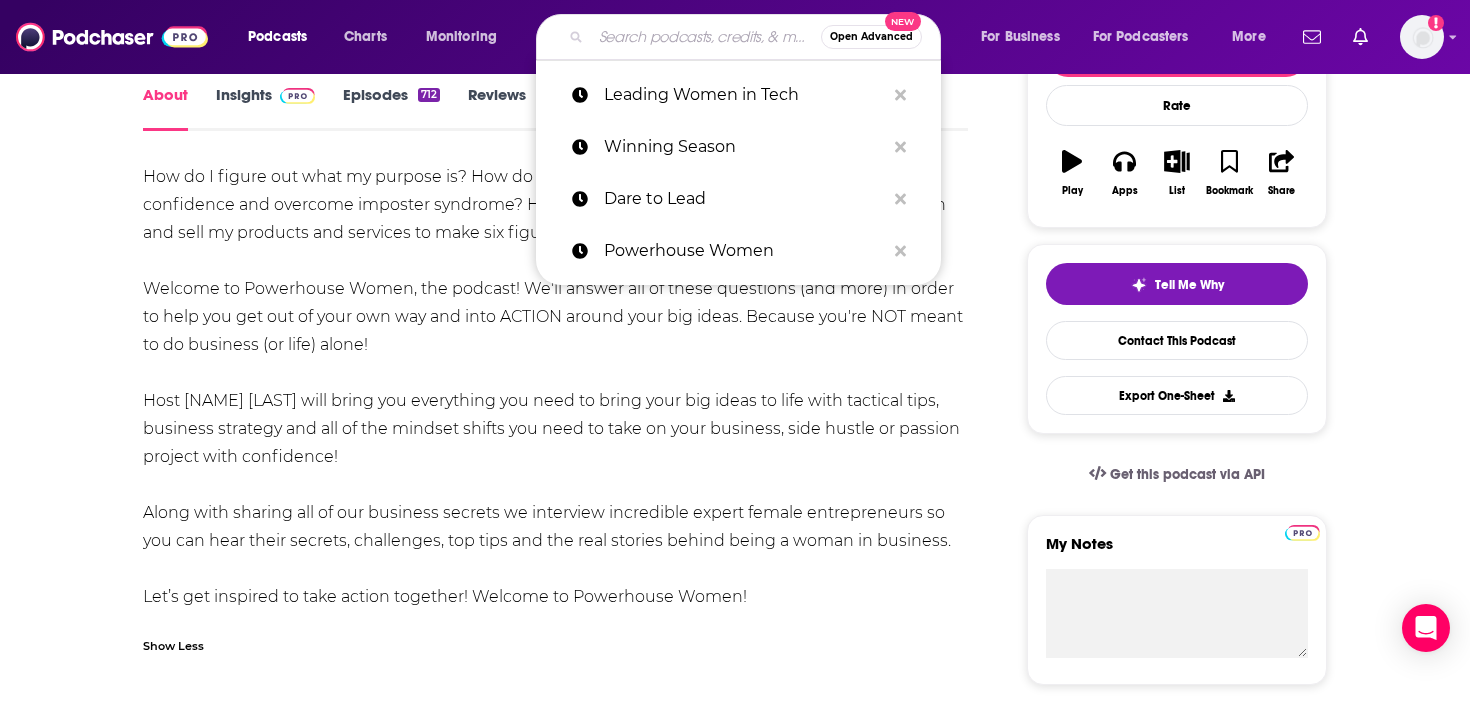 click at bounding box center (706, 37) 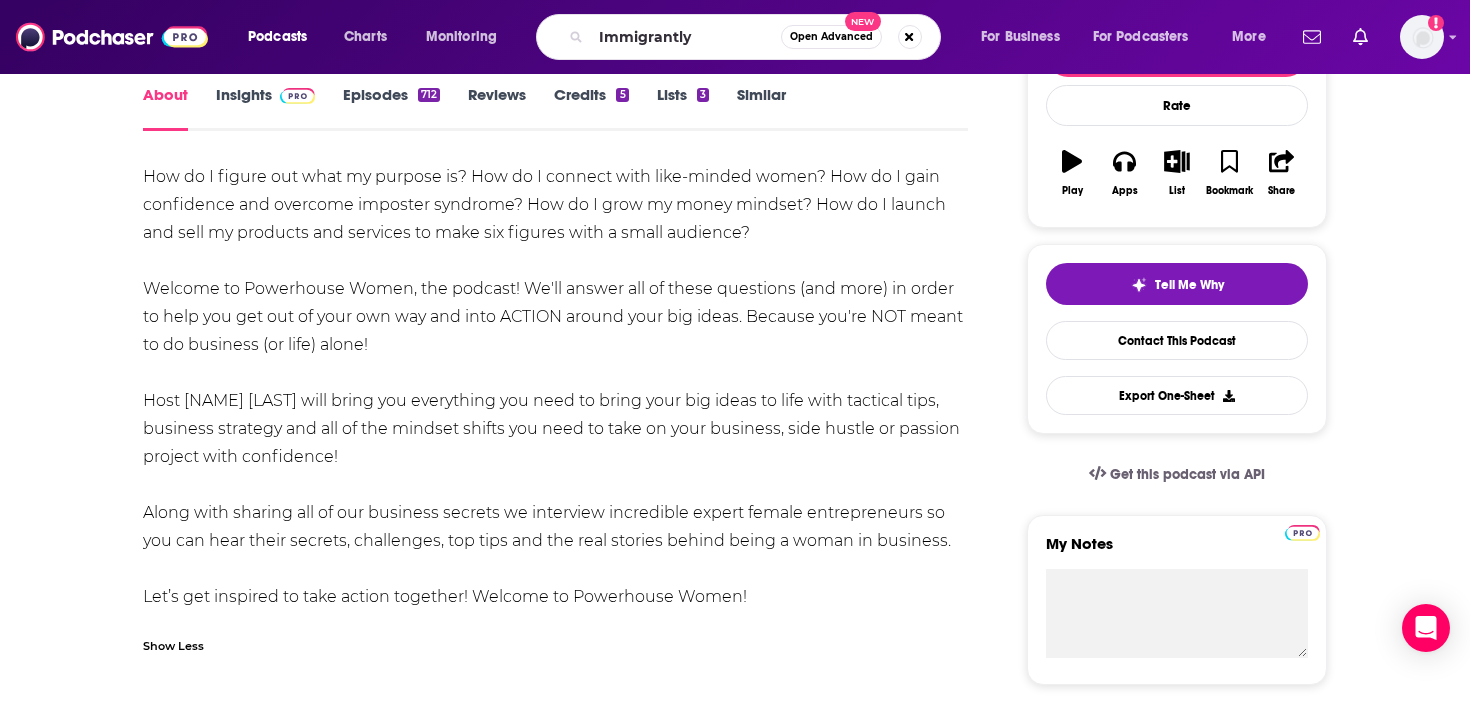scroll, scrollTop: 0, scrollLeft: 0, axis: both 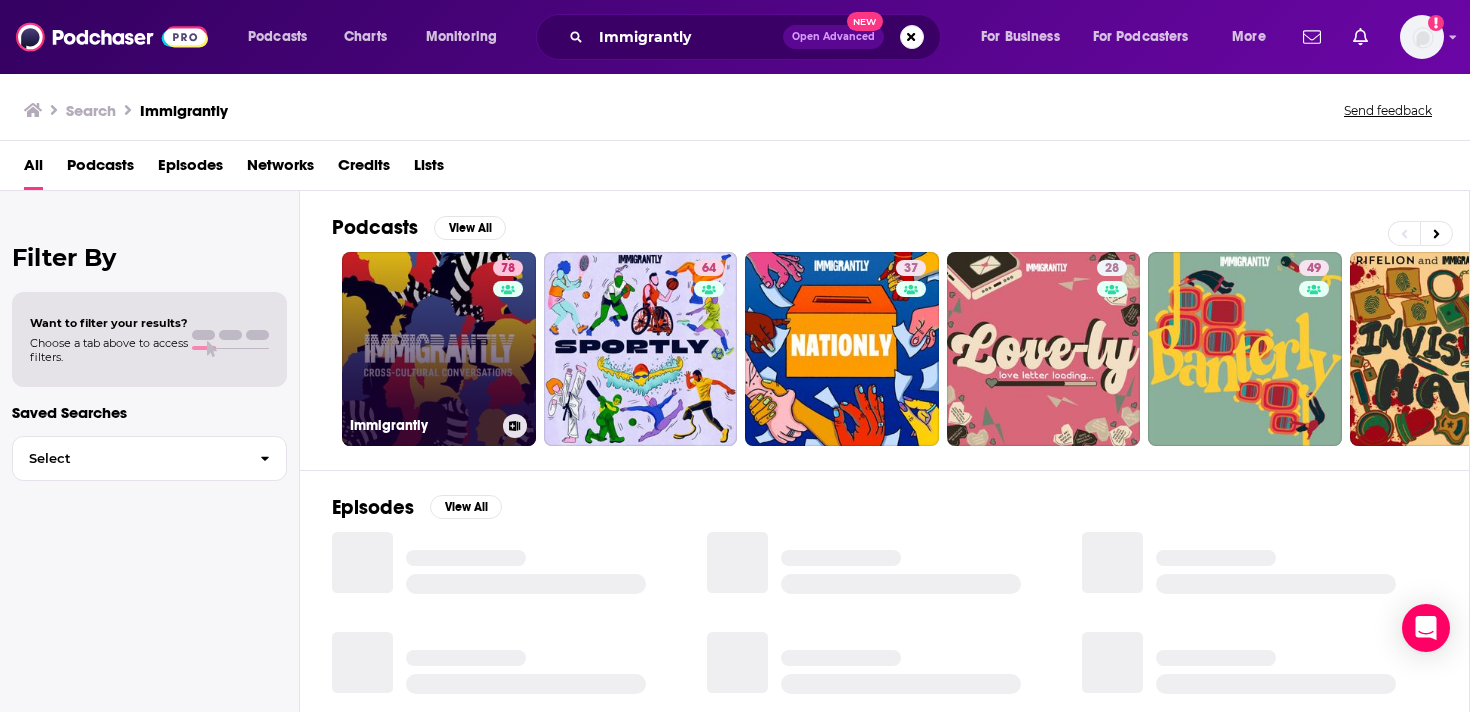 click on "78 Immigrantly" at bounding box center [439, 349] 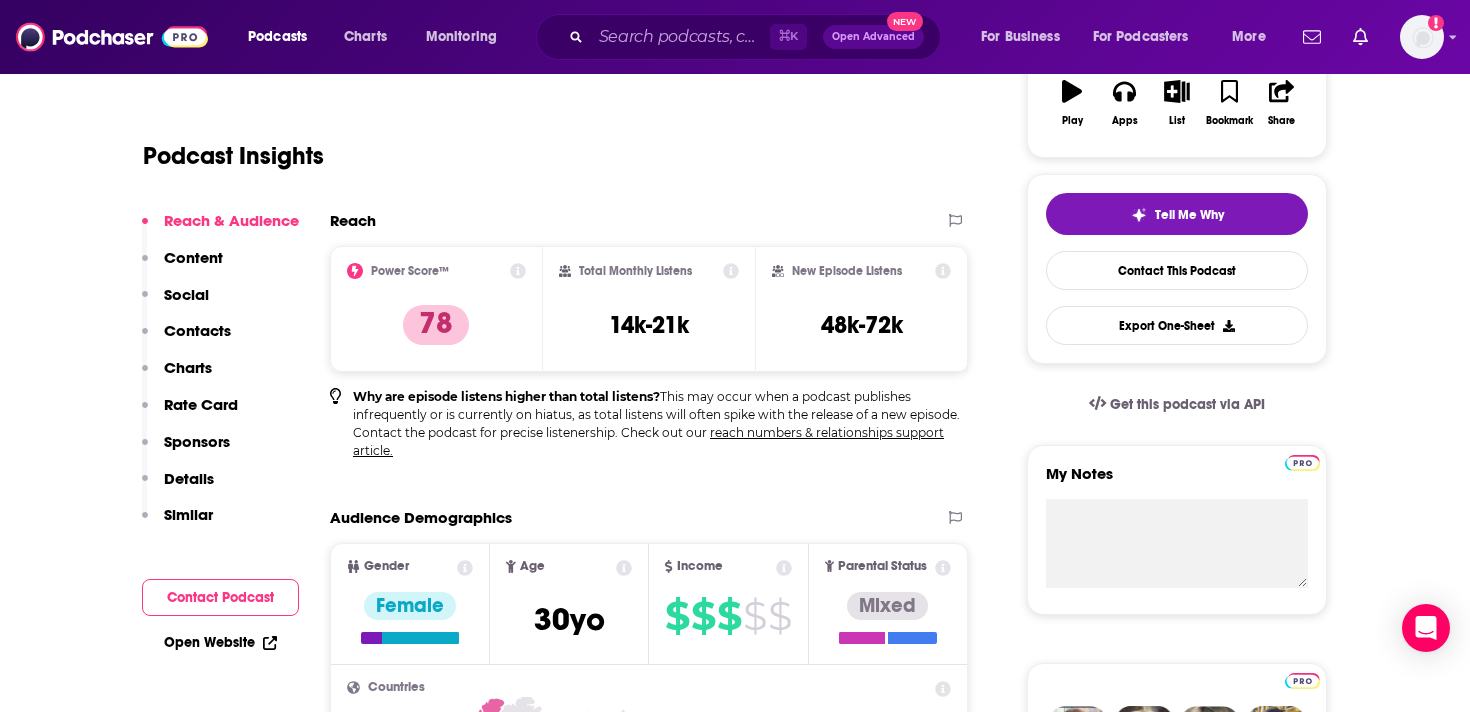 scroll, scrollTop: 0, scrollLeft: 0, axis: both 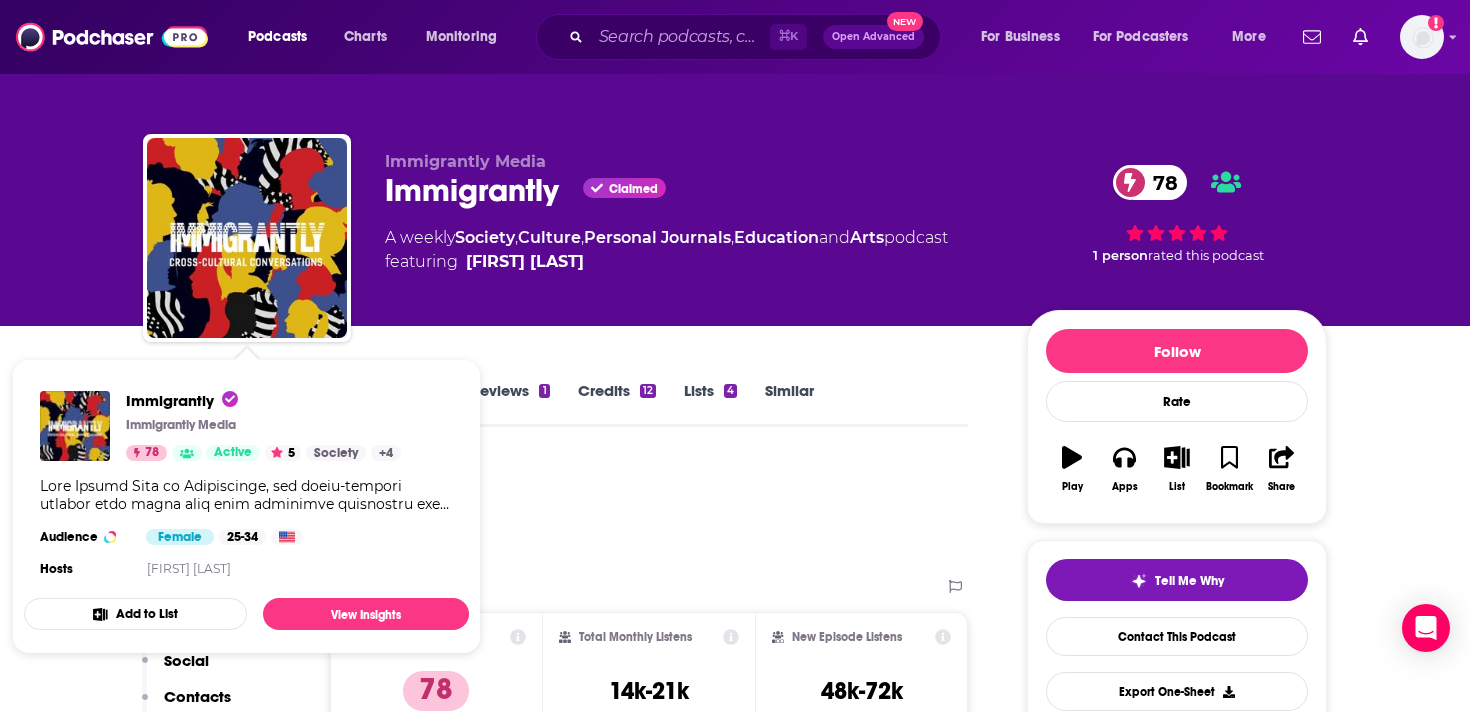 click on "Podcast Insights" at bounding box center [547, 510] 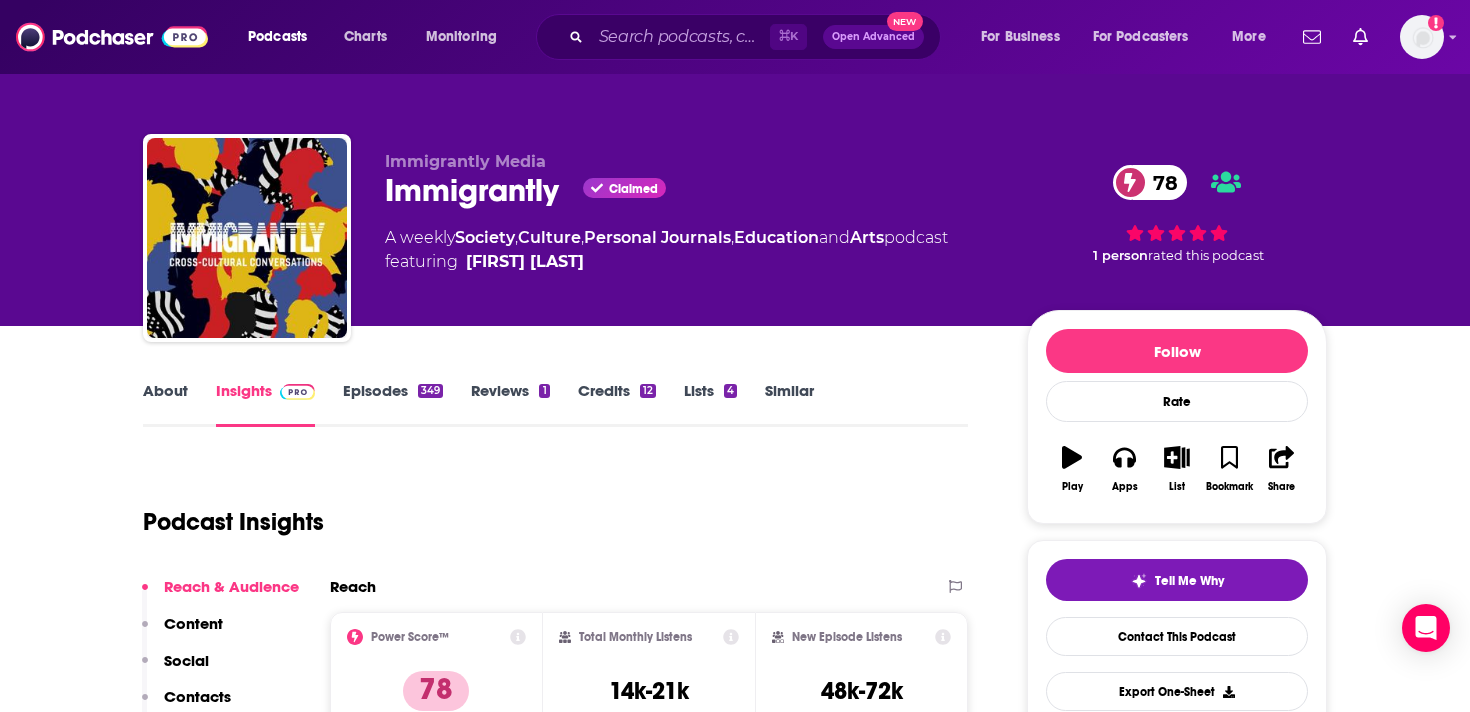 click on "About" at bounding box center (165, 404) 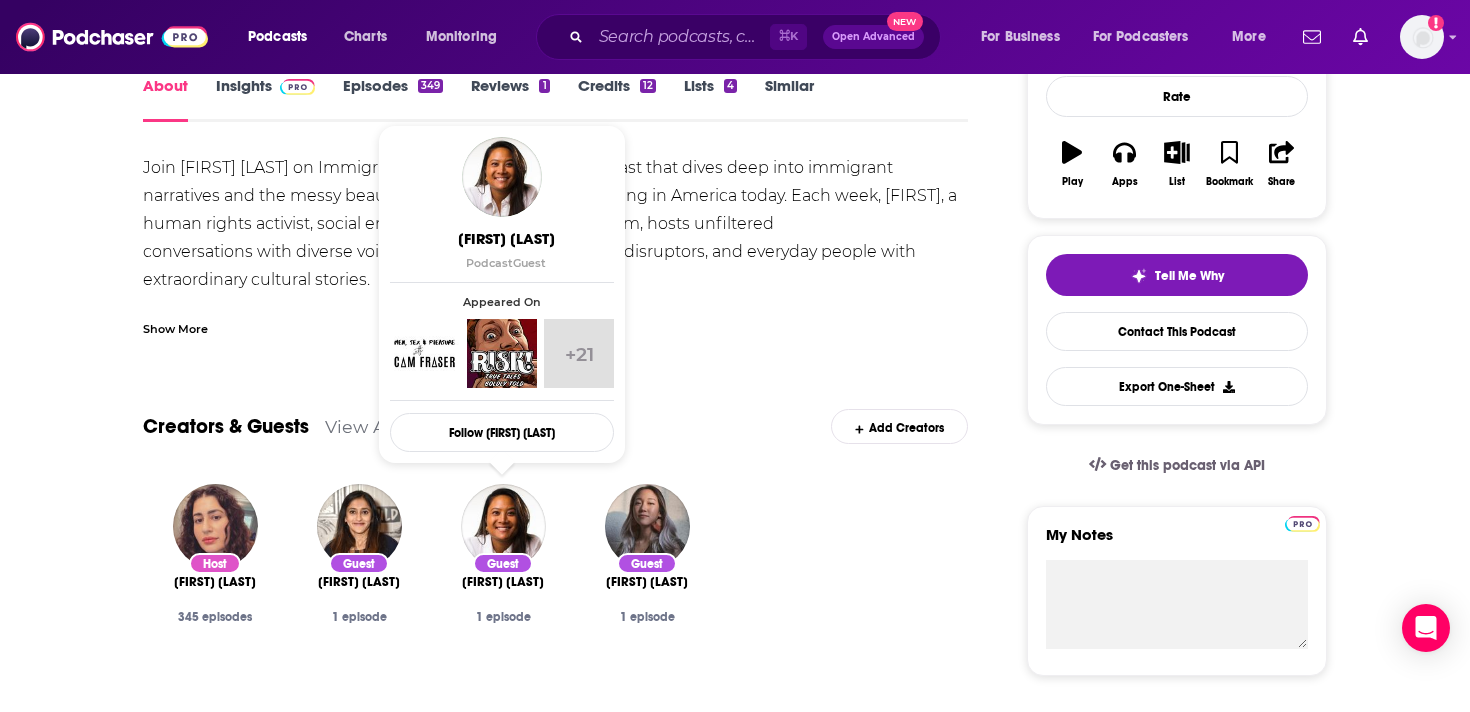 scroll, scrollTop: 301, scrollLeft: 0, axis: vertical 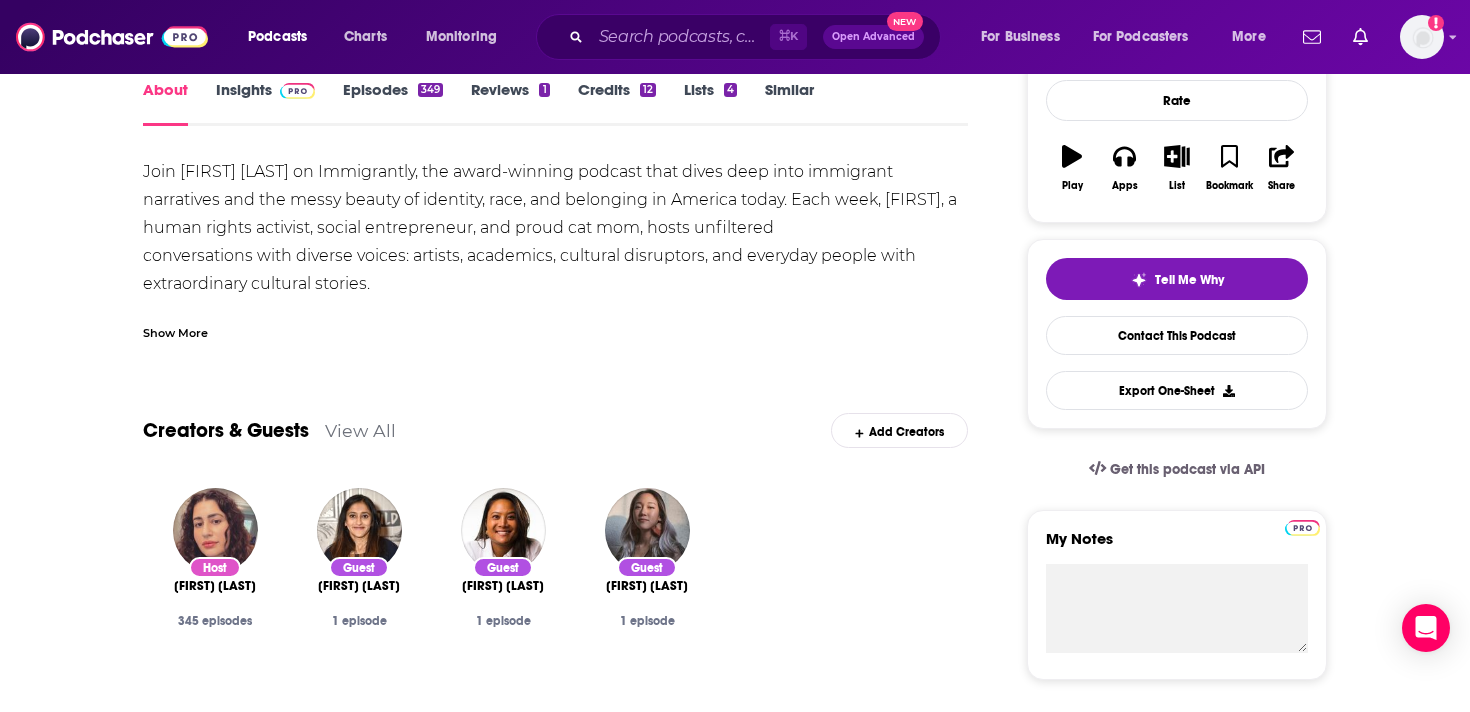 click on "Show More" at bounding box center [175, 331] 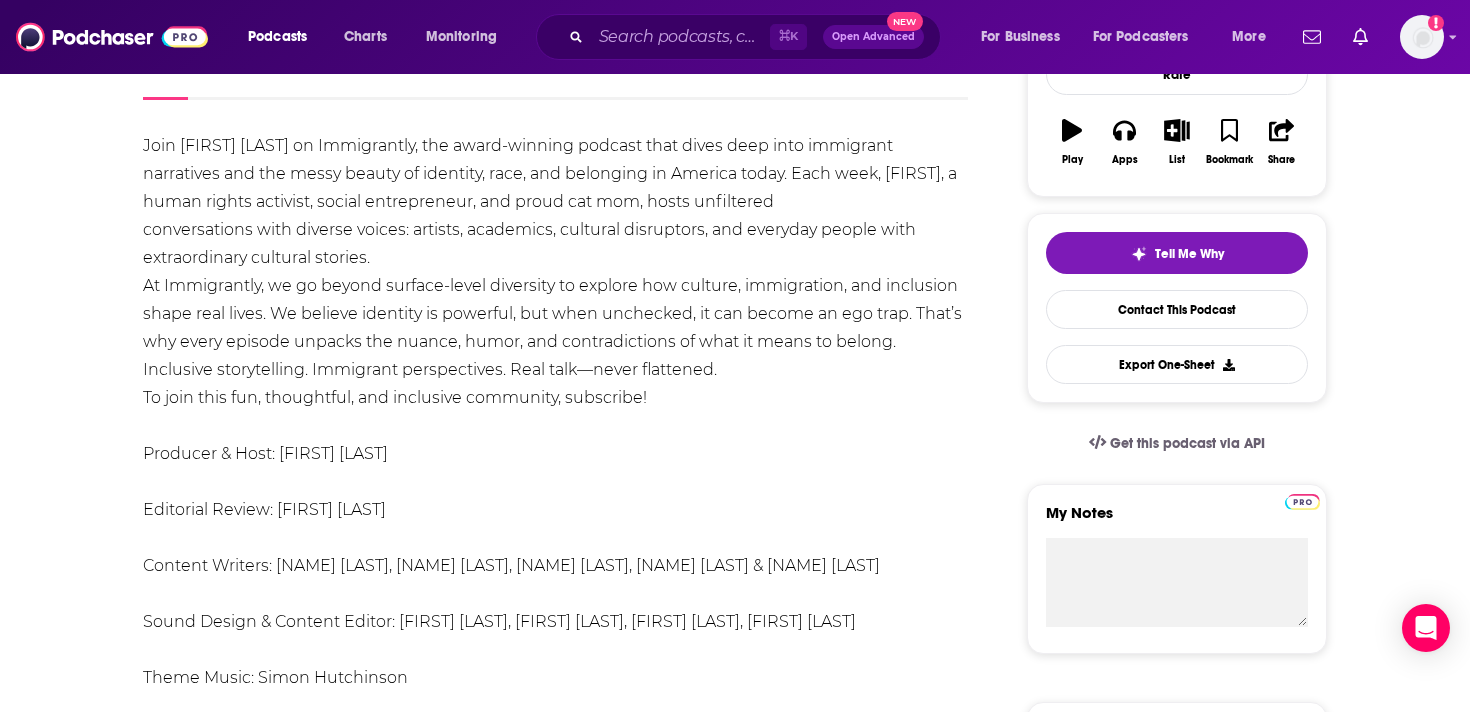 scroll, scrollTop: 0, scrollLeft: 0, axis: both 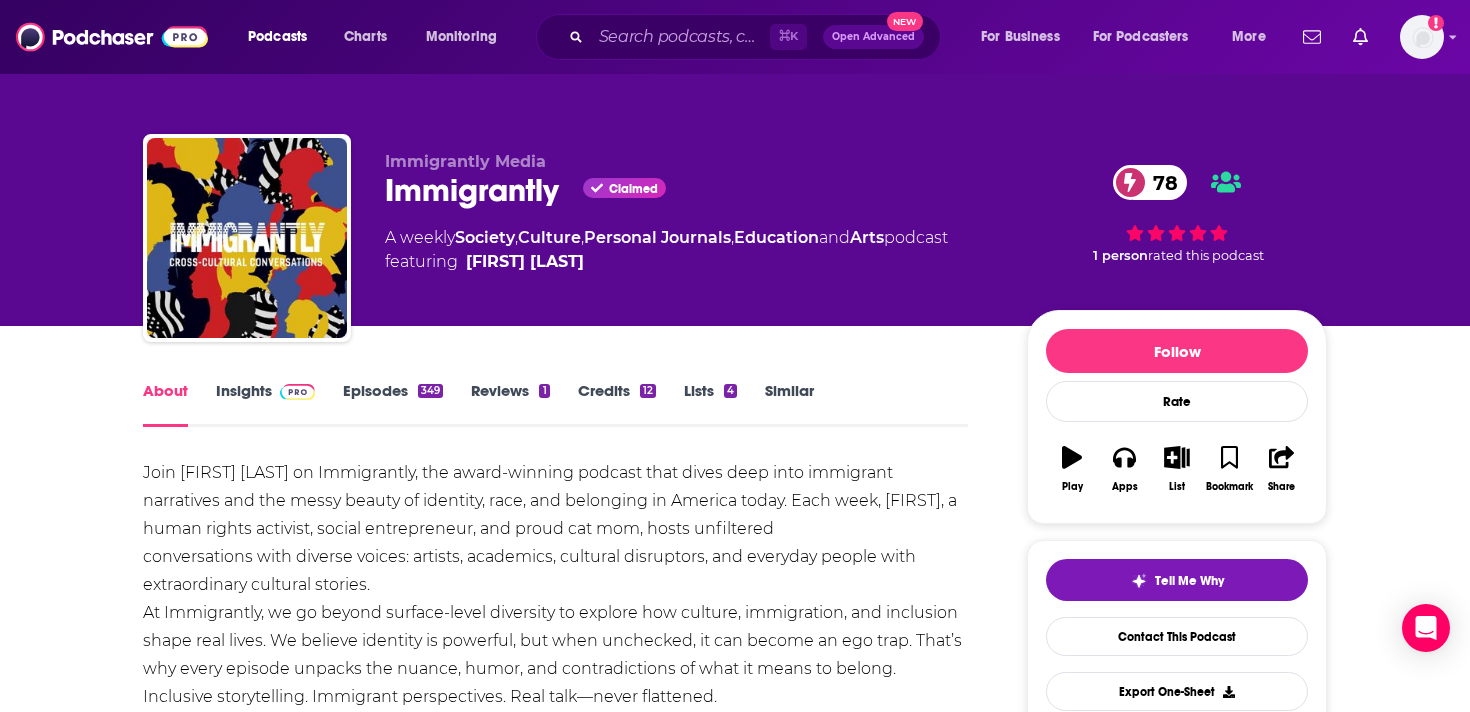 click on "Episodes 349" at bounding box center [393, 404] 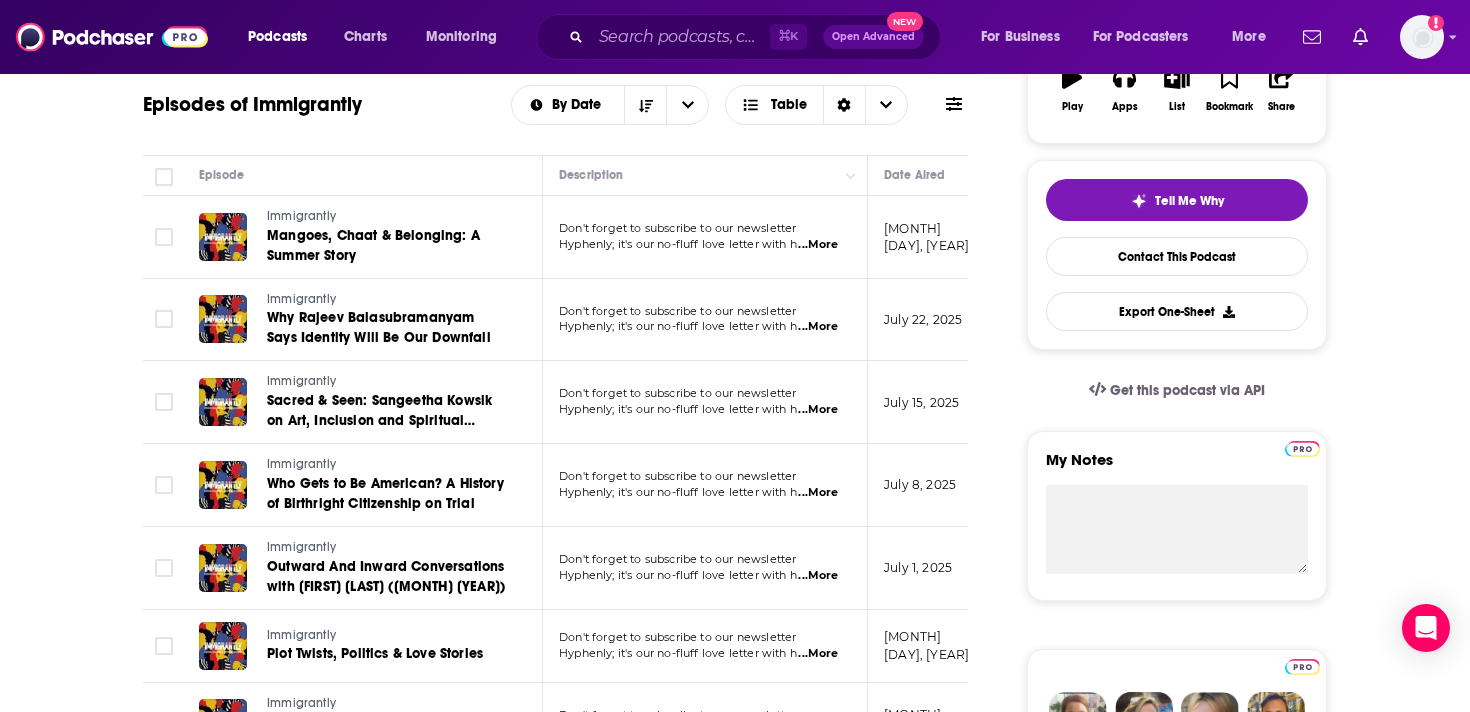 scroll, scrollTop: 382, scrollLeft: 0, axis: vertical 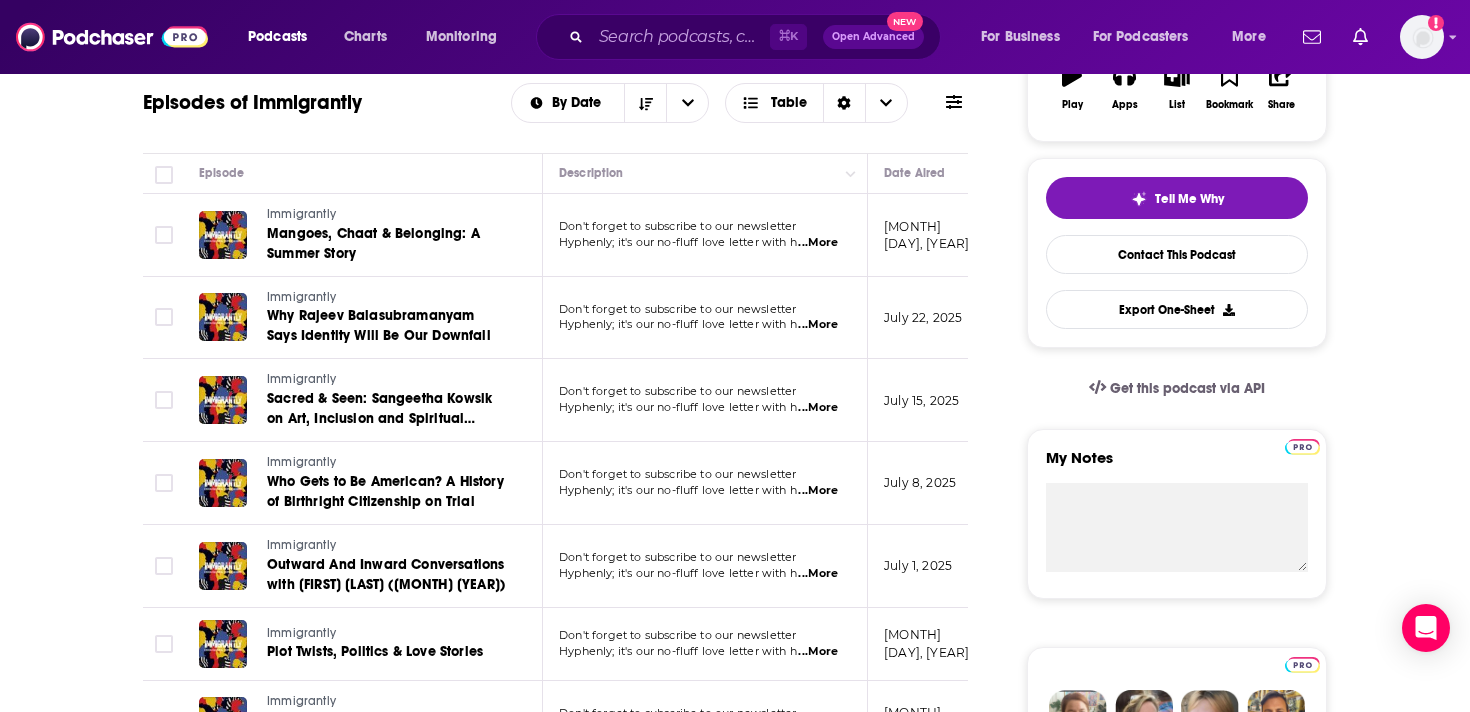click on "...More" at bounding box center (818, 243) 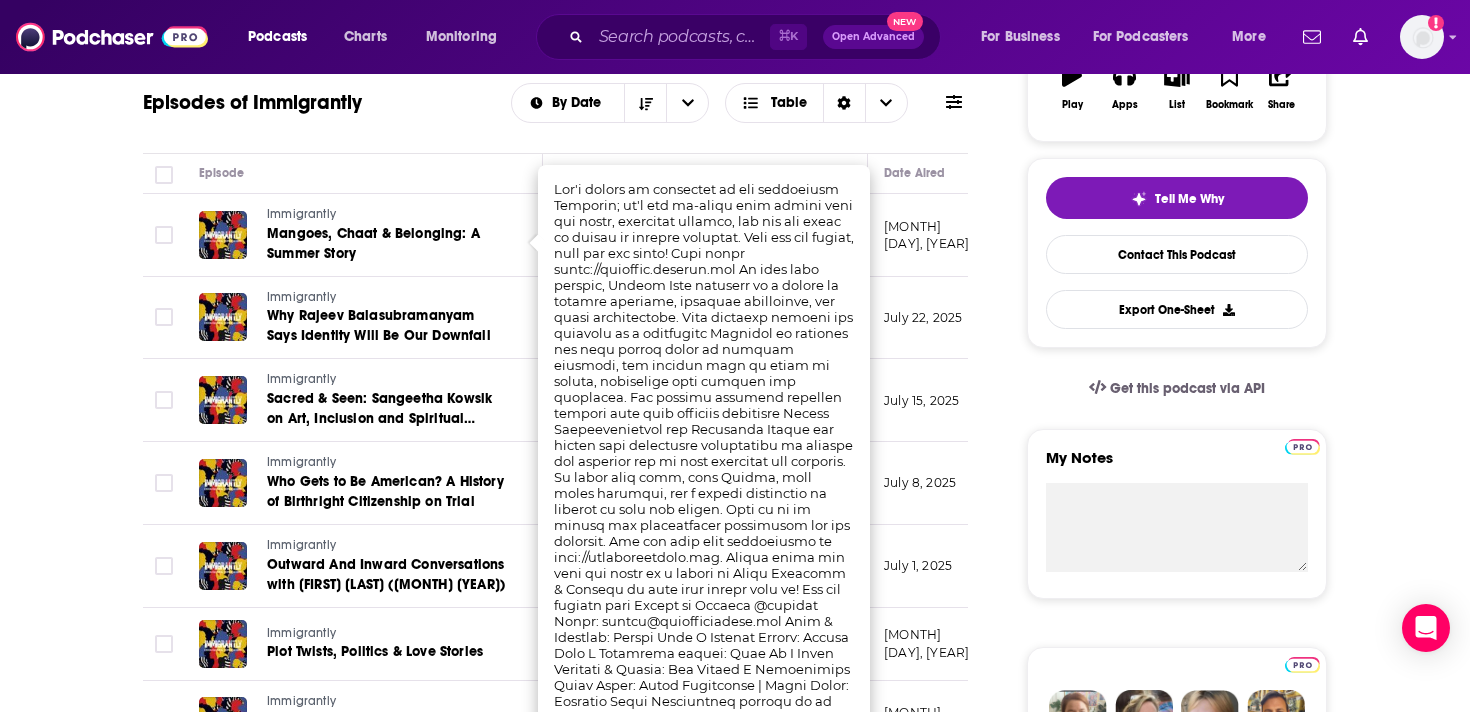 click on "July 15, 2025" at bounding box center [933, 400] 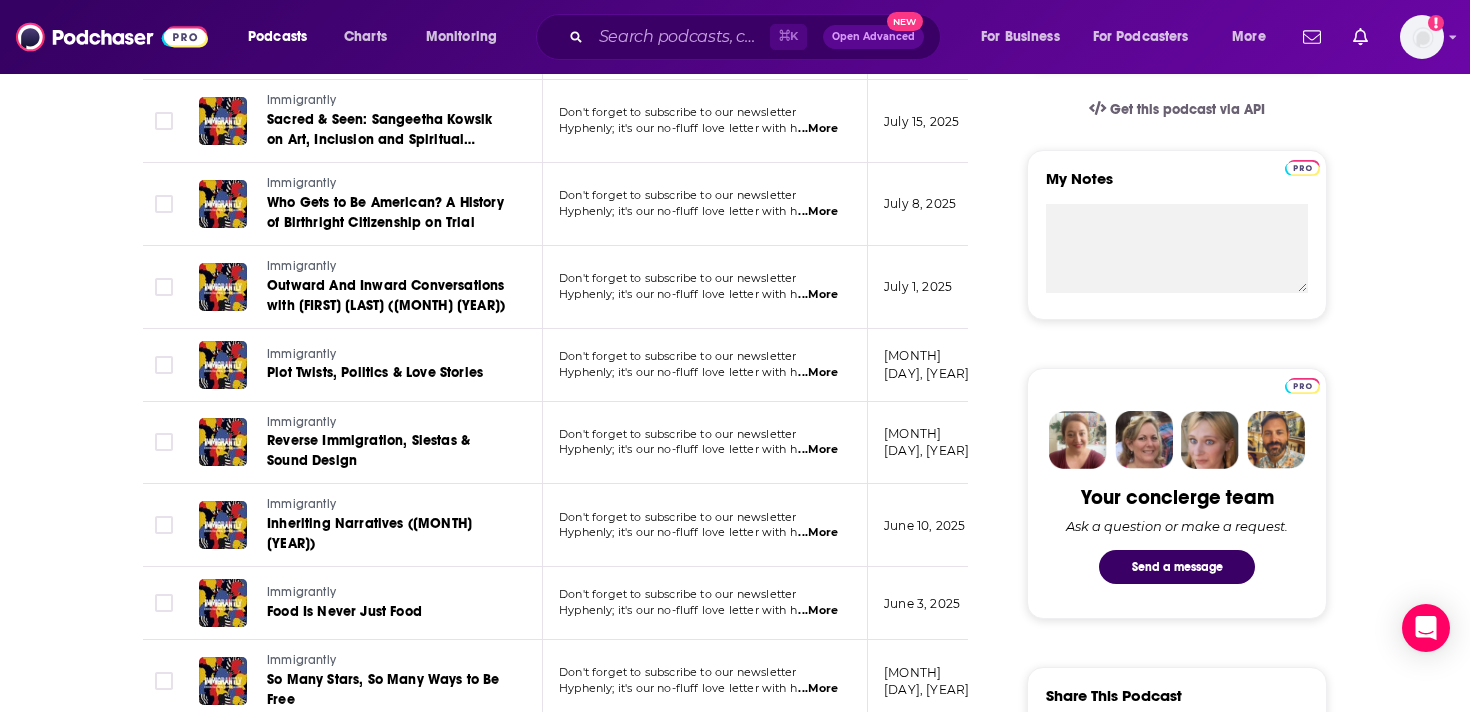 scroll, scrollTop: 663, scrollLeft: 0, axis: vertical 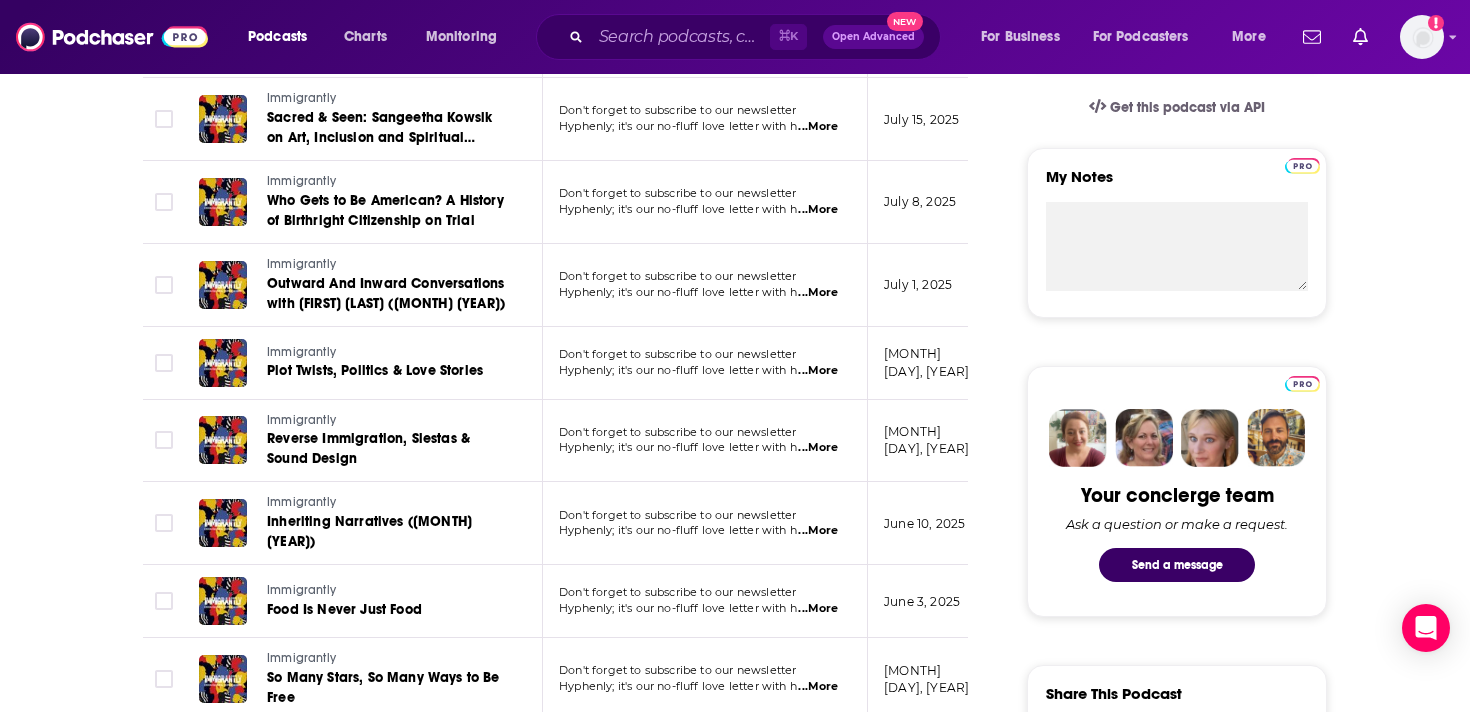 click on "Immigrantly" at bounding box center (387, 659) 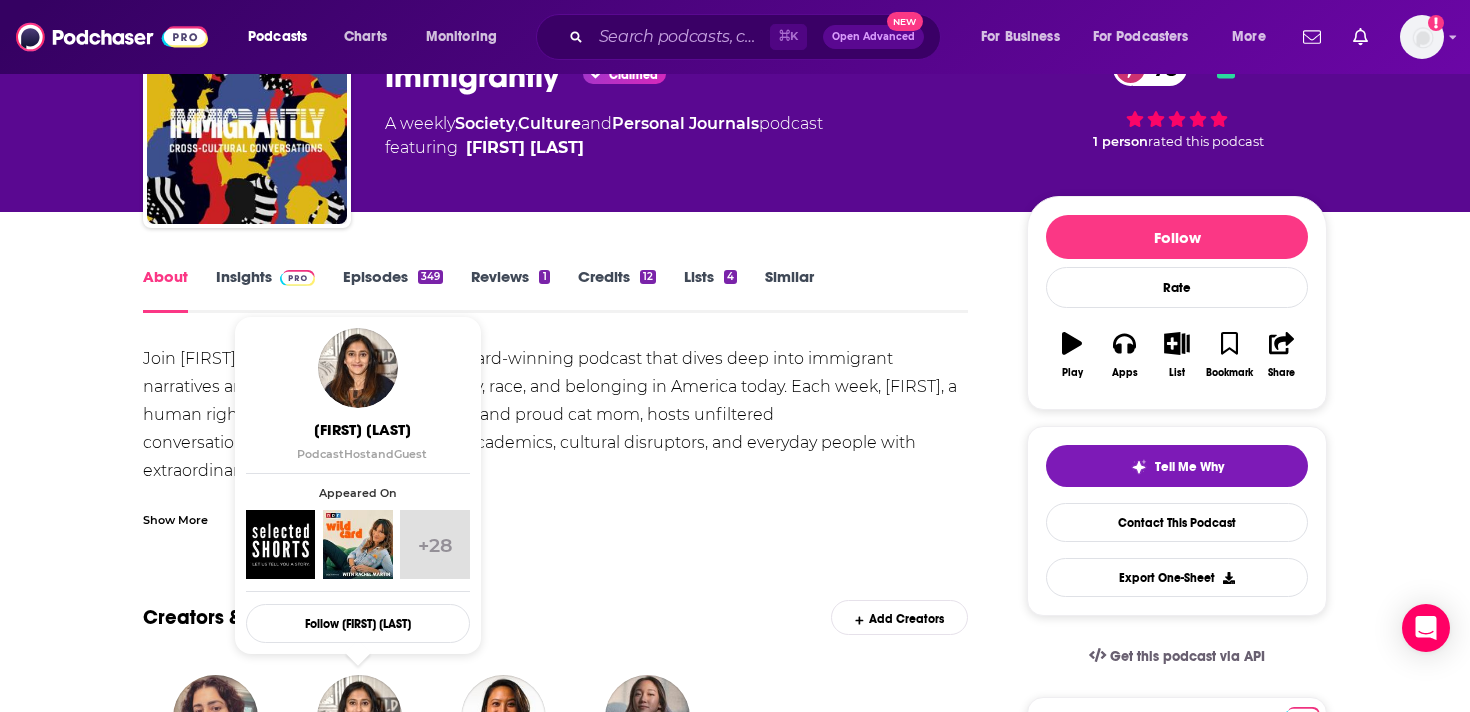 scroll, scrollTop: 75, scrollLeft: 0, axis: vertical 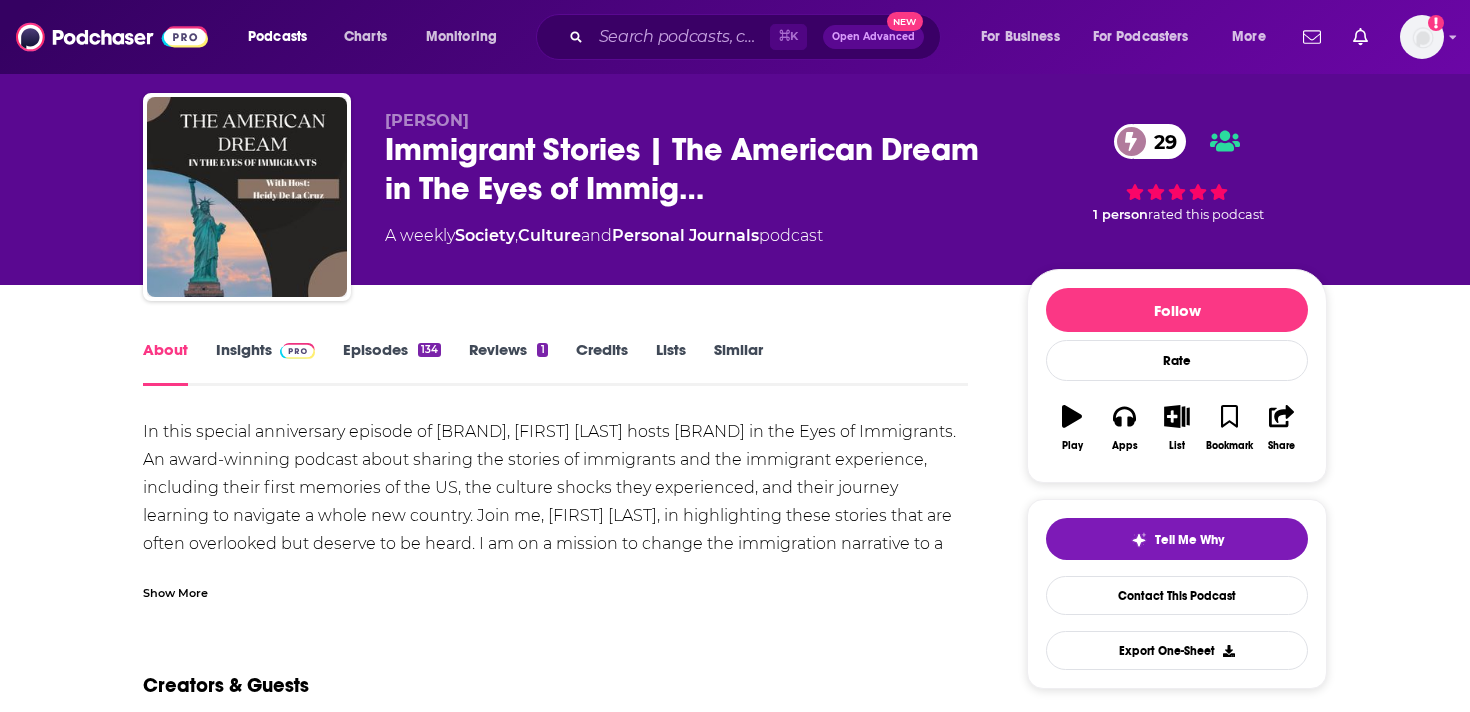 click on "In this special anniversary episode of [BRAND], [FIRST] [LAST] hosts [BRAND] in the Eyes of Immigrants. An award-winning podcast about sharing the stories of immigrants and the immigrant experience, including their first memories of the US, the culture shocks they experienced, and their journey learning to navigate a whole new country. Join me, [FIRST] [LAST], in highlighting these stories that are often overlooked but deserve to be heard. I am on a mission to change the immigration narrative to a more compassionate and empathetic approach, like a Jesus approach." at bounding box center [555, 502] 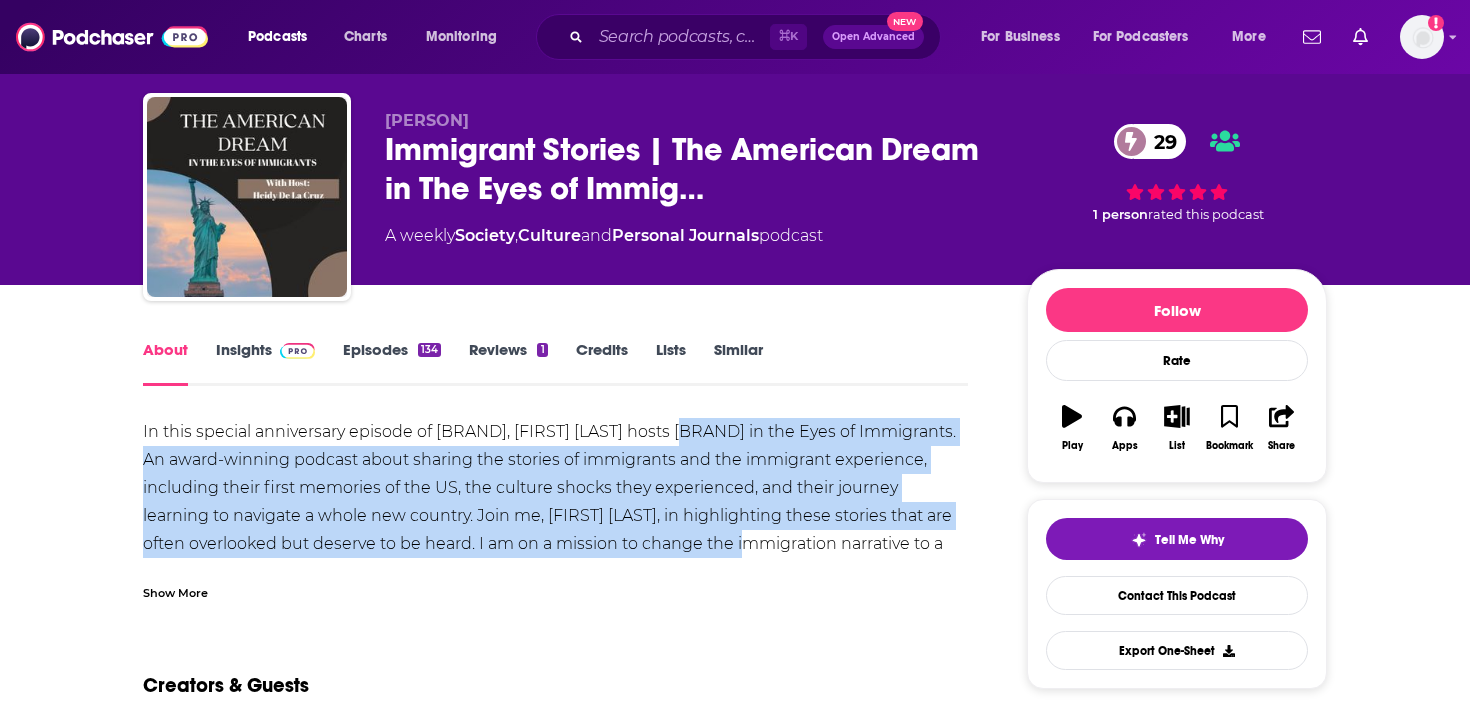 drag, startPoint x: 727, startPoint y: 431, endPoint x: 739, endPoint y: 548, distance: 117.61378 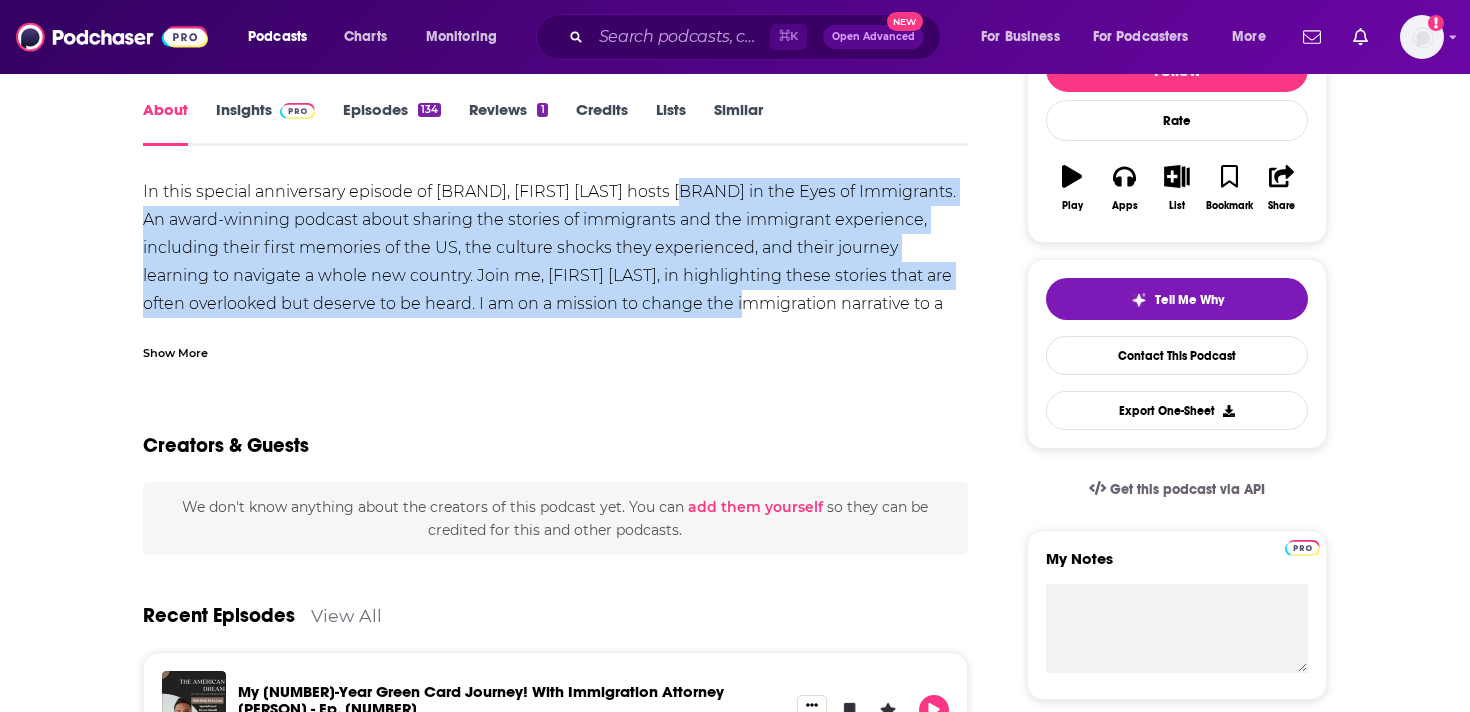 scroll, scrollTop: 277, scrollLeft: 0, axis: vertical 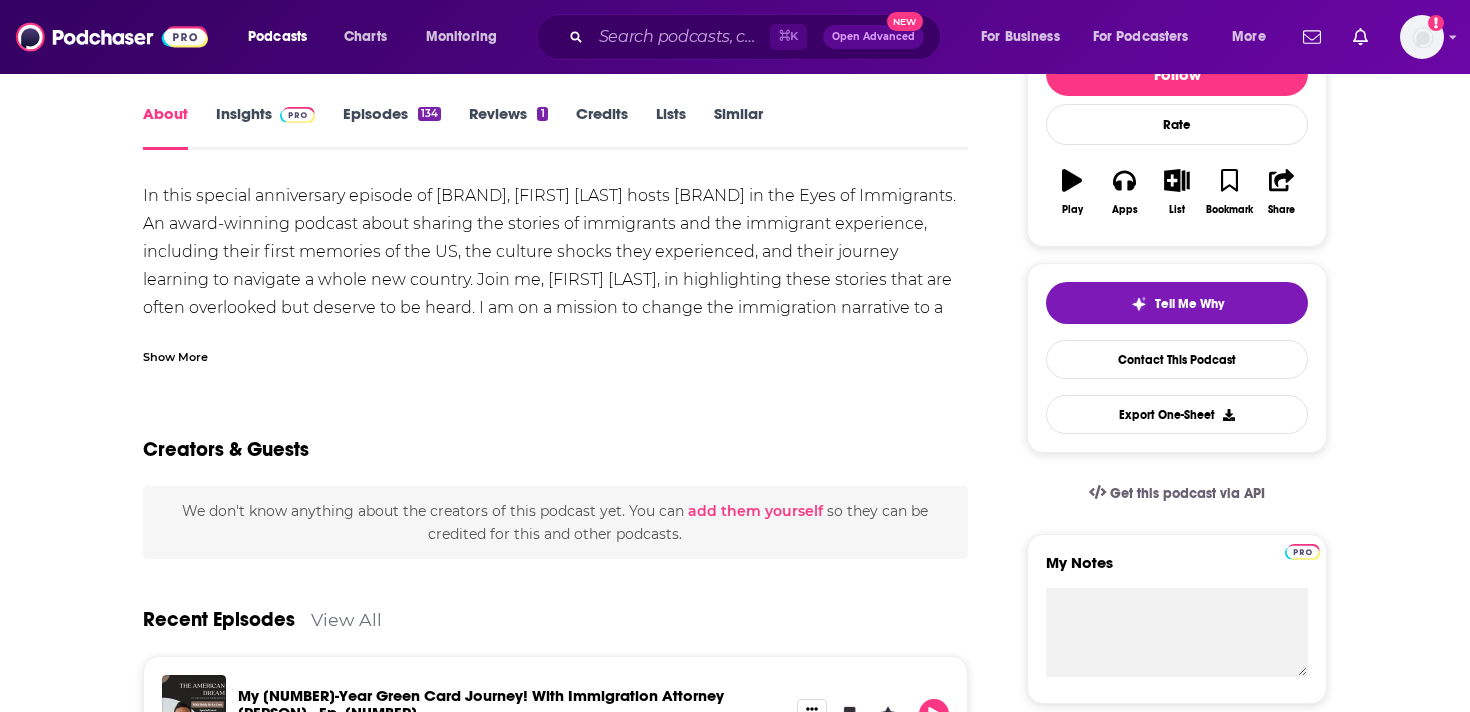 click on "Show More" at bounding box center [175, 355] 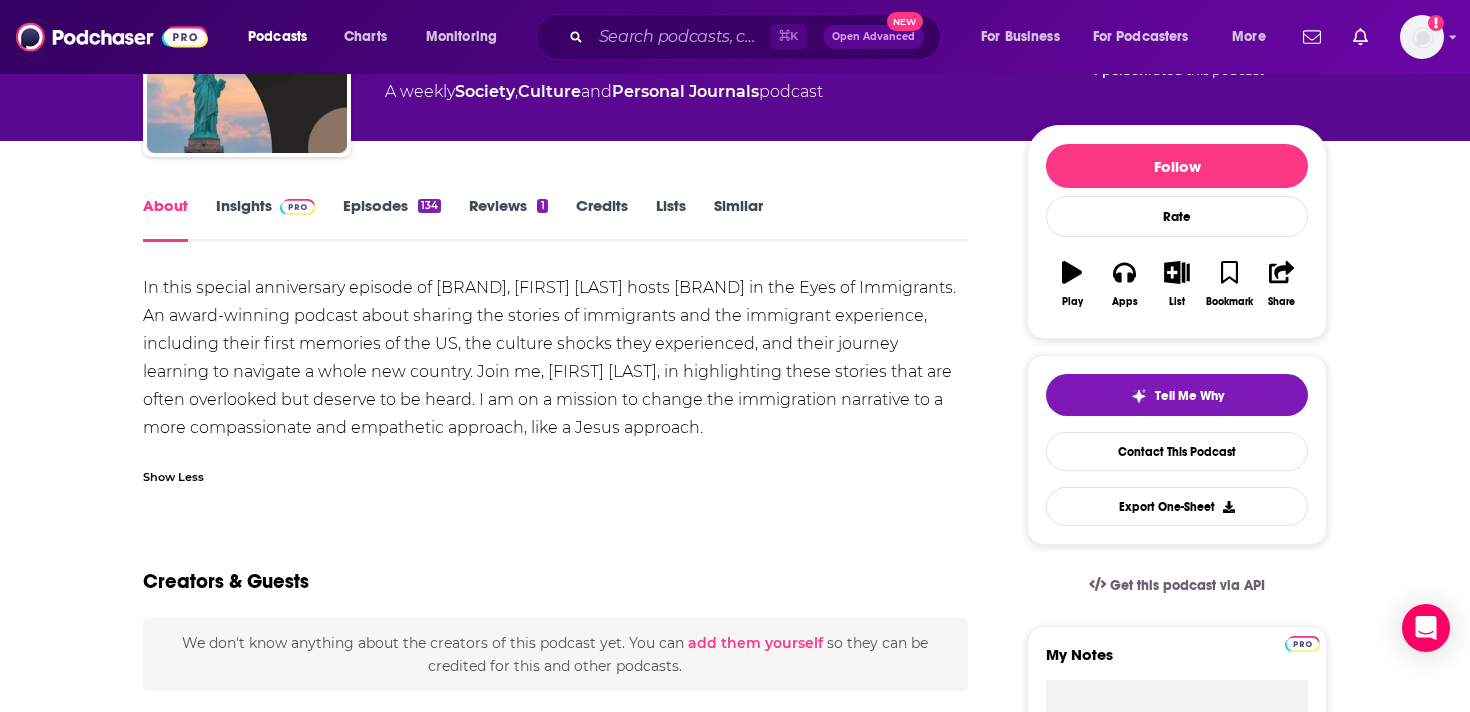 scroll, scrollTop: 181, scrollLeft: 0, axis: vertical 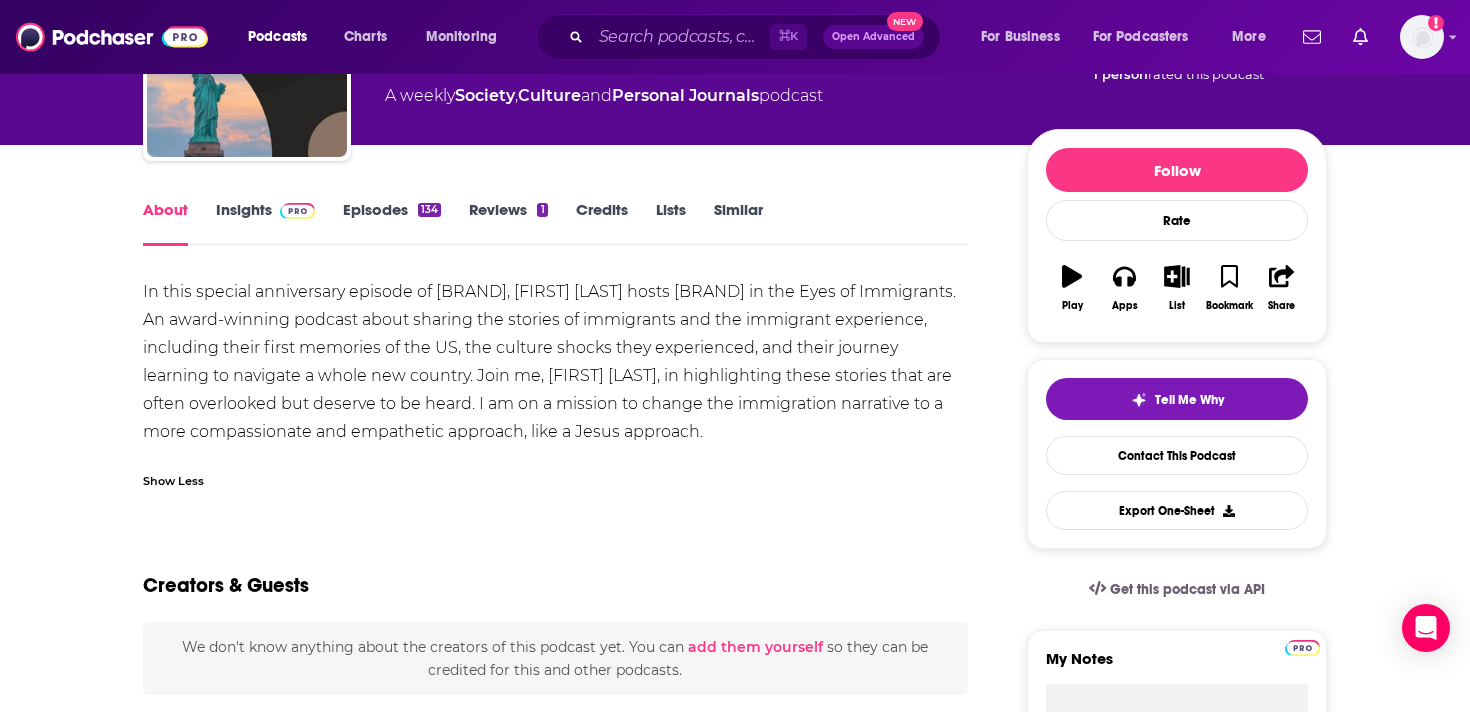 click on "Insights" at bounding box center (265, 223) 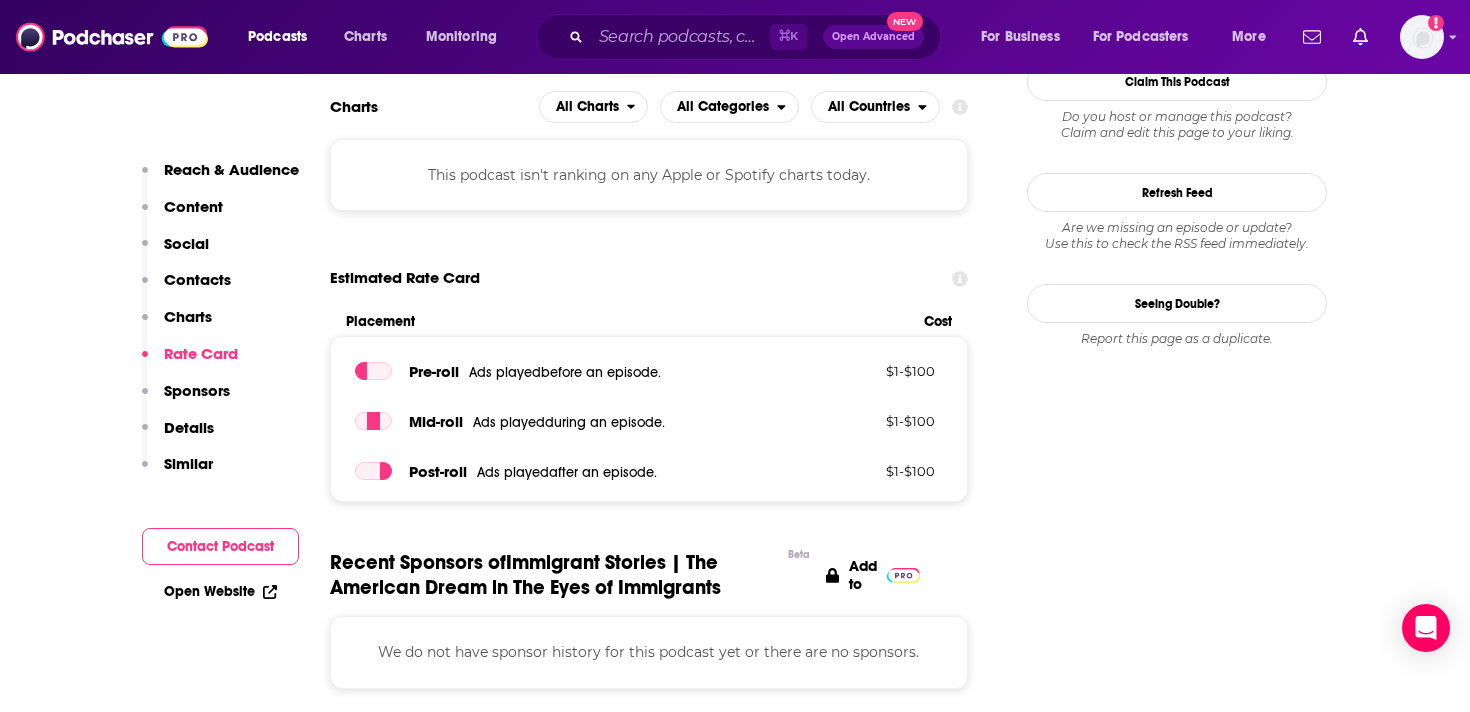 scroll, scrollTop: 1941, scrollLeft: 0, axis: vertical 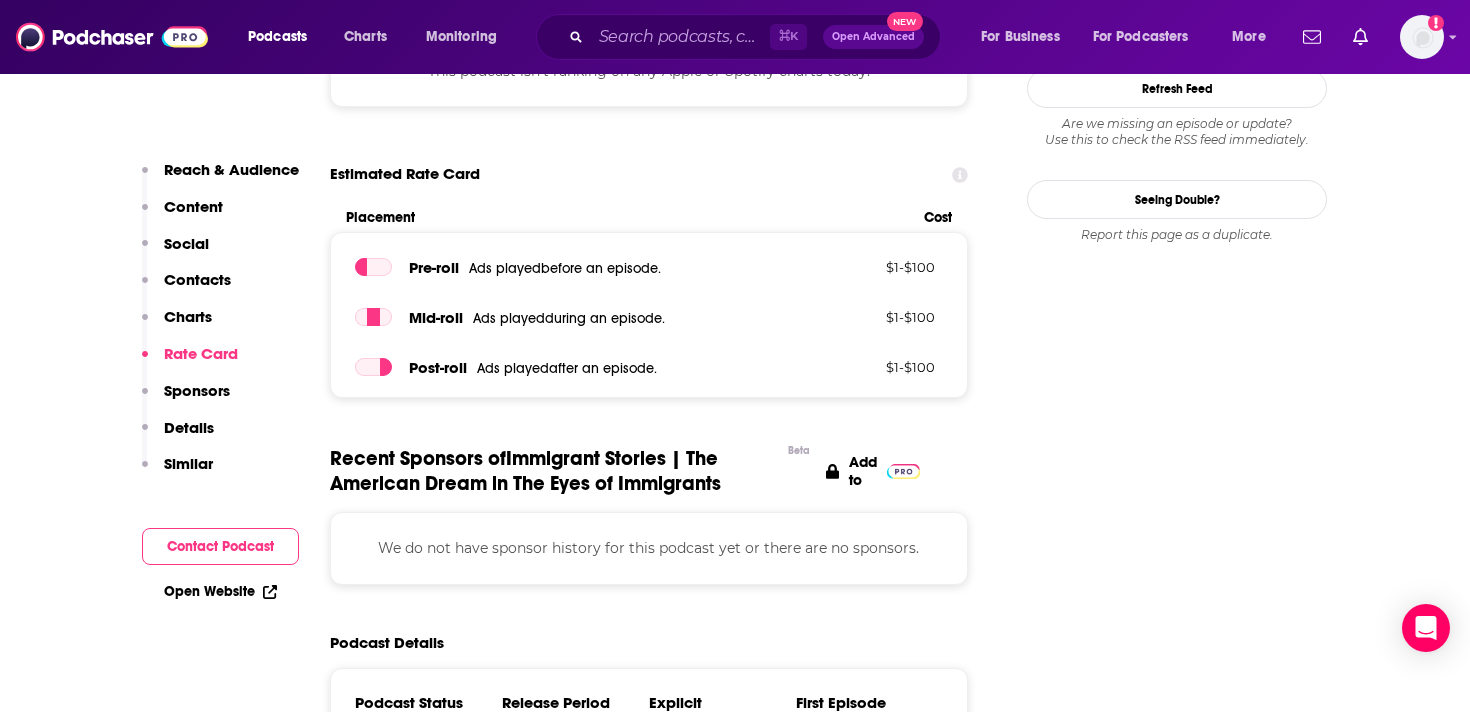 click on "Reach & Audience" at bounding box center [220, 178] 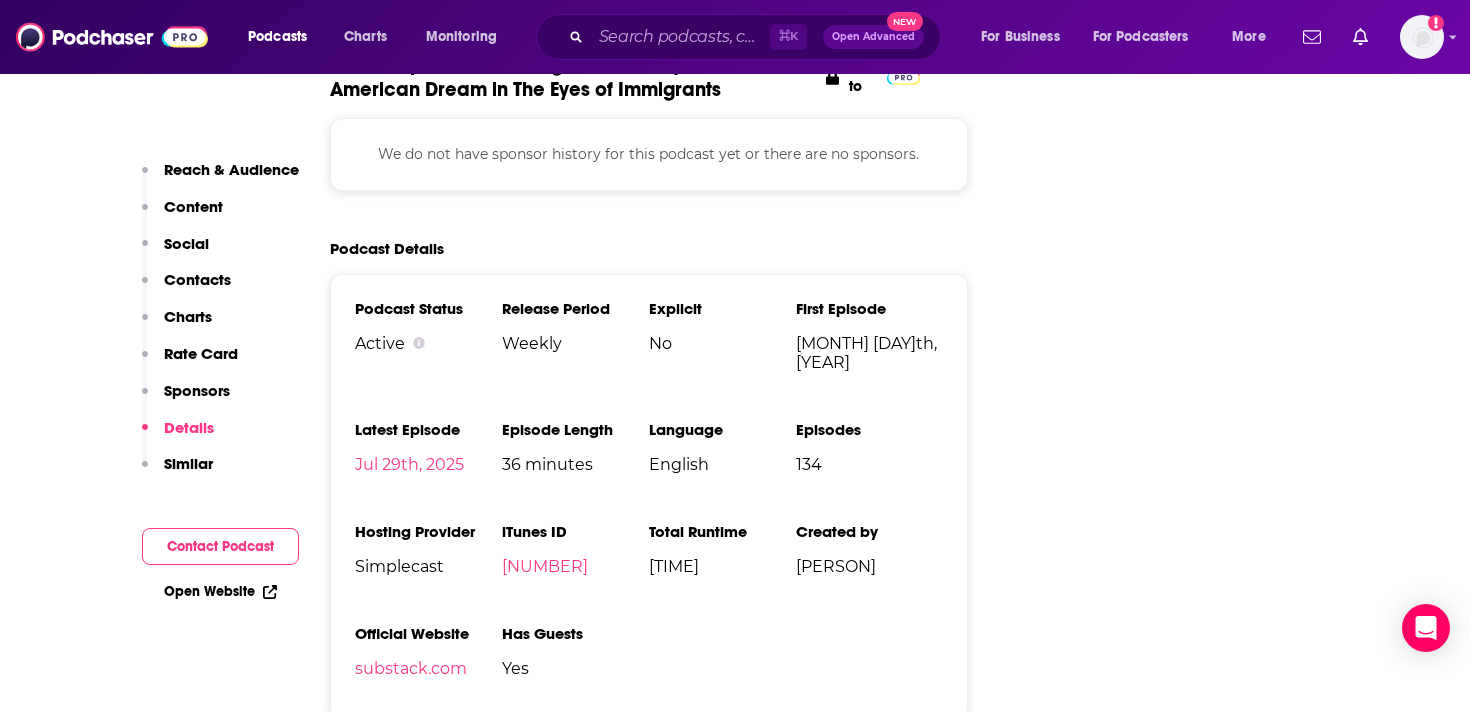 scroll, scrollTop: 2354, scrollLeft: 0, axis: vertical 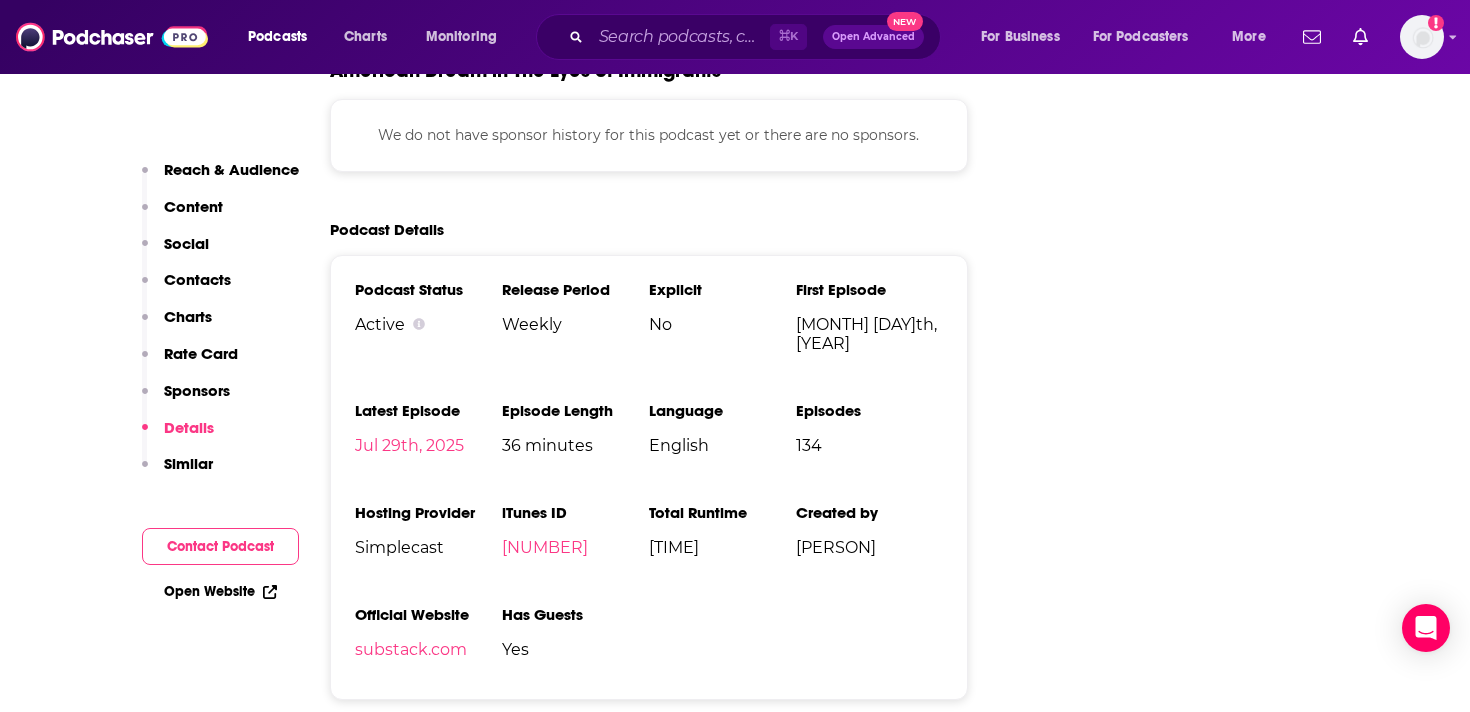 click on "Similar" at bounding box center [188, 463] 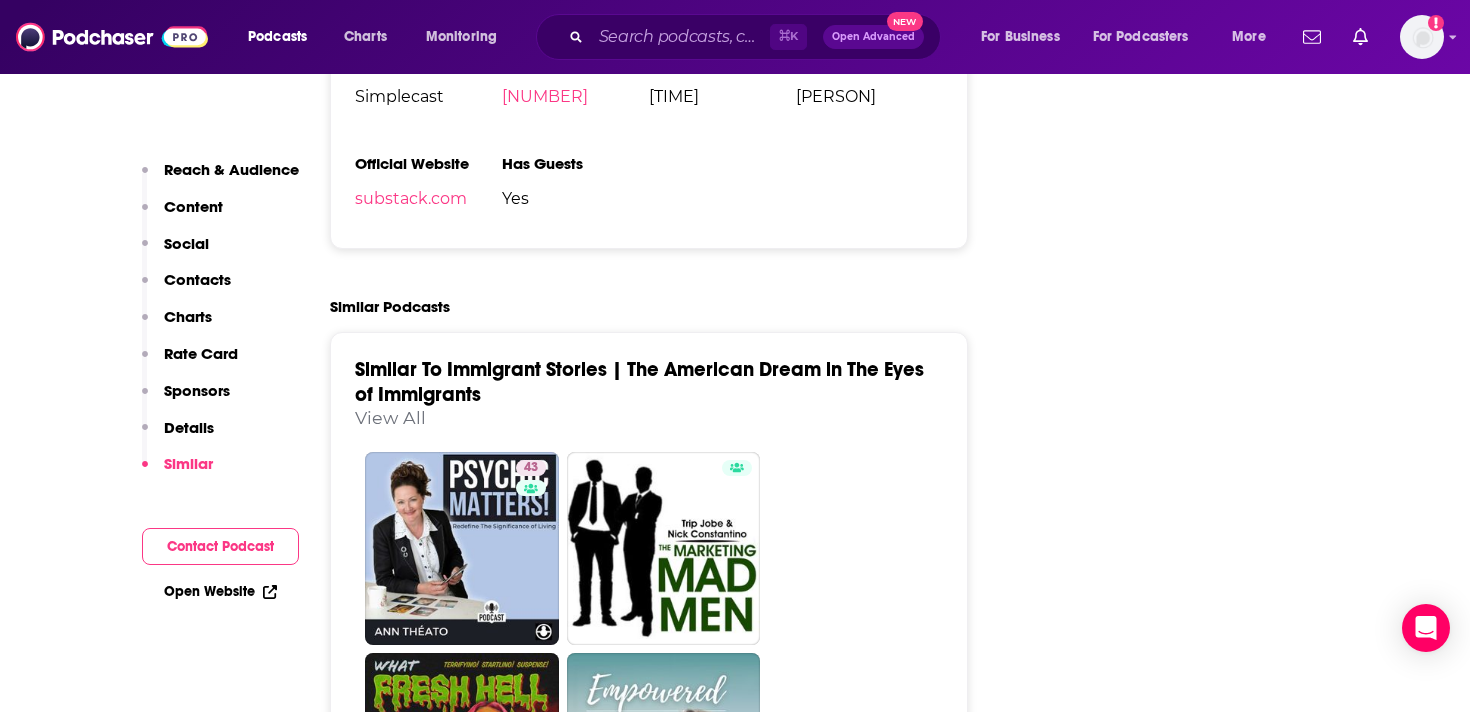 scroll, scrollTop: 2810, scrollLeft: 0, axis: vertical 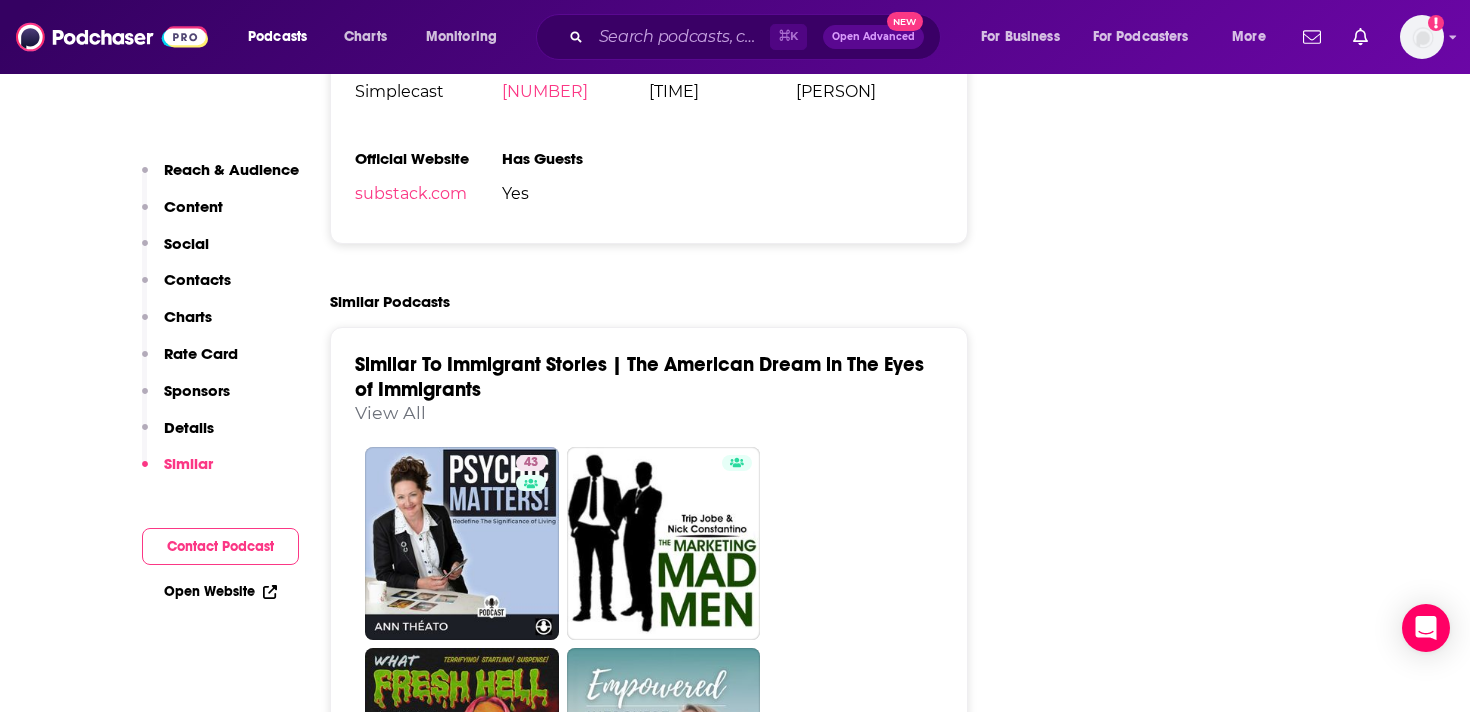click on "Sponsors" at bounding box center [186, 399] 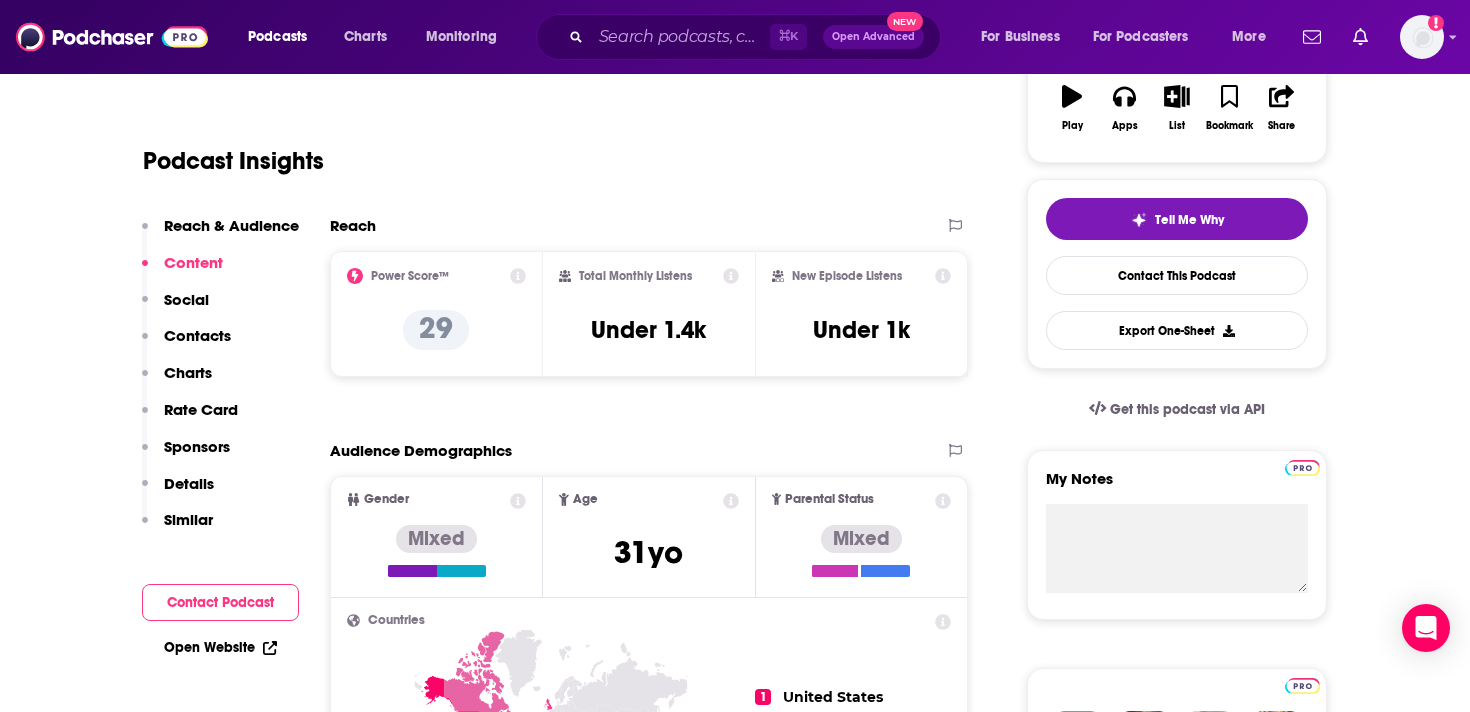 scroll, scrollTop: 0, scrollLeft: 0, axis: both 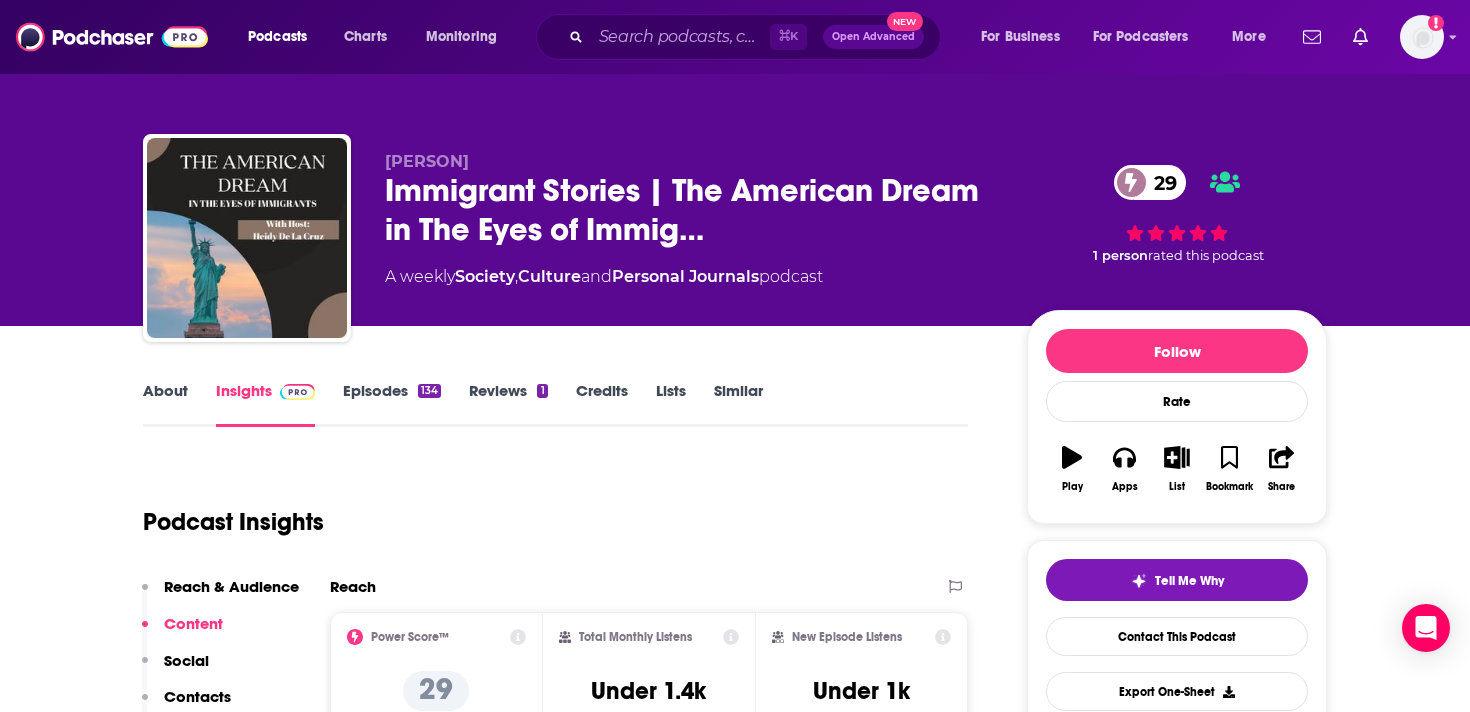 click on "About" at bounding box center [165, 404] 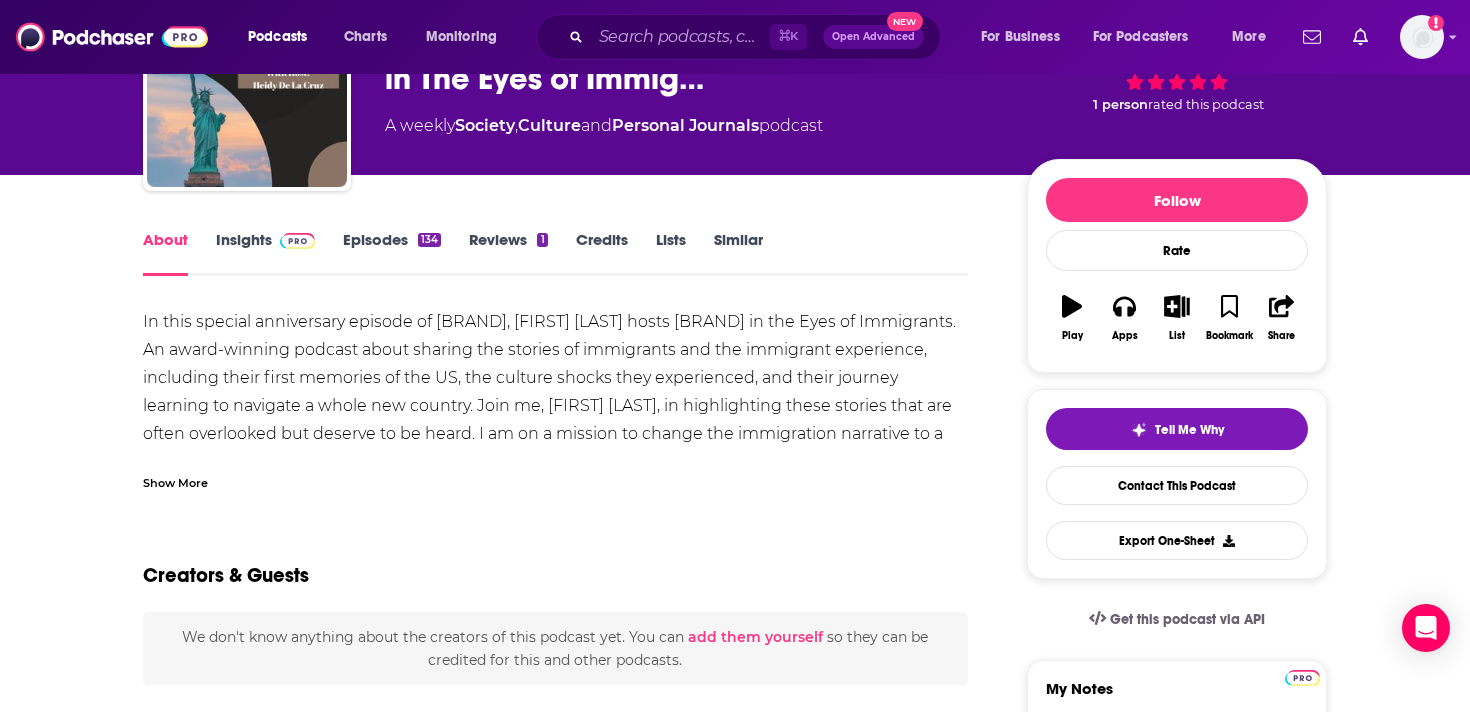 click on "Show More" at bounding box center (175, 481) 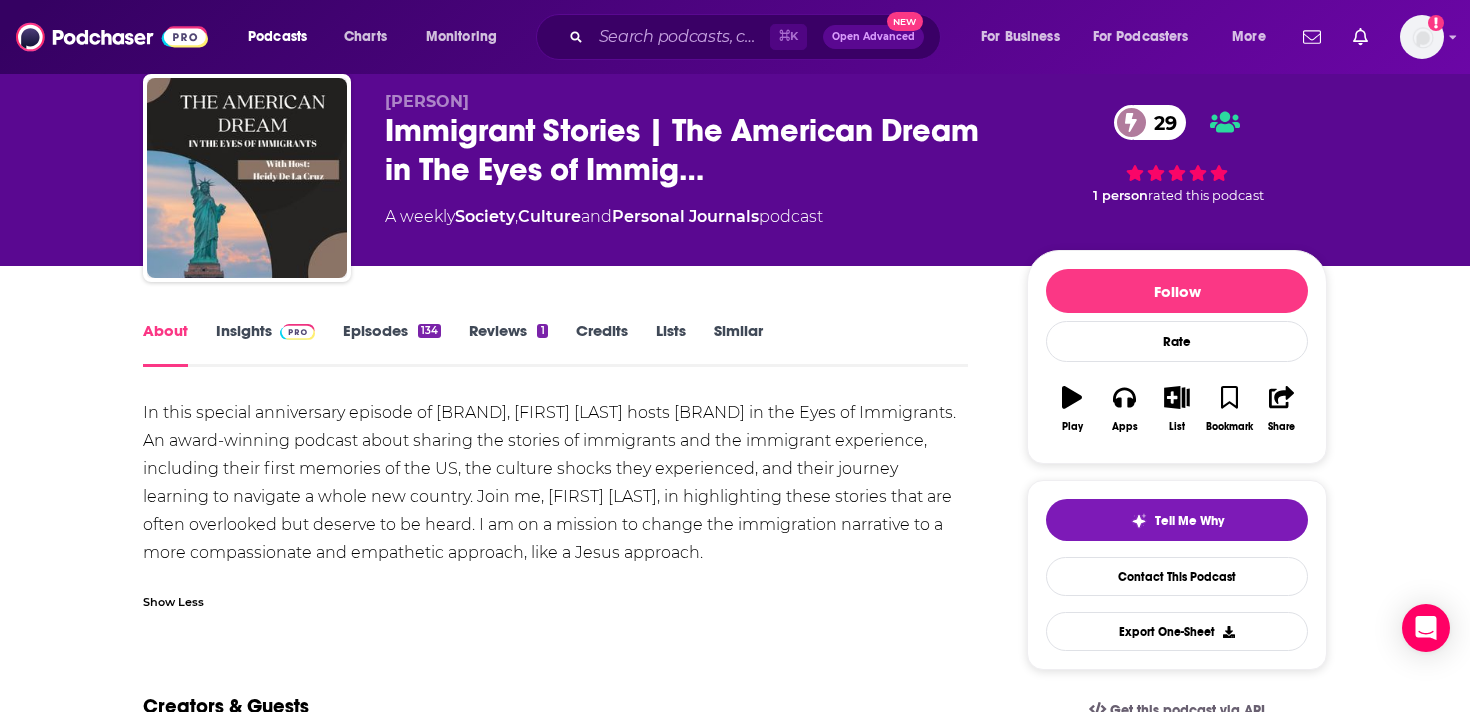 scroll, scrollTop: 44, scrollLeft: 0, axis: vertical 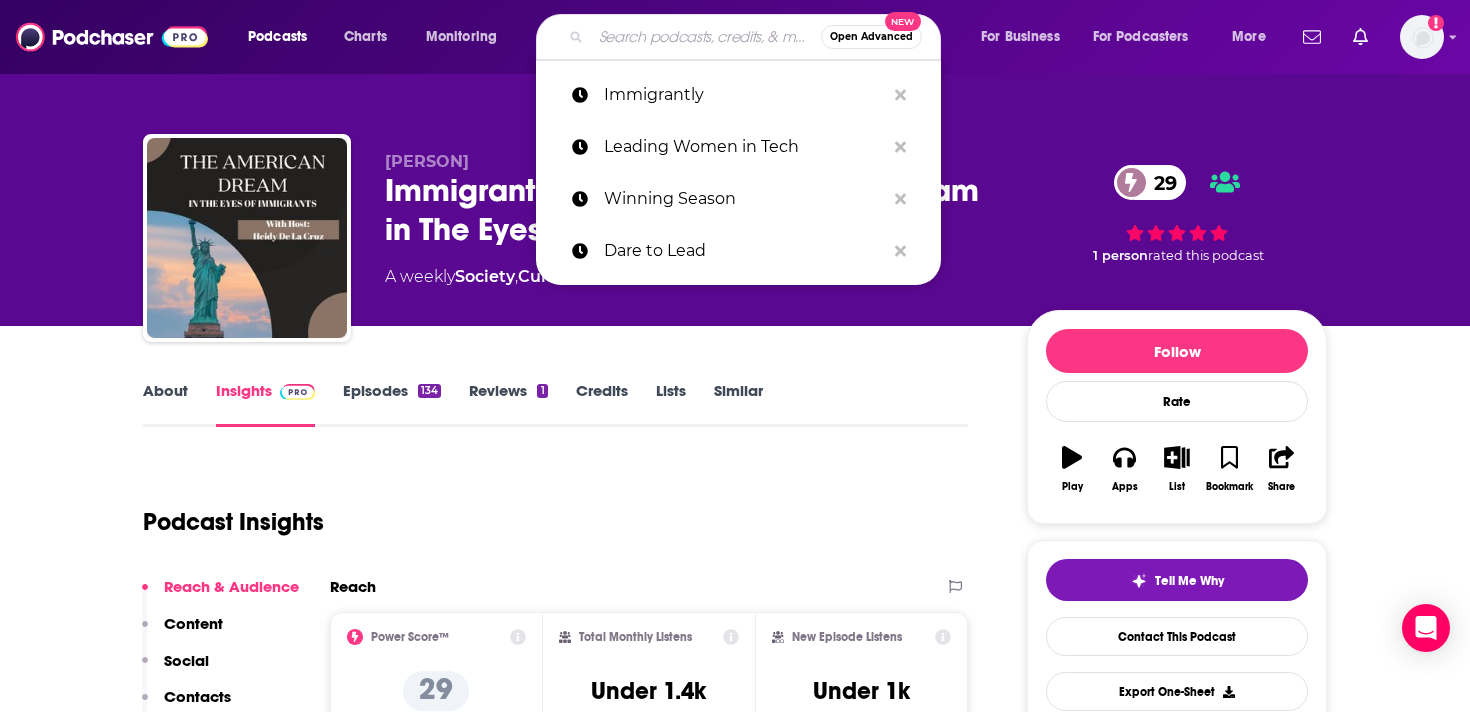 click at bounding box center [706, 37] 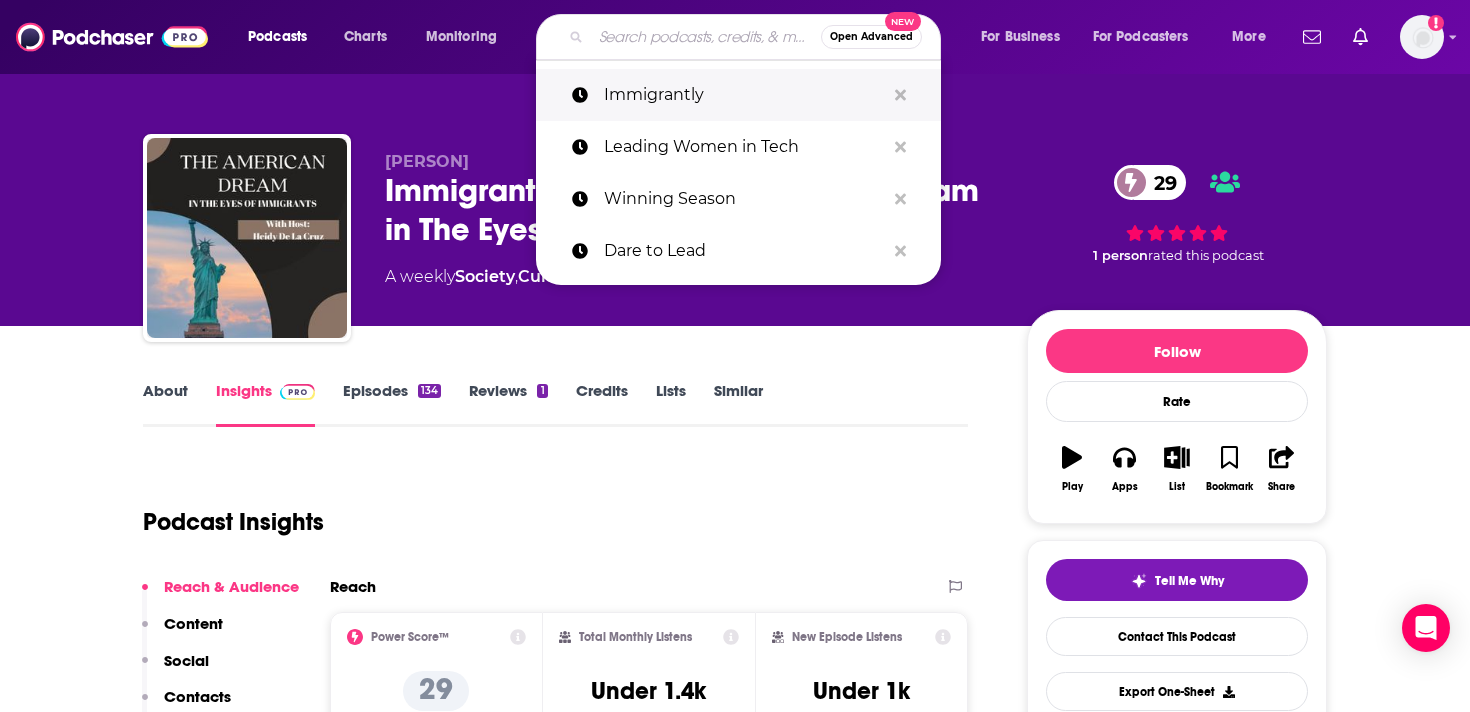 click on "Immigrantly" at bounding box center (744, 95) 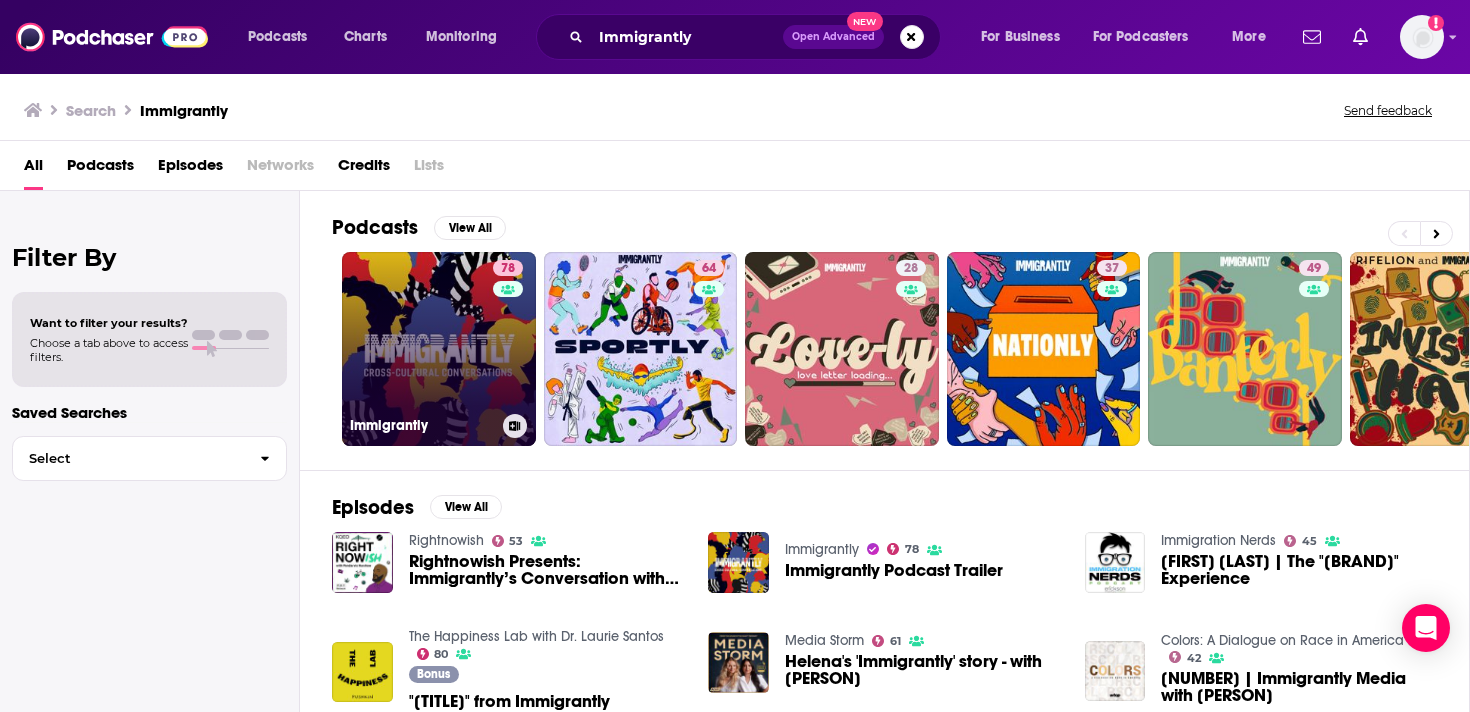 click on "78 Immigrantly" at bounding box center [439, 349] 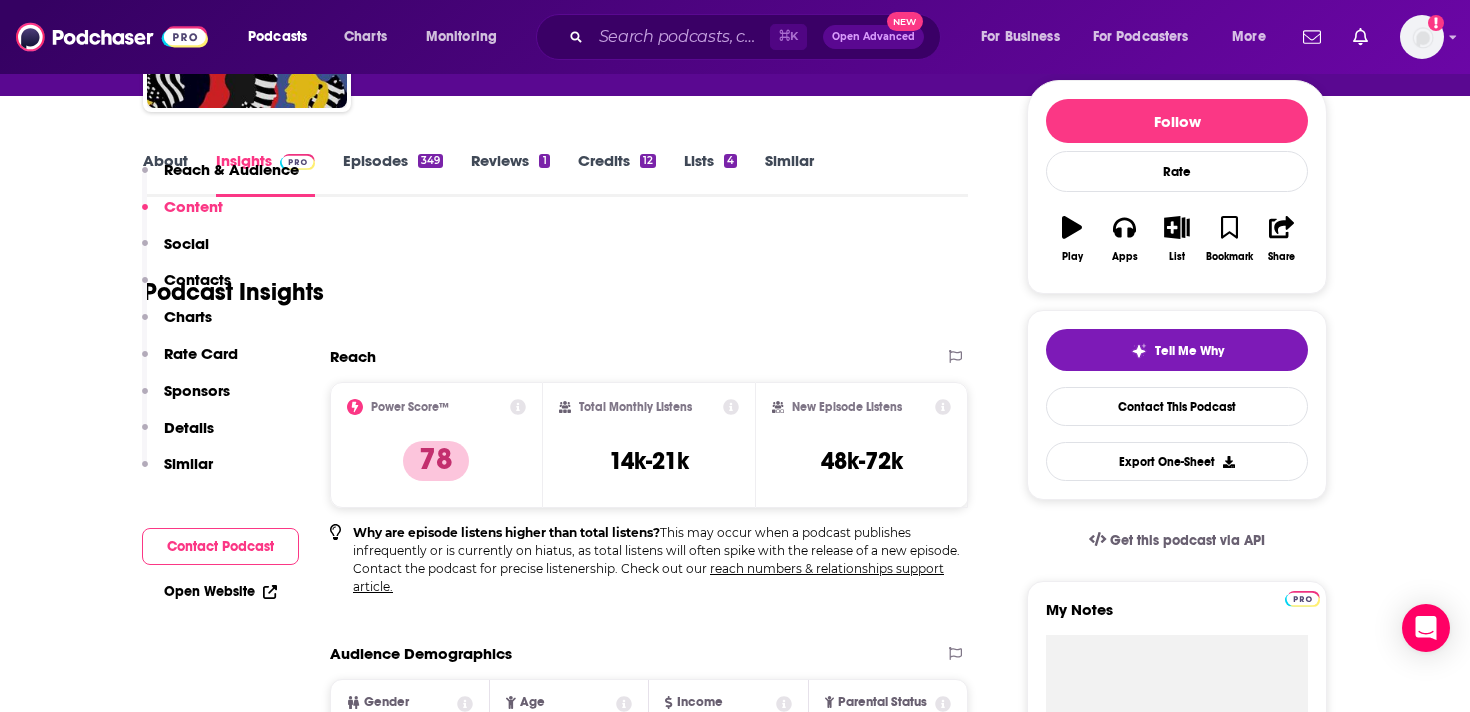 scroll, scrollTop: 0, scrollLeft: 0, axis: both 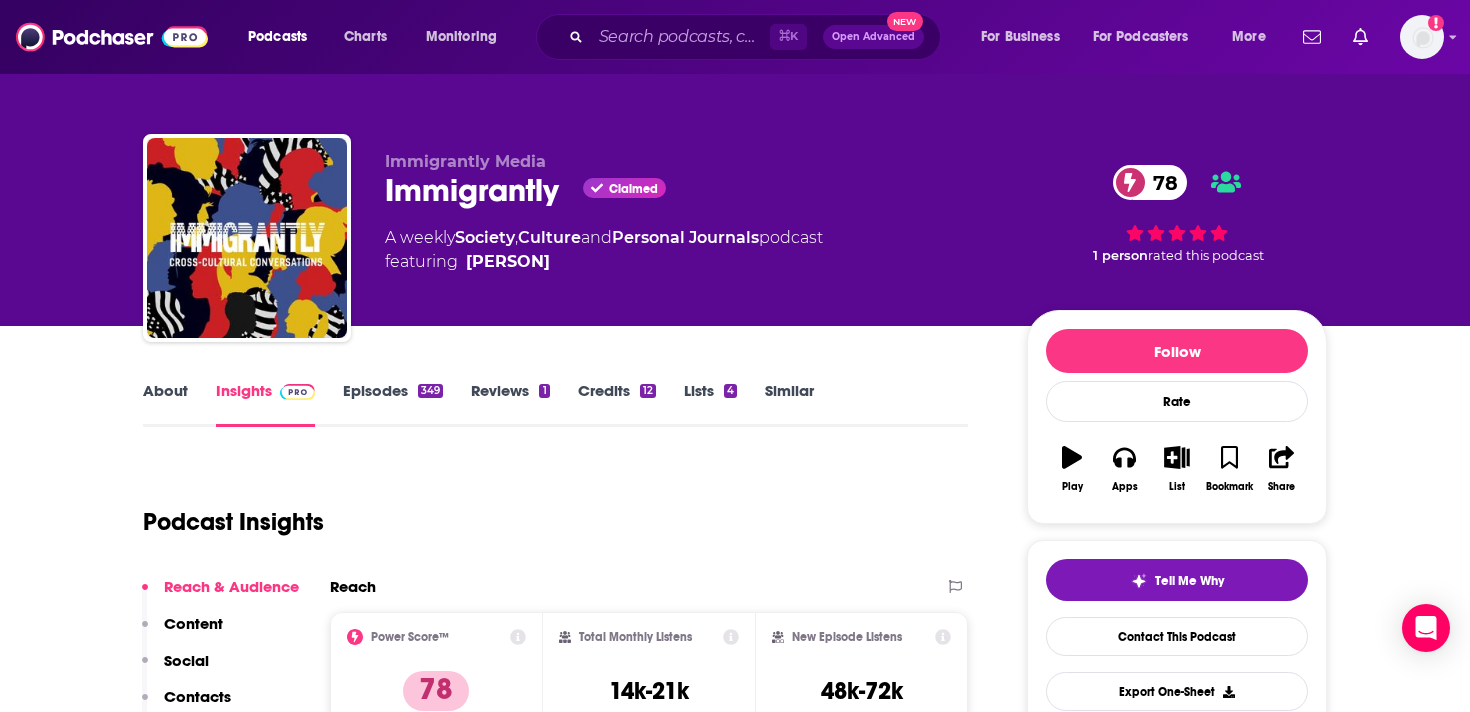 click on "About" at bounding box center (165, 404) 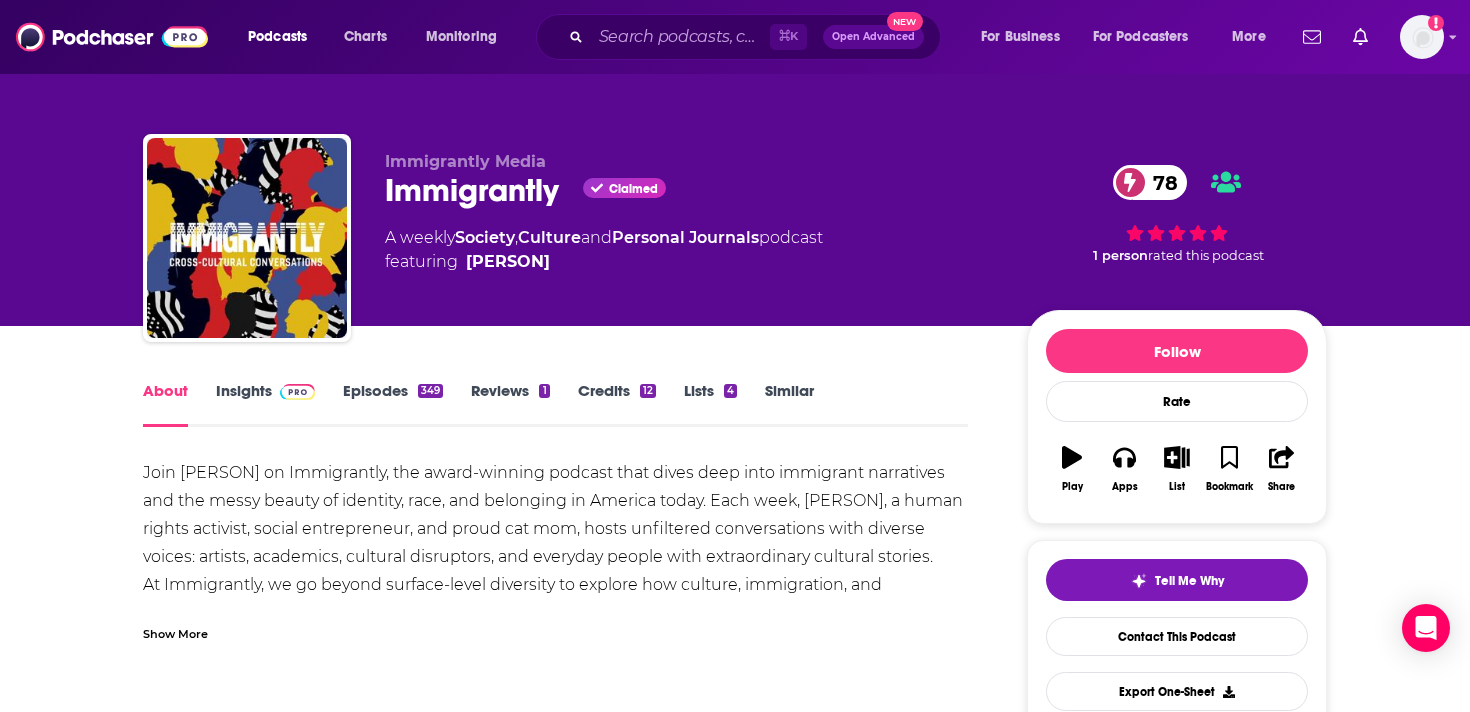 scroll, scrollTop: 167, scrollLeft: 0, axis: vertical 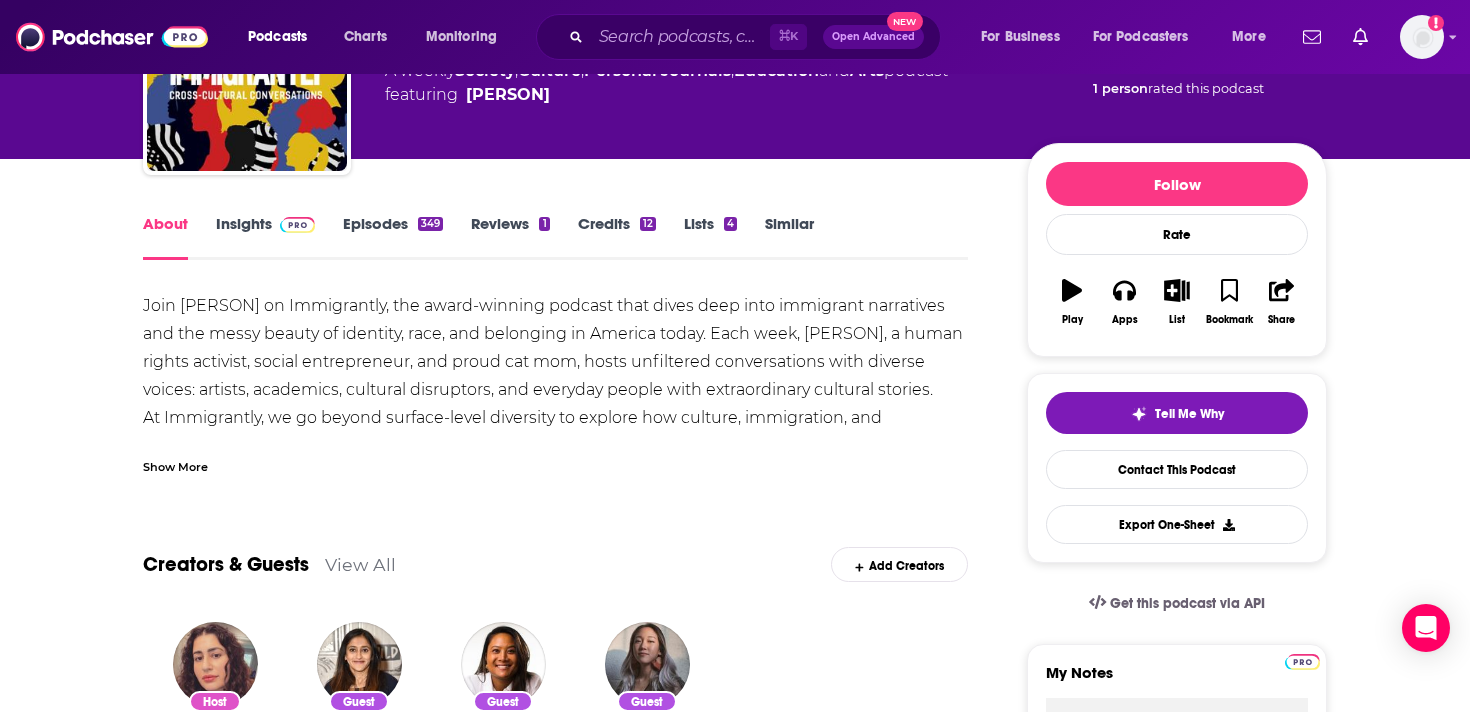 click on "Show More" at bounding box center [175, 465] 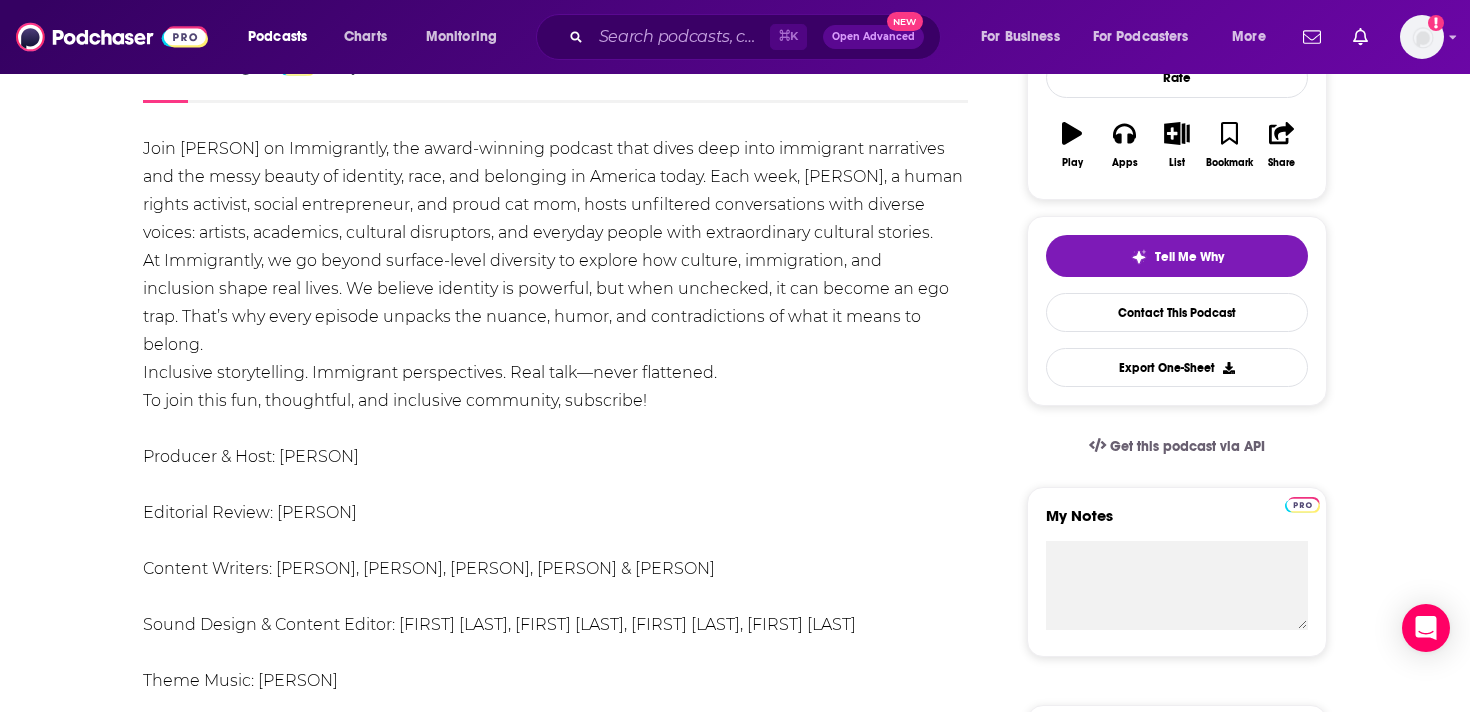 scroll, scrollTop: 326, scrollLeft: 0, axis: vertical 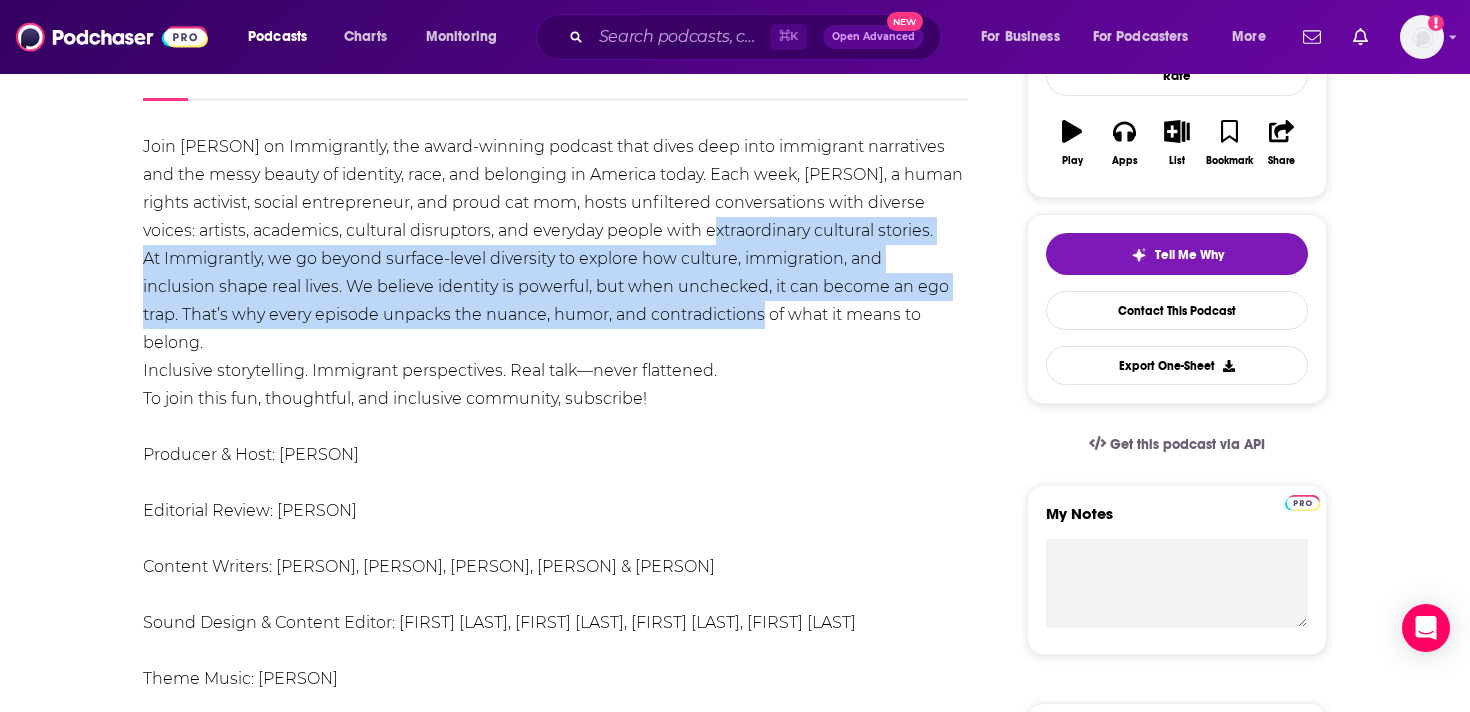 drag, startPoint x: 113, startPoint y: 264, endPoint x: 763, endPoint y: 329, distance: 653.24194 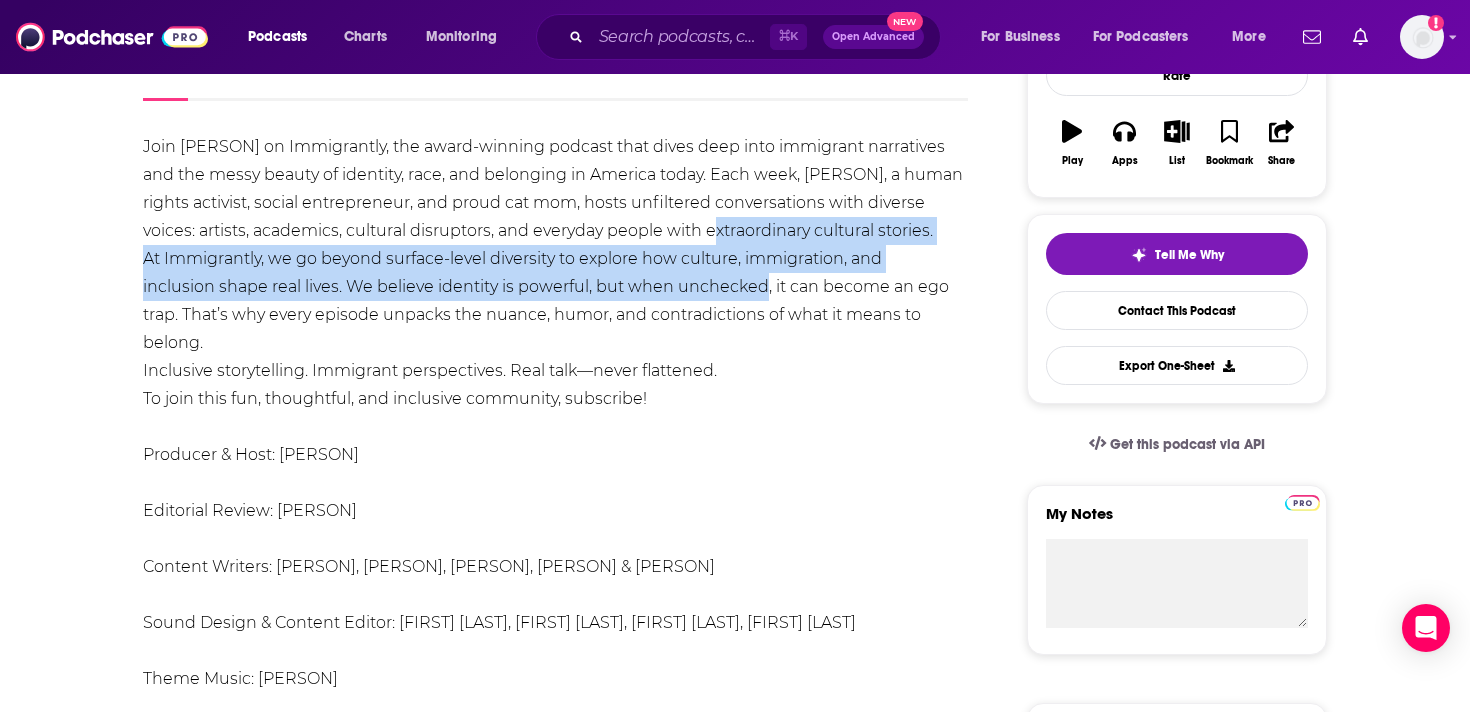 click on "Join [PERSON] on Immigrantly, the award-winning podcast that dives deep into immigrant narratives and the messy beauty of identity, race, and belonging in America today. Each week, [PERSON], a human rights activist, social entrepreneur, and proud cat mom, hosts unfiltered conversations with diverse voices: artists, academics, cultural disruptors, and everyday people with extraordinary cultural stories. At Immigrantly, we go beyond surface-level diversity to explore how culture, immigration, and inclusion shape real lives. We believe identity is powerful, but when unchecked, it can become an ego trap. That’s why every episode unpacks the nuance, humor, and contradictions of what it means to belong. Inclusive storytelling. Immigrant perspectives. Real talk—never flattened. To join this fun, thoughtful, and inclusive community, subscribe!
Producer & Host: [PERSON]
Editorial Review: [PERSON]
Content Writers: [PERSON], [PERSON], [PERSON], [PERSON] & [PERSON]" at bounding box center (555, 567) 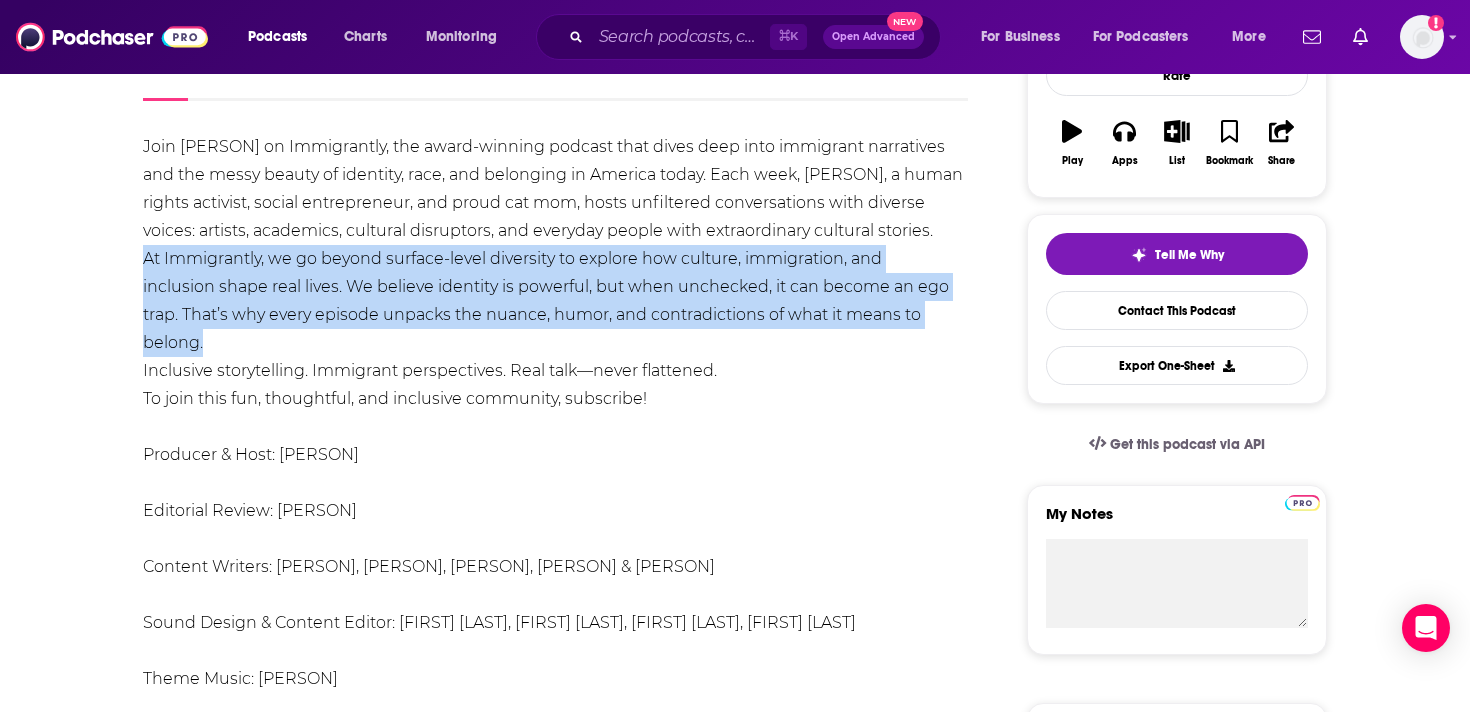 drag, startPoint x: 740, startPoint y: 358, endPoint x: 123, endPoint y: 275, distance: 622.5576 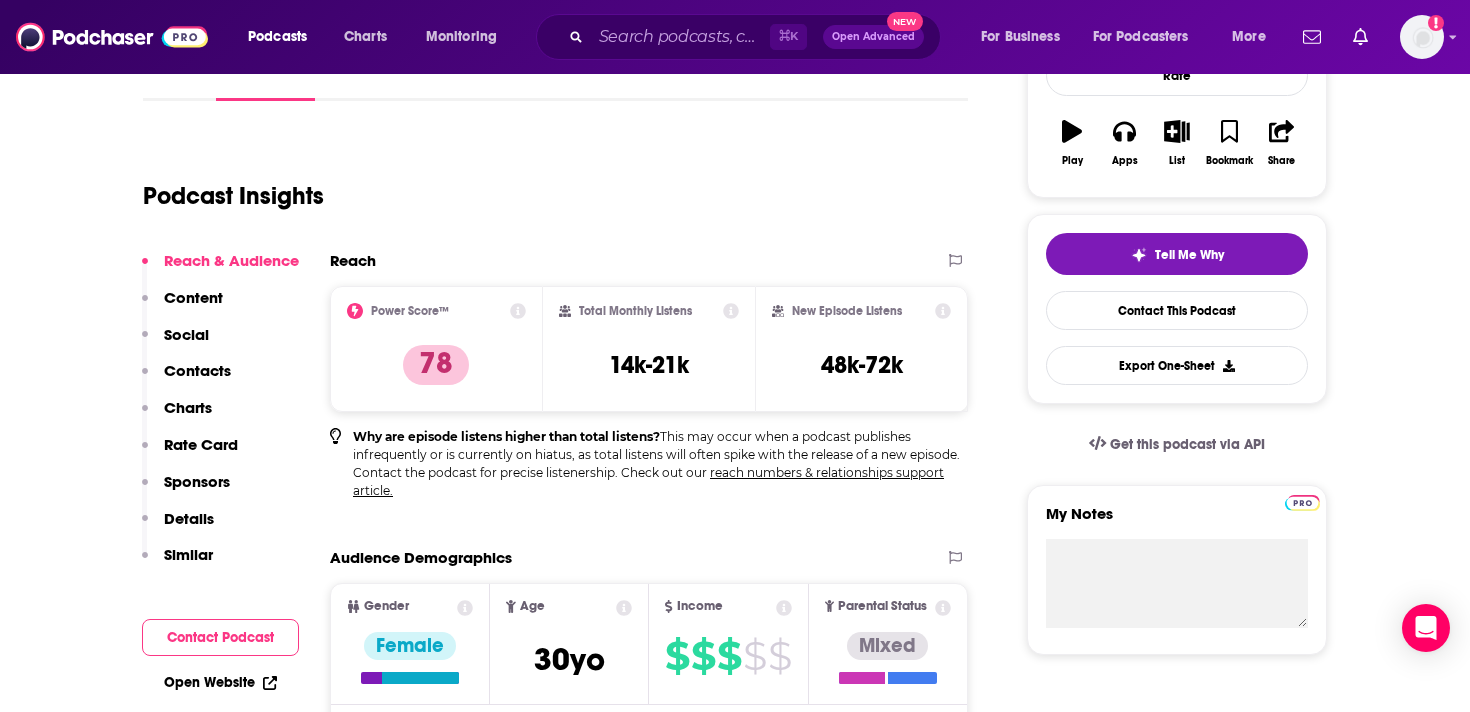 scroll, scrollTop: 0, scrollLeft: 0, axis: both 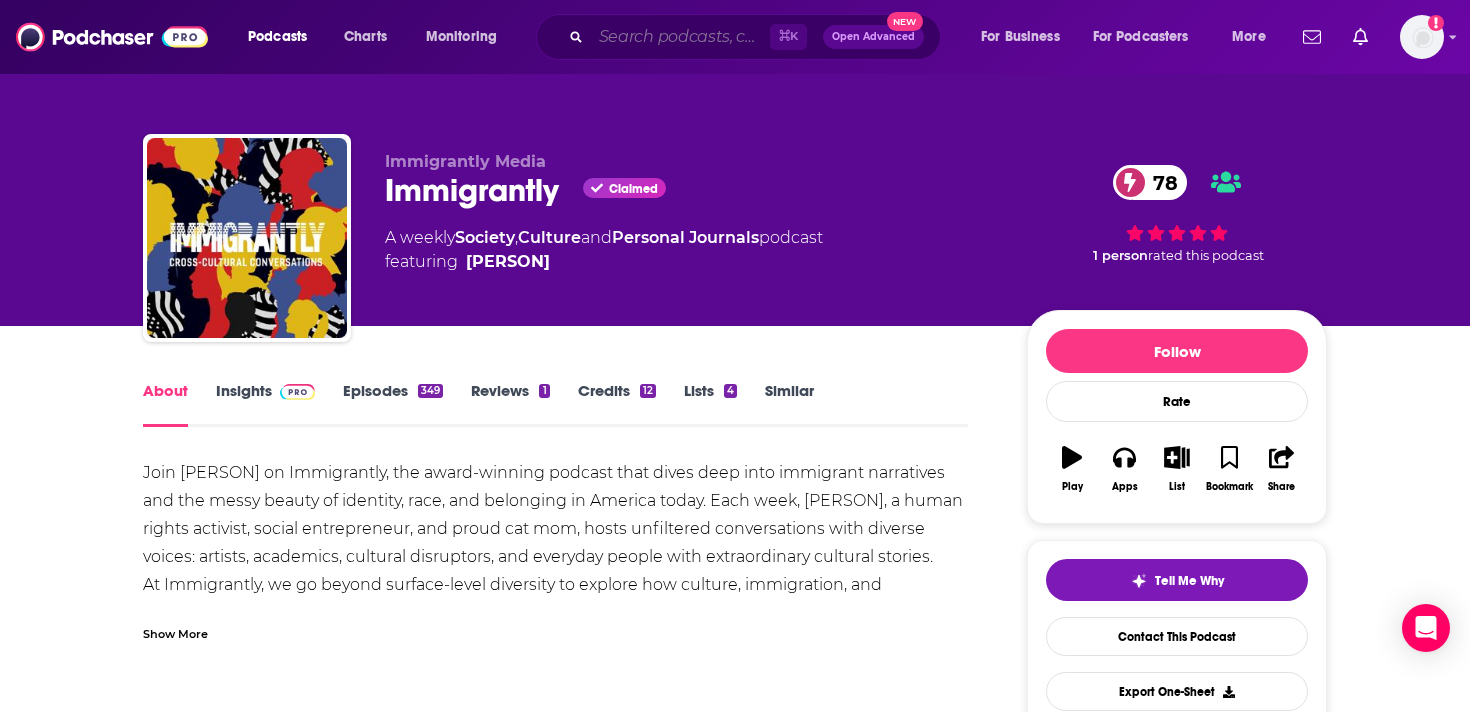 click at bounding box center (680, 37) 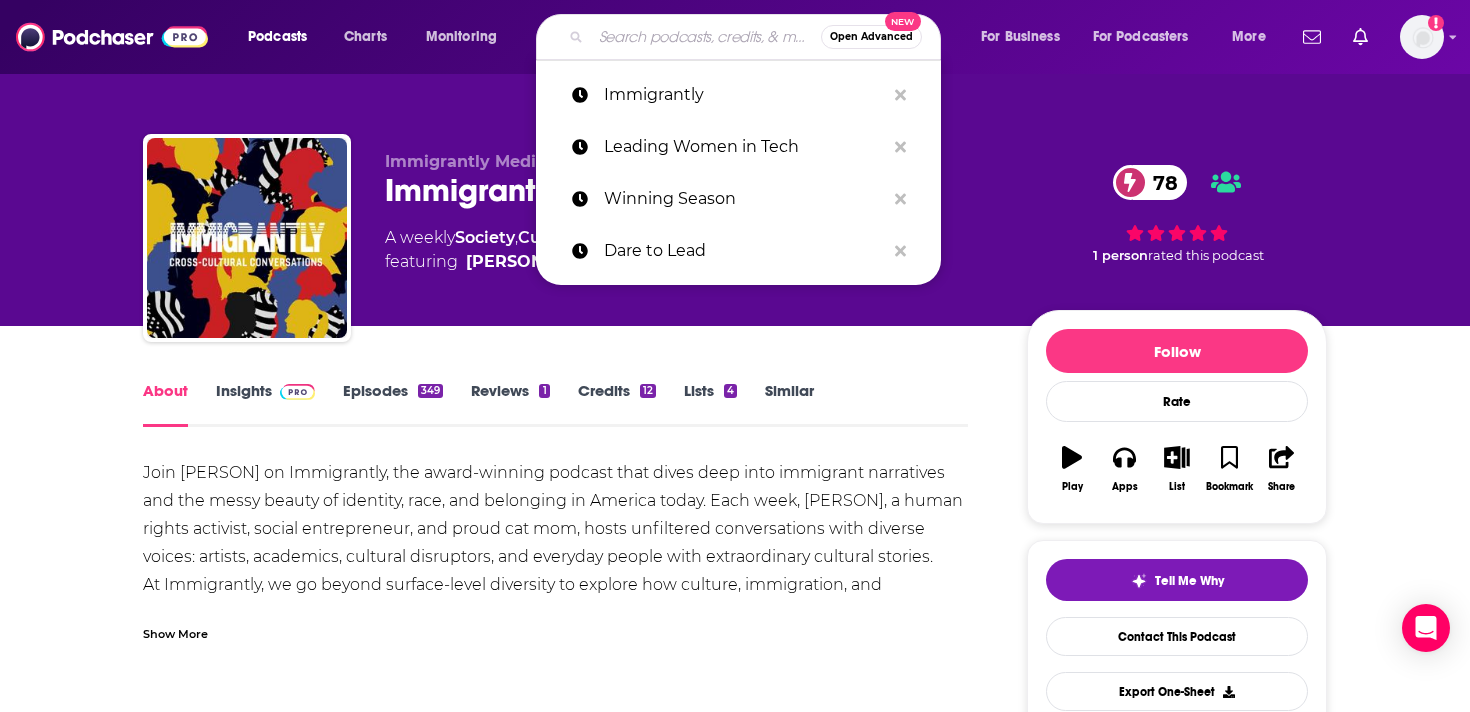paste on "Your American Dream" 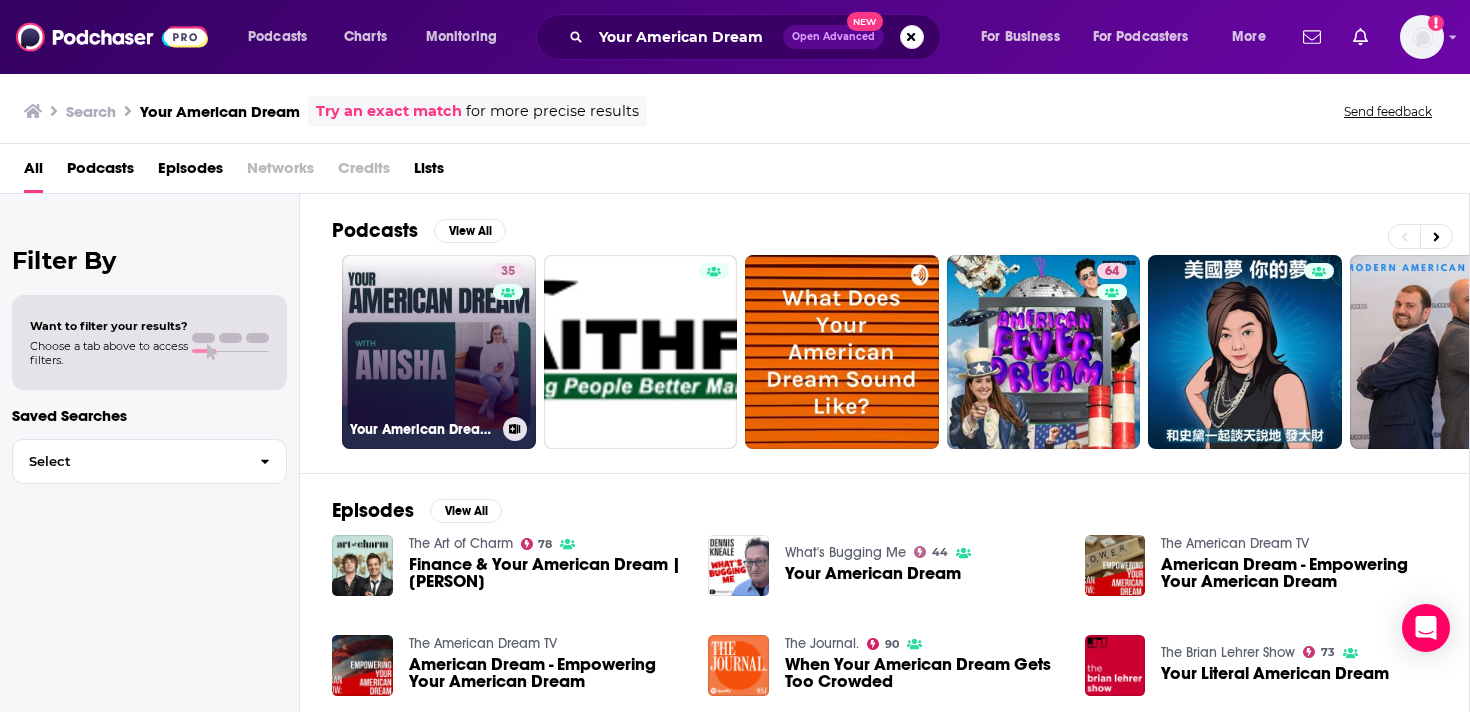 click on "[NUMBER] Your American Dream | Interviewing Immigrant Women and Women of Color Entrepreneurs" at bounding box center [439, 352] 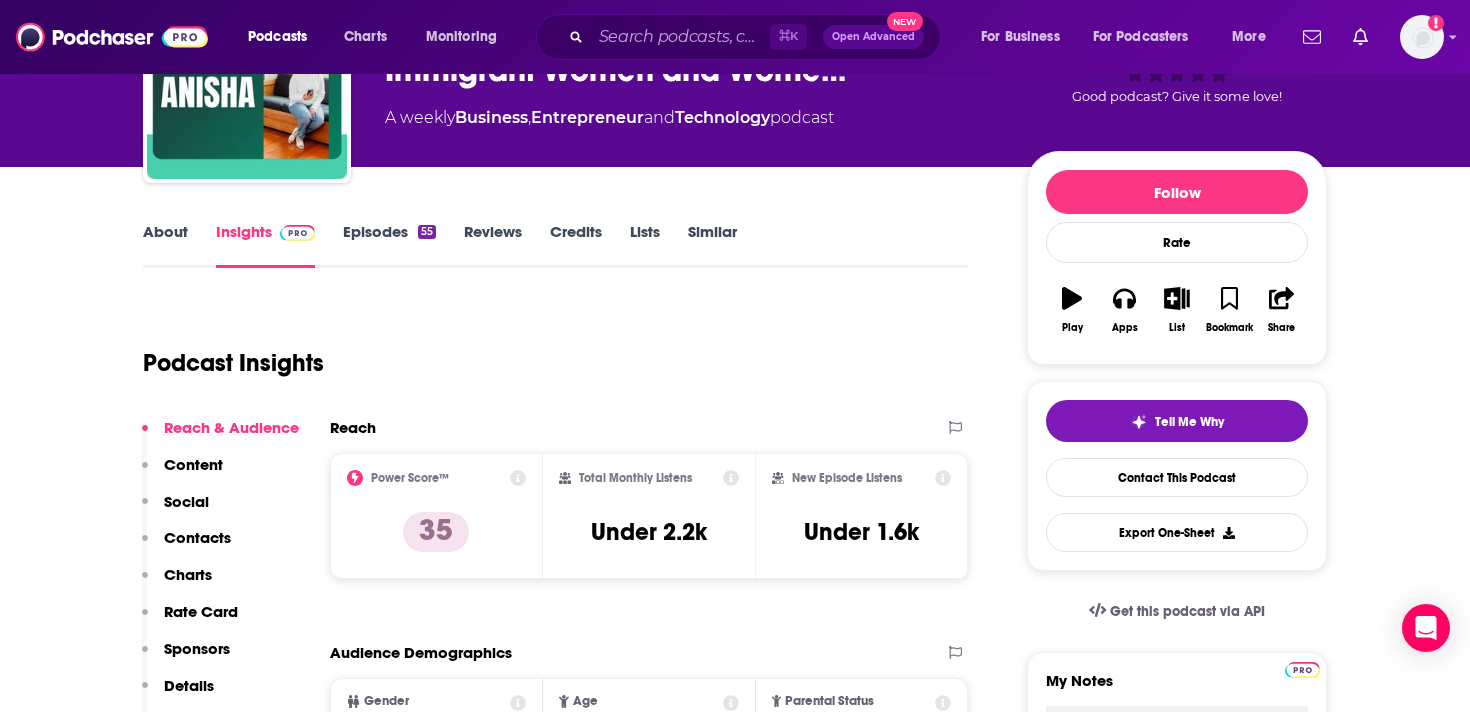 scroll, scrollTop: 161, scrollLeft: 0, axis: vertical 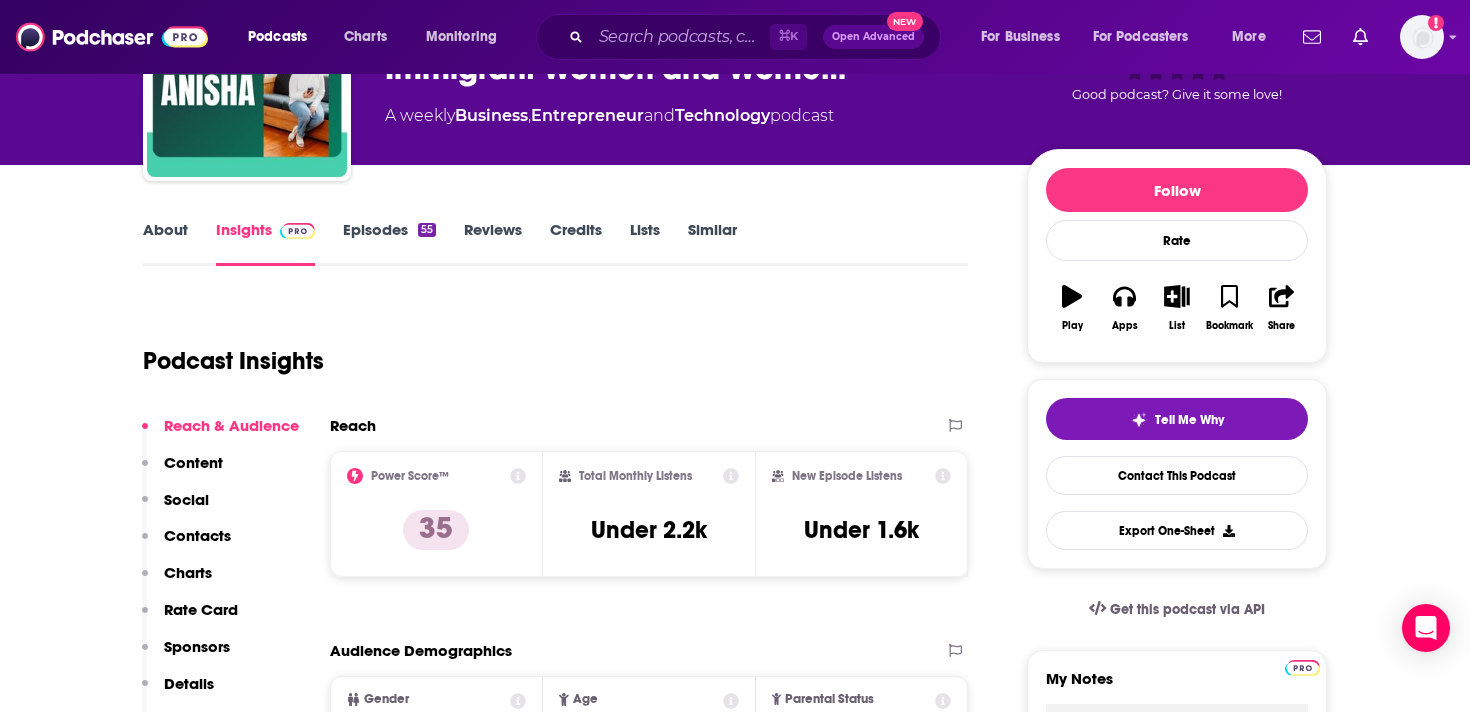 click on "About" at bounding box center [165, 243] 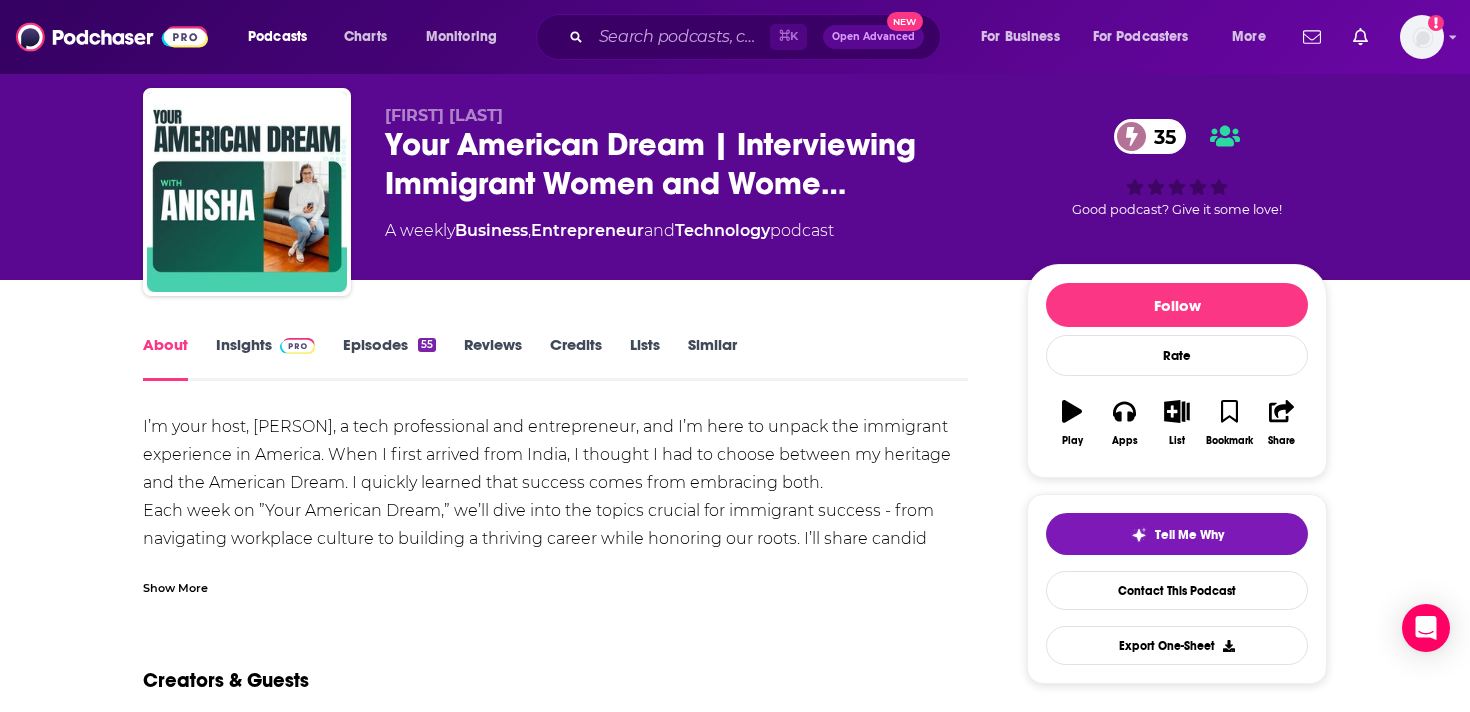 scroll, scrollTop: 48, scrollLeft: 0, axis: vertical 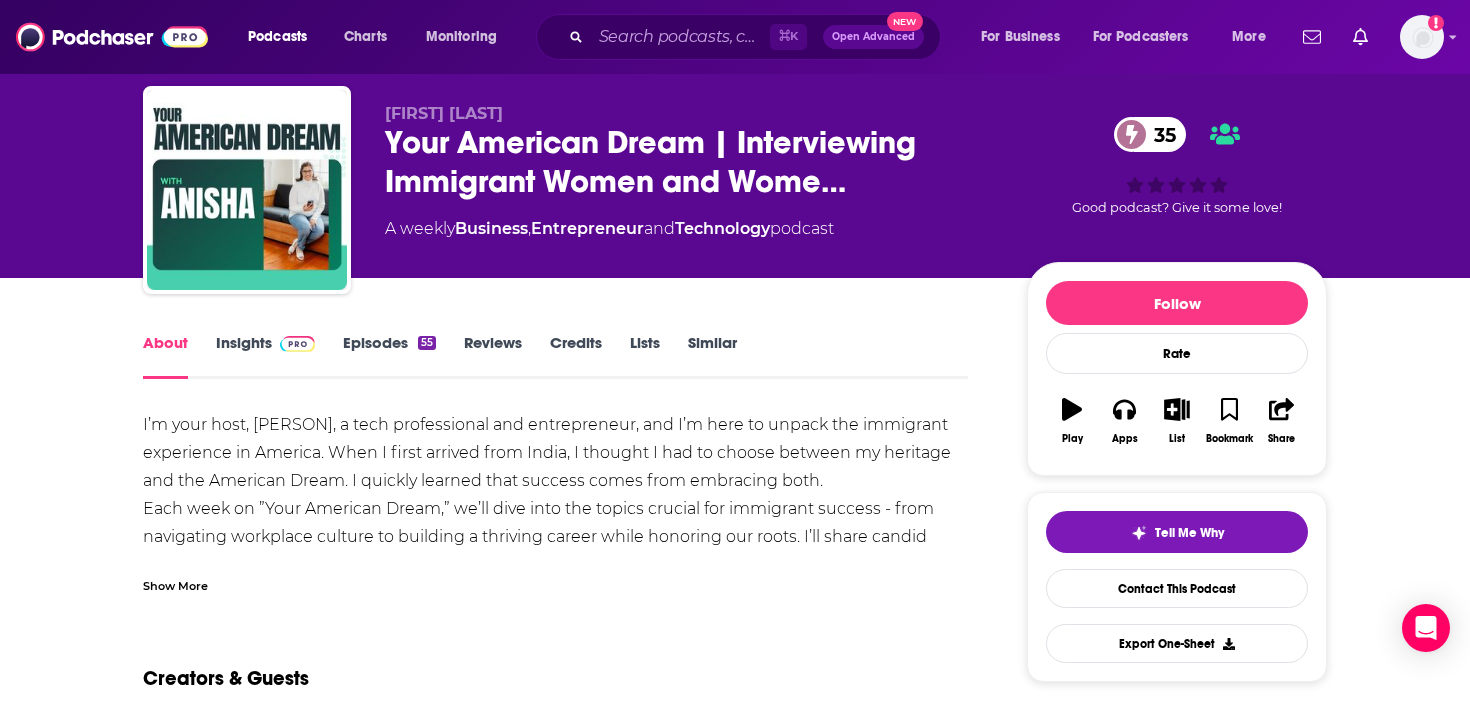 click on "Show More" at bounding box center [175, 584] 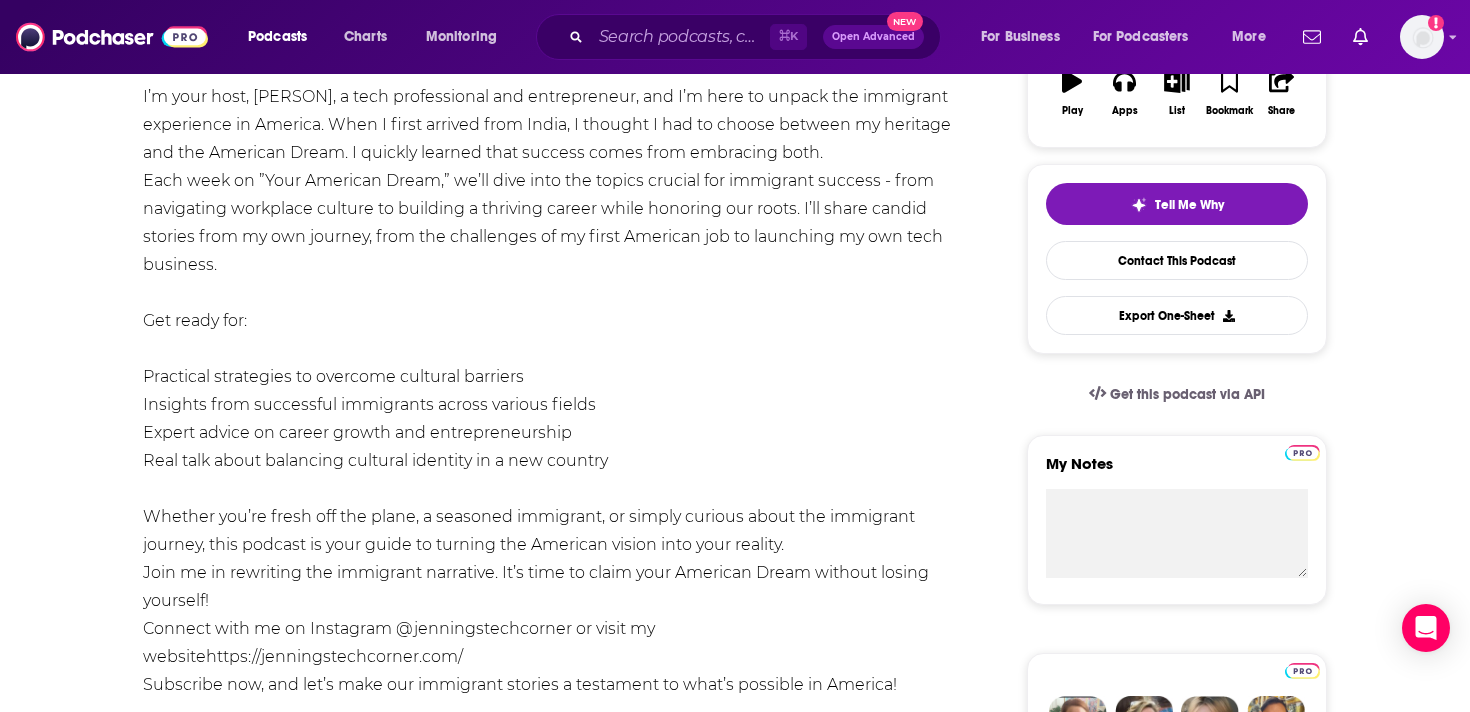 scroll, scrollTop: 0, scrollLeft: 0, axis: both 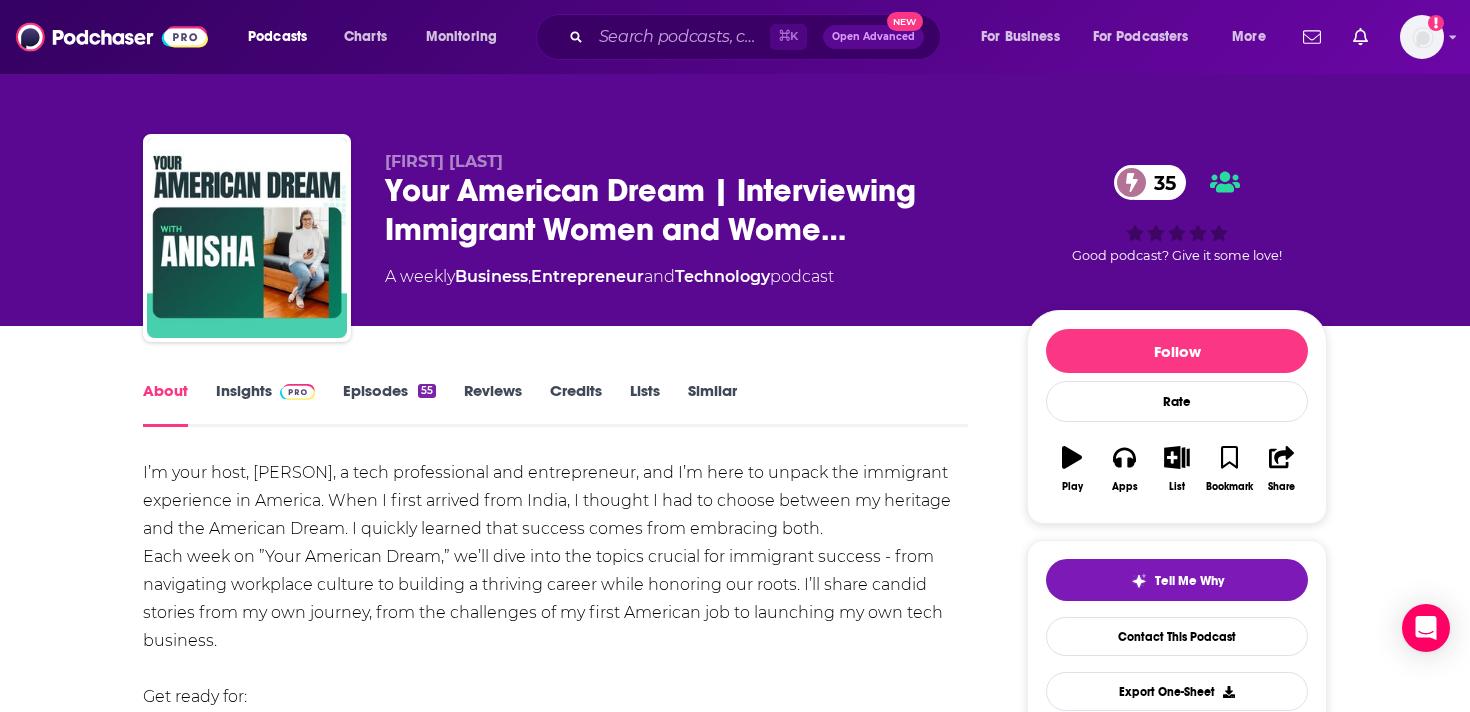 click on "Episodes [NUMBER]" at bounding box center [389, 404] 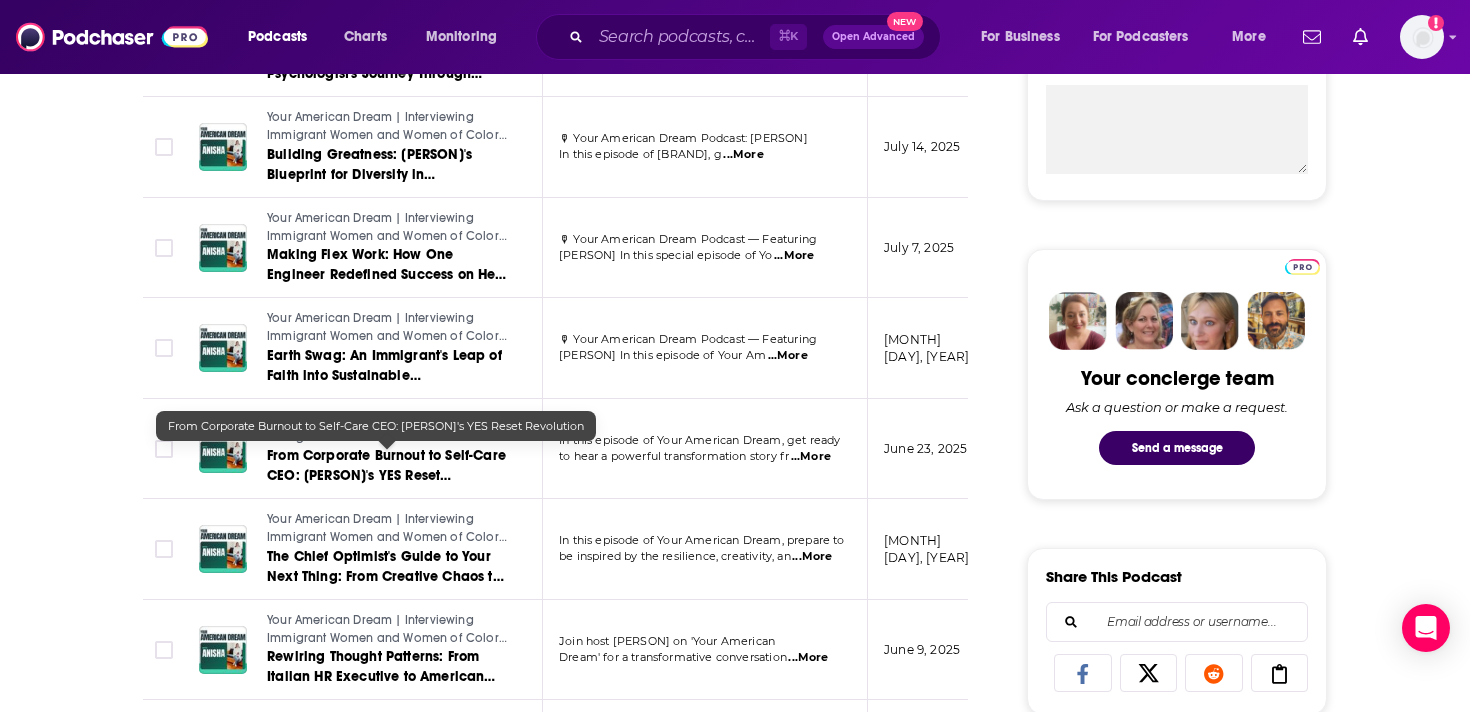 scroll, scrollTop: 0, scrollLeft: 0, axis: both 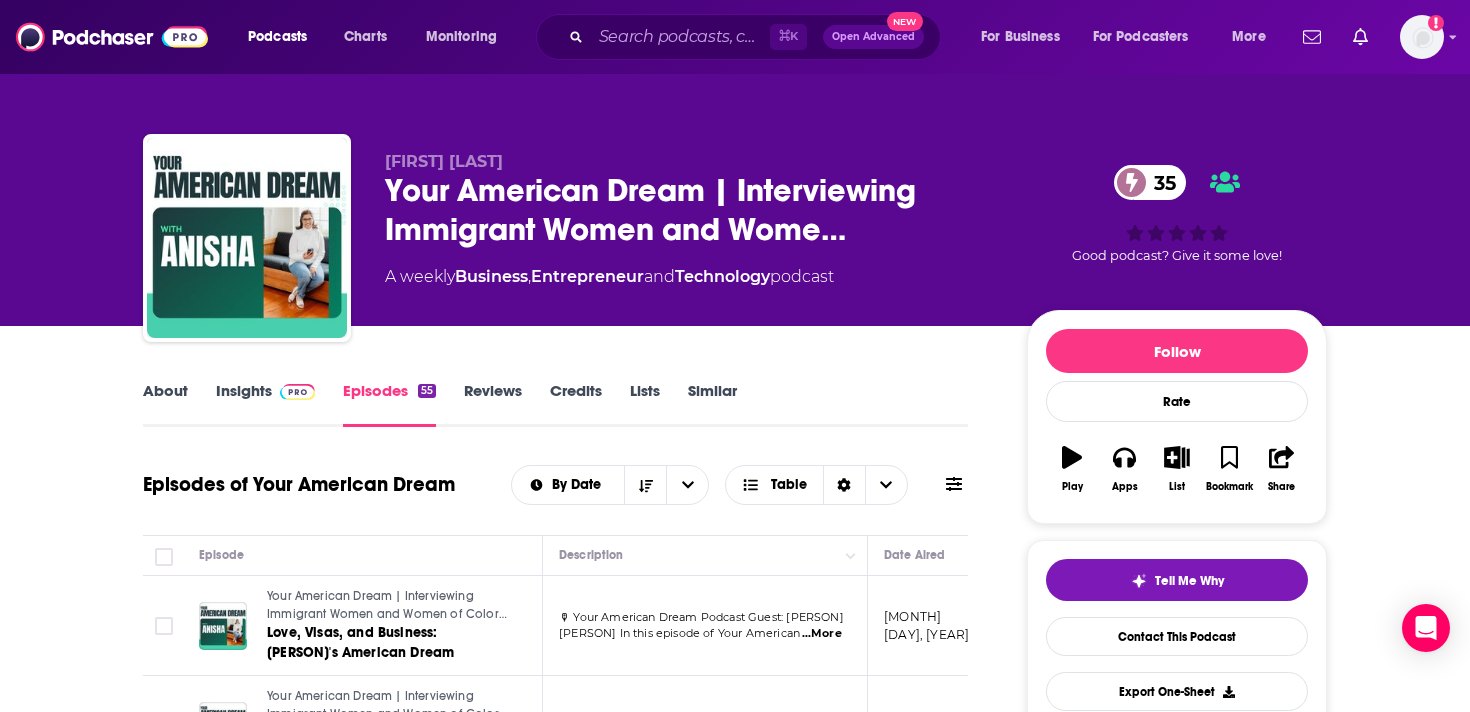 click on "About Insights Episodes 55 Reviews Credits Lists Similar Episodes of Your American Dream By Date Table Episode Description Date Aired Reach Episode Guests Length Your American Dream | Interviewing Immigrant Women and Women of Color Entrepreneurs Love, Visas, and Business: [PERSON]'s American Dream 🎙 Your American Dream Podcast Guest: [PERSON] In this episode of Your American  ...More [DATE] Under 2.1k -- [TIME] s Your American Dream | Interviewing Immigrant Women and Women of Color Entrepreneurs Turning the Mic Around: [PERSON] Reflects on One Year of Your American Dream In this special anniversary episode of Your American Dream, we’re flipping the script   ...More [DATE] Under 2.1k -- [TIME] s Your American Dream | Interviewing Immigrant Women and Women of Color Entrepreneurs Mind Over Borders: A Nigerian Psychologist's Journey Through Global Mental Healthcare 🎙 Your American Dream Podcast Guest Template In this episode of Your American Dream, g  ...More -- [TIME]" at bounding box center (569, 1783) 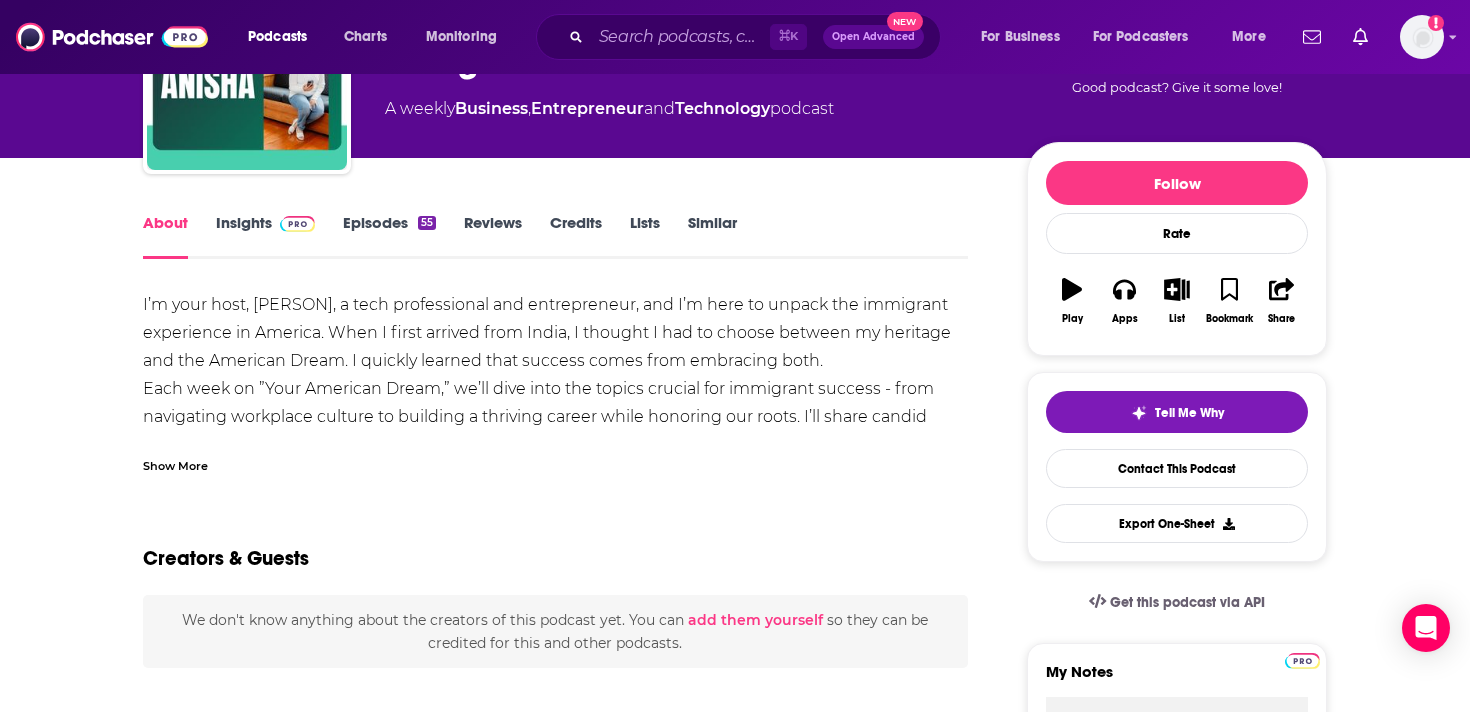 click on "Show More" at bounding box center (175, 464) 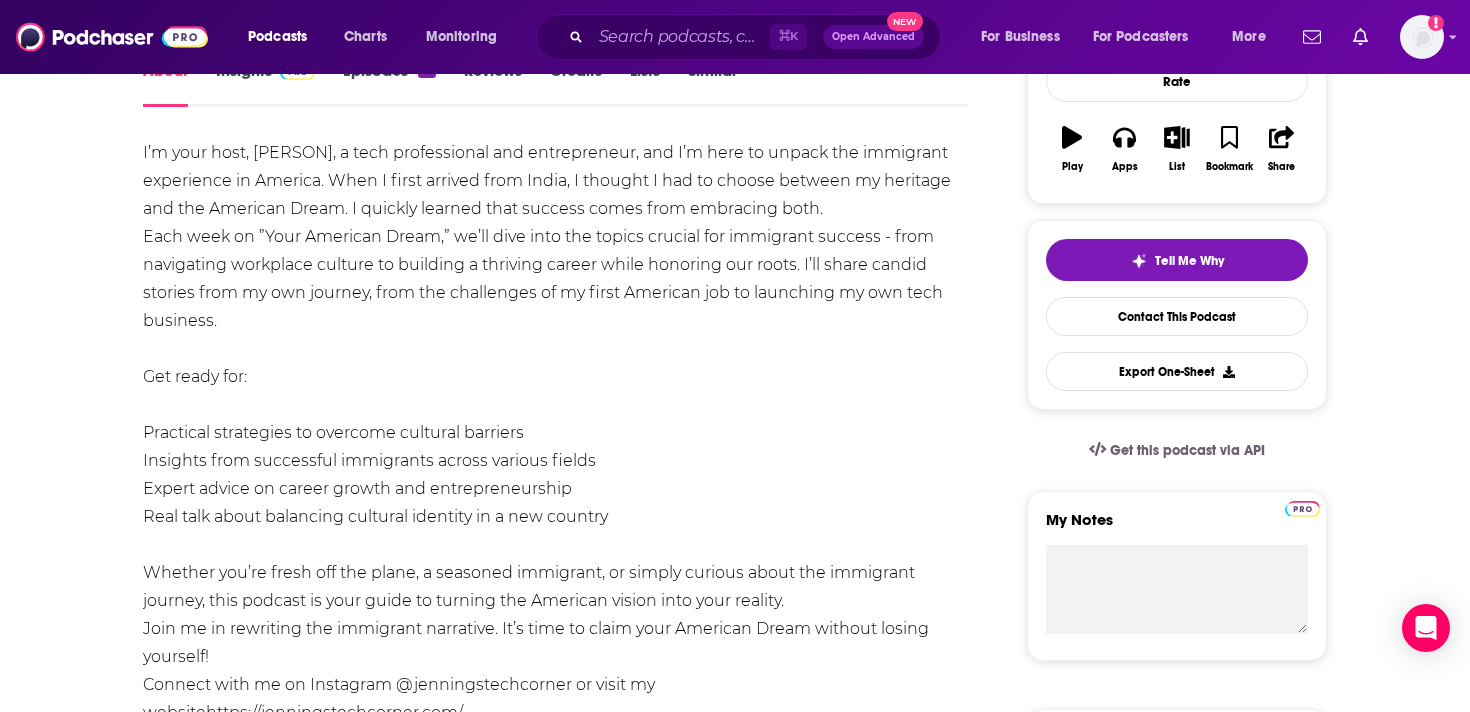 scroll, scrollTop: 308, scrollLeft: 0, axis: vertical 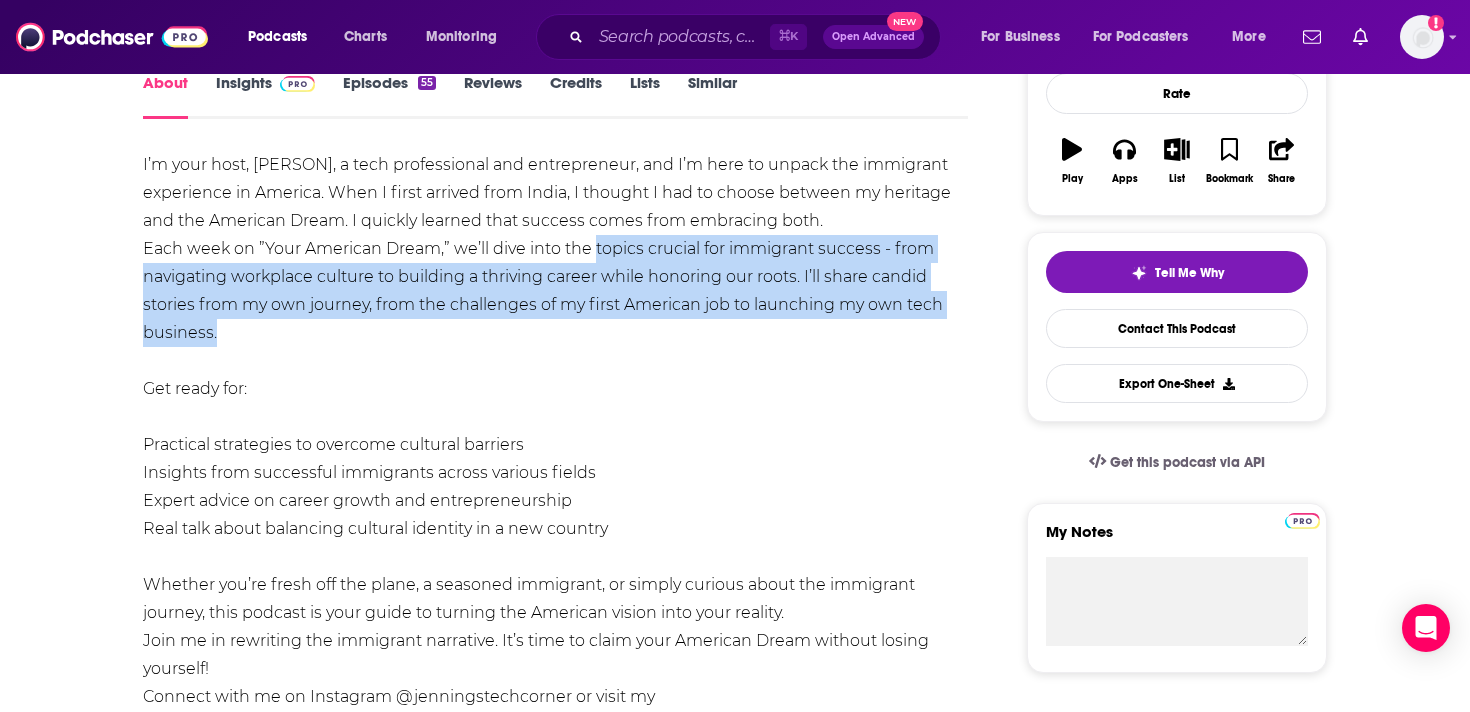 drag, startPoint x: 596, startPoint y: 256, endPoint x: 609, endPoint y: 322, distance: 67.26812 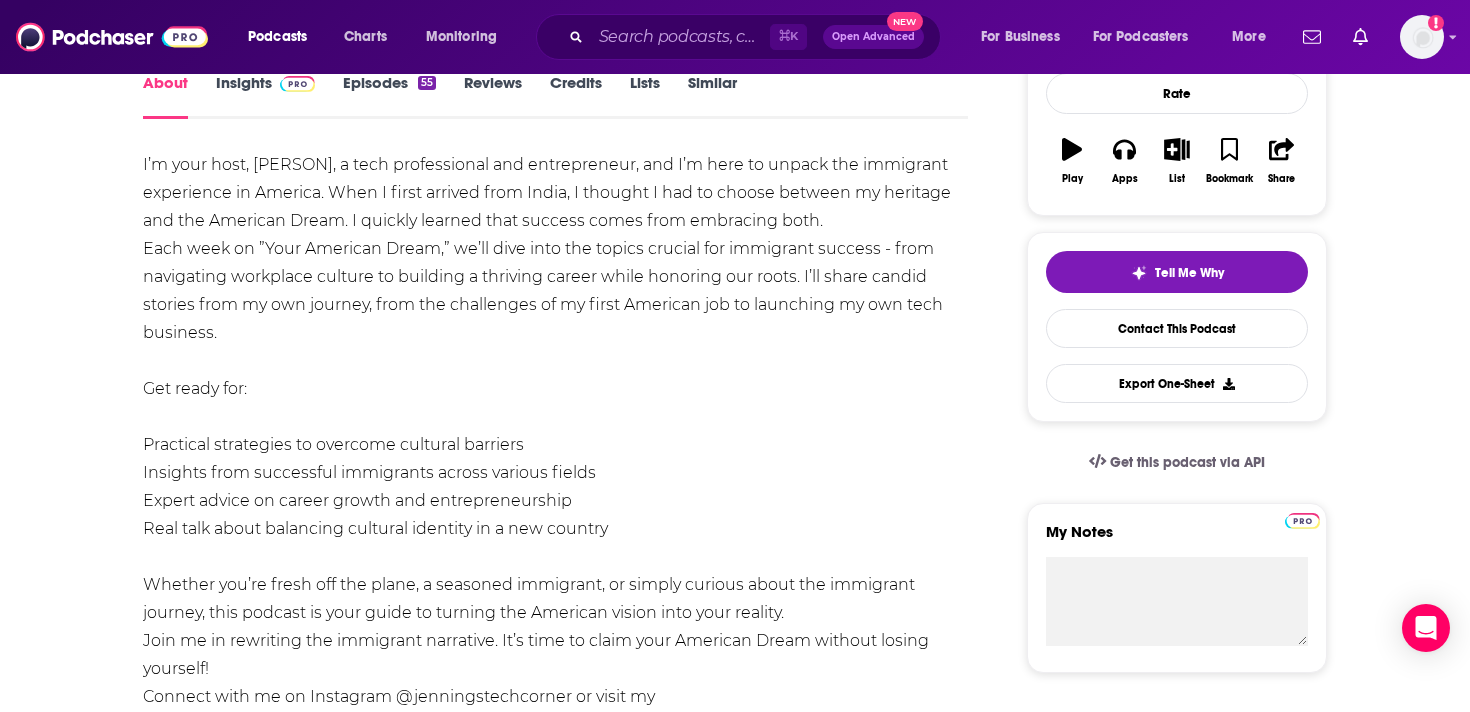 click on "I’m your host, [PERSON], a tech professional and entrepreneur, and I’m here to unpack the immigrant experience in America. When I first arrived from India, I thought I had to choose between my heritage and the American Dream. I quickly learned that success comes from embracing both. Each week on ”Your American Dream,” we’ll dive into the topics crucial for immigrant success - from navigating workplace culture to building a thriving career while honoring our roots. I’ll share candid stories from my own journey, from the challenges of my first American job to launching my own tech business.
Get ready for:
Practical strategies to overcome cultural barriers Insights from successful immigrants across various fields Expert advice on career growth and entrepreneurship Real talk about balancing cultural identity in a new country Join me in rewriting the immigrant narrative. It’s time to claim your American Dream without losing yourself! [URL]" at bounding box center [555, 459] 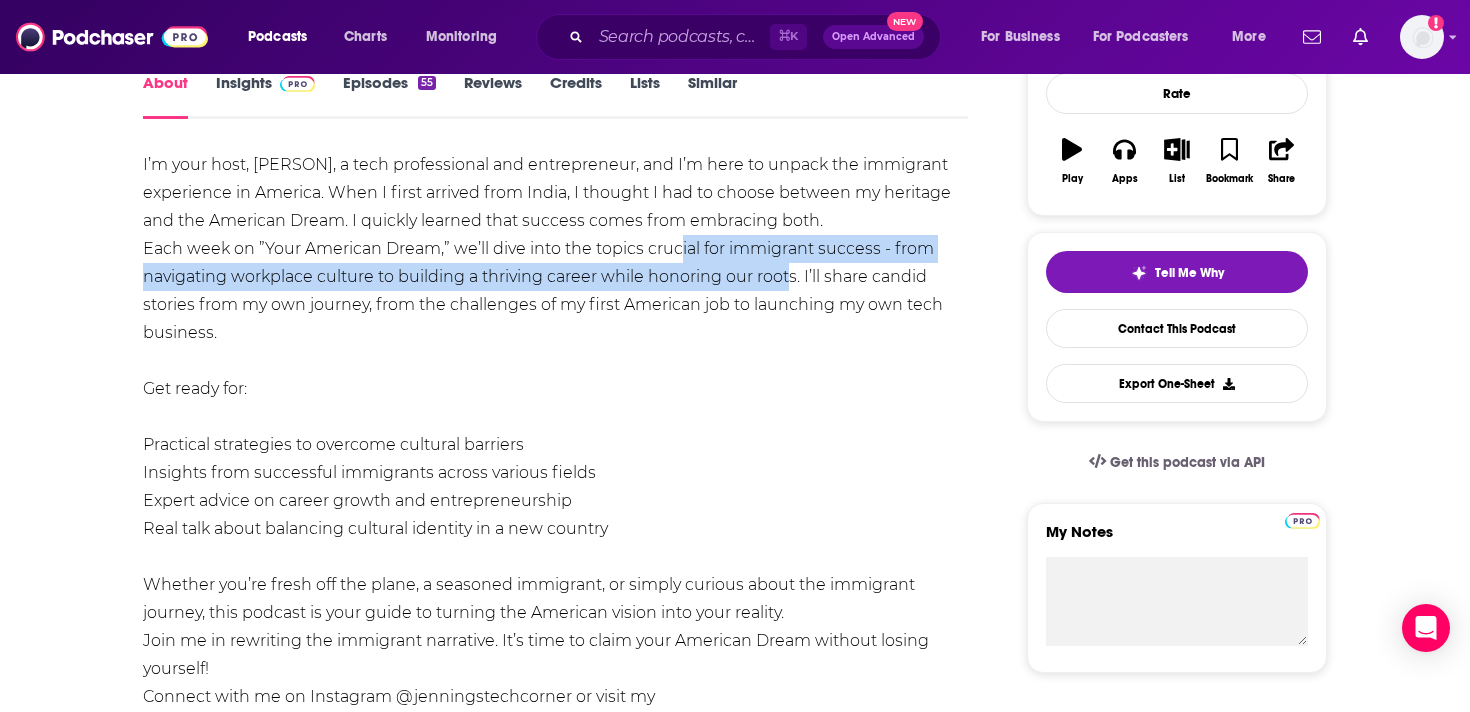 drag, startPoint x: 791, startPoint y: 273, endPoint x: 689, endPoint y: 245, distance: 105.773346 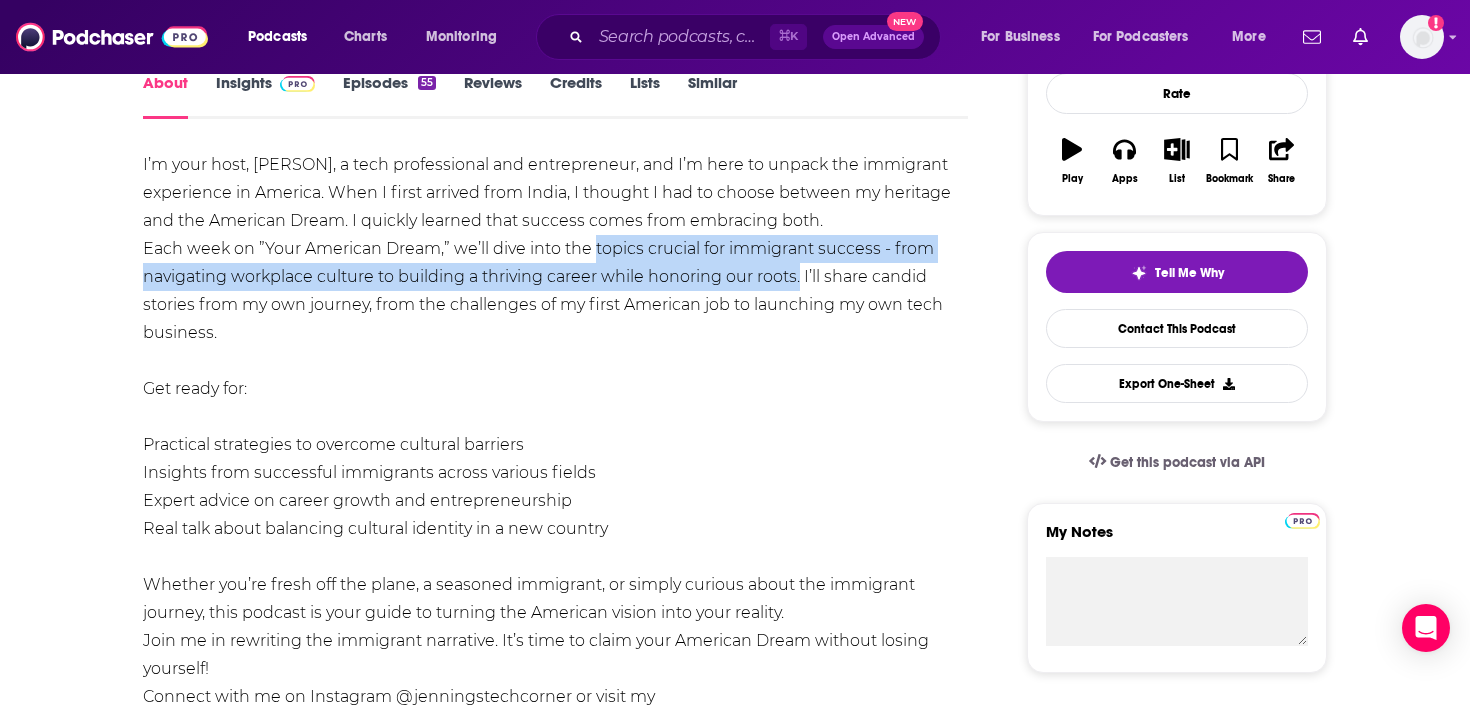drag, startPoint x: 799, startPoint y: 277, endPoint x: 595, endPoint y: 252, distance: 205.52615 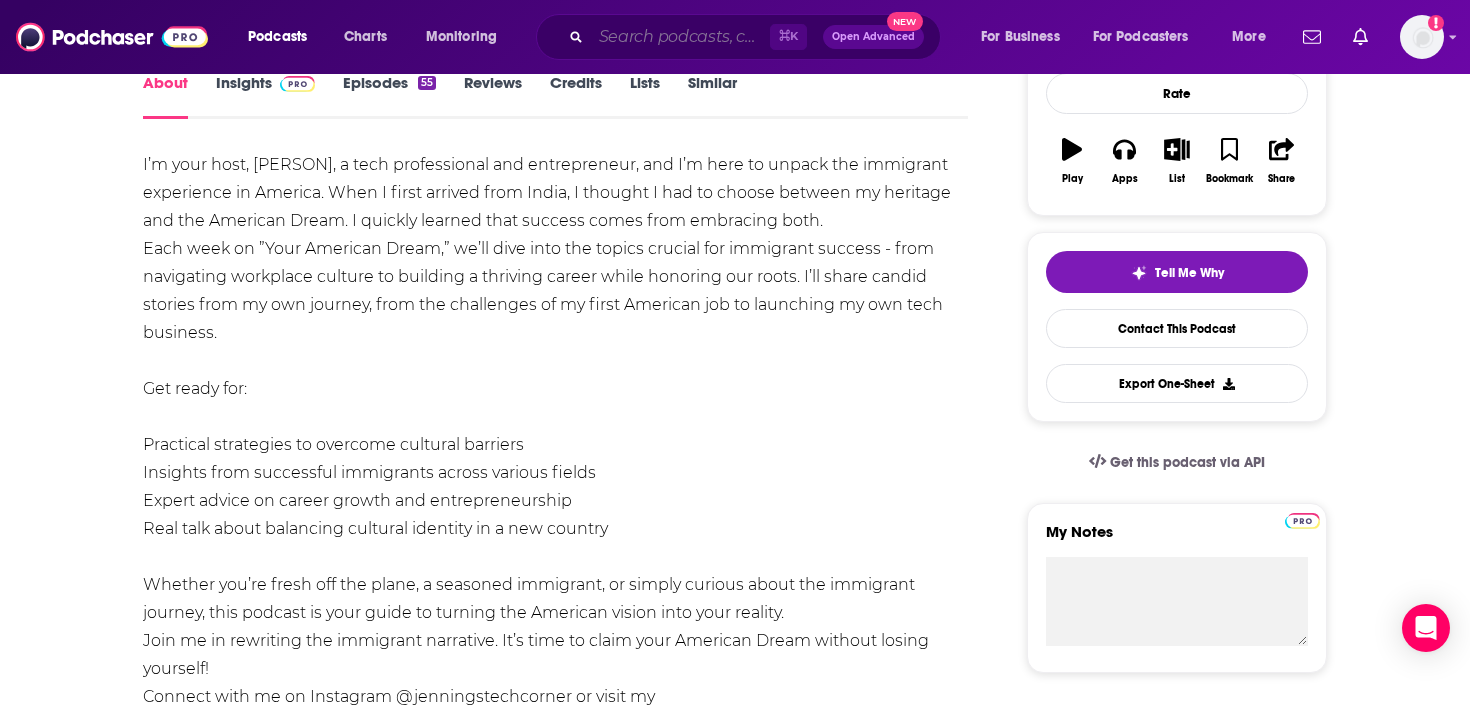 click at bounding box center (680, 37) 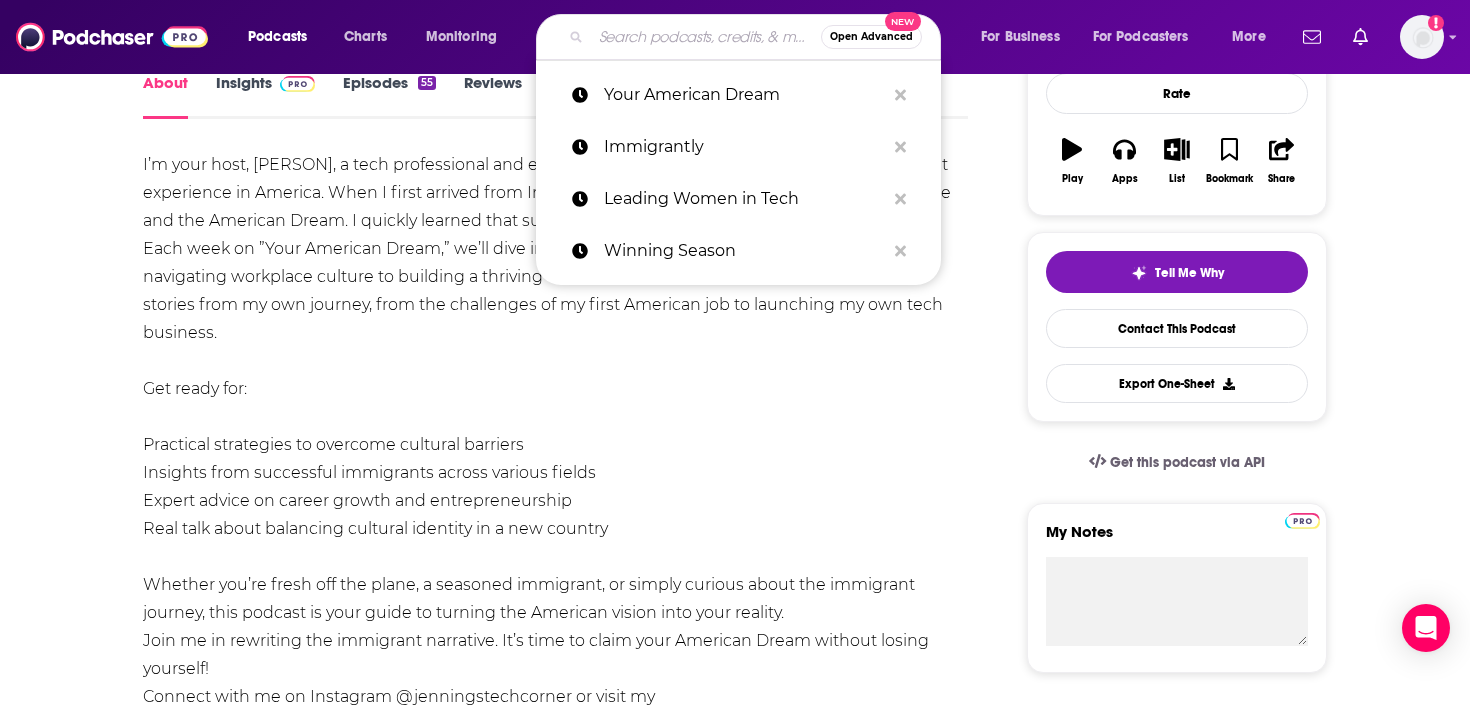 paste on "Second Life" 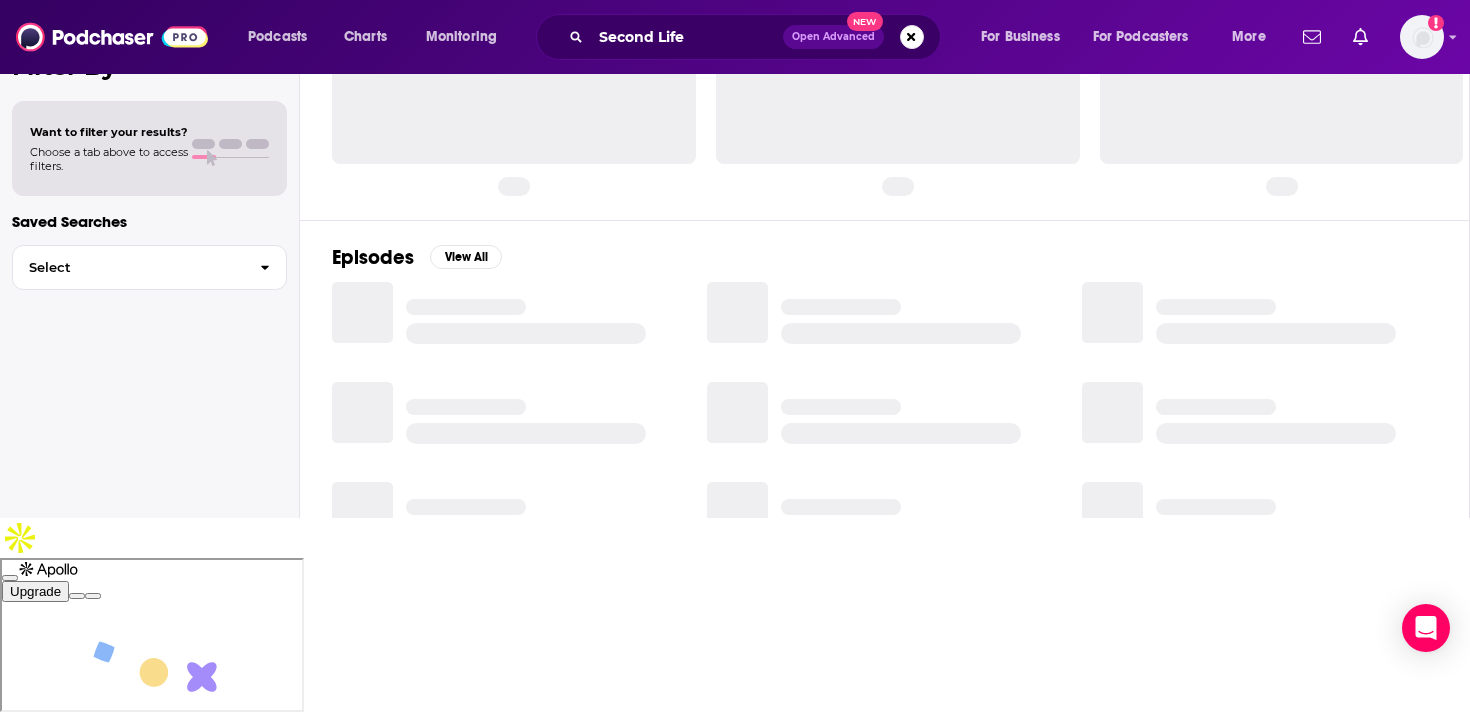 scroll, scrollTop: 0, scrollLeft: 0, axis: both 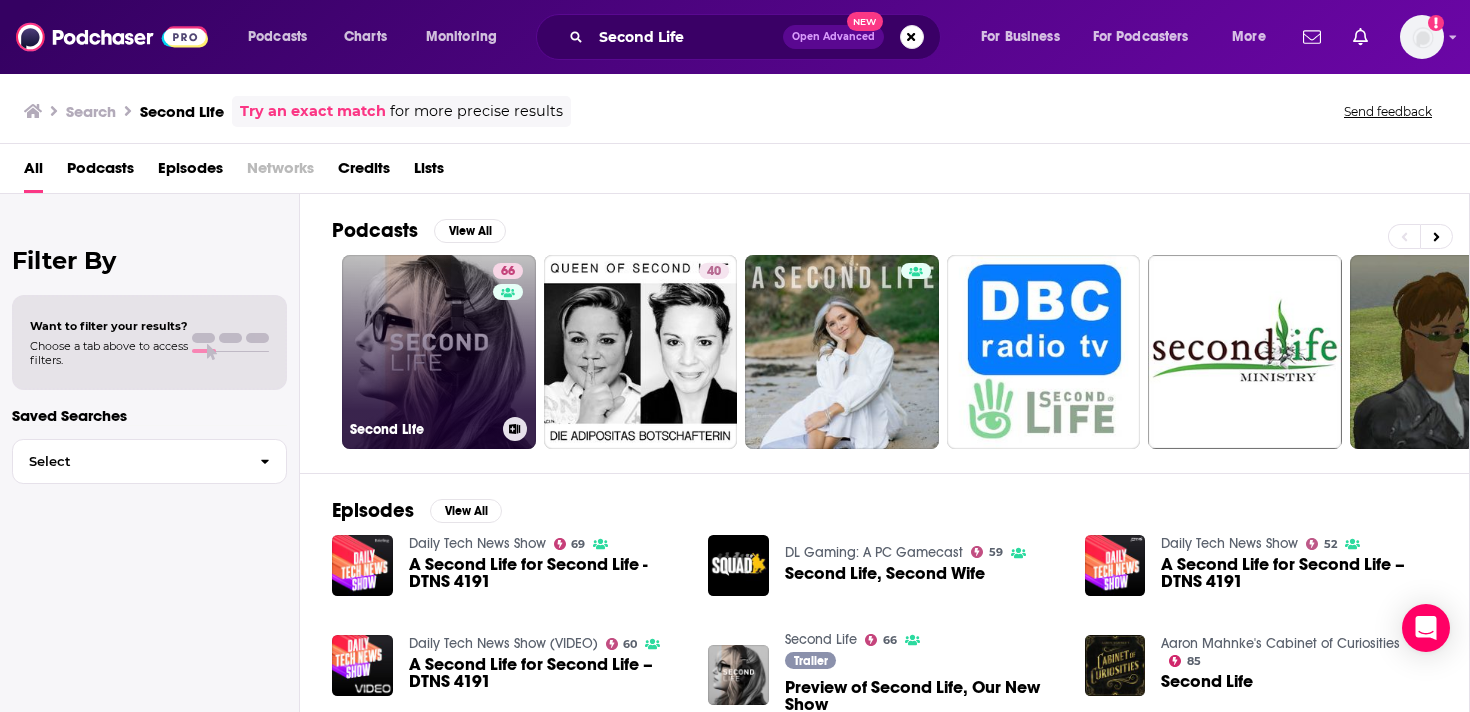 click on "66 Second Life" at bounding box center [439, 352] 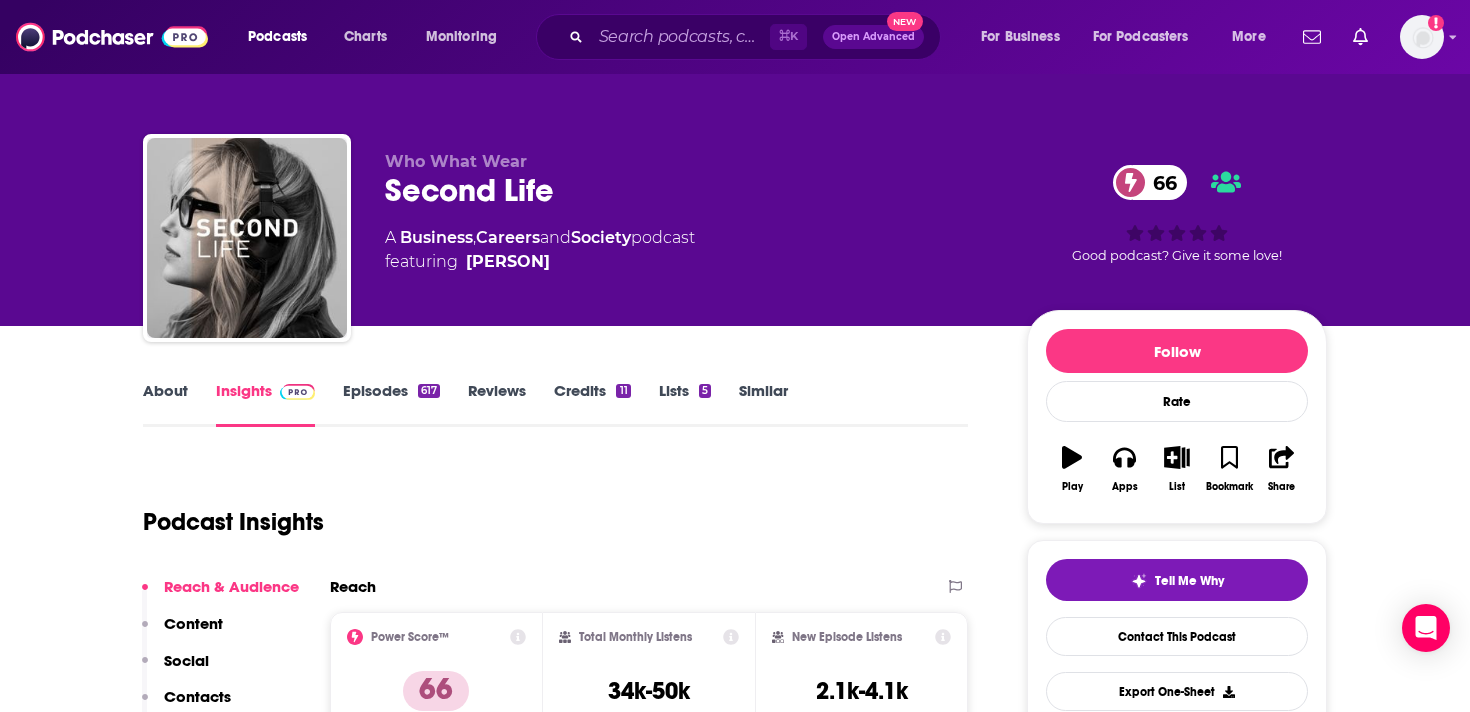click on "About" at bounding box center (165, 404) 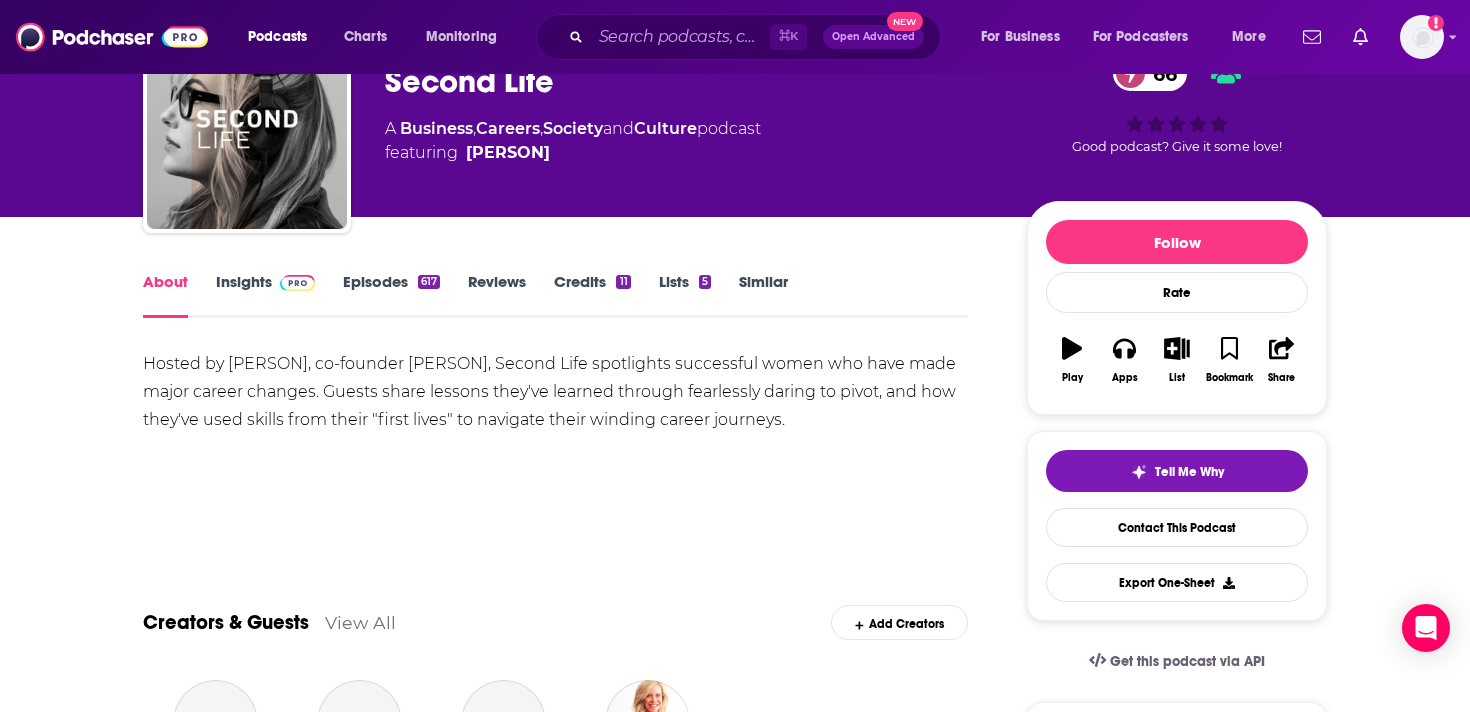 scroll, scrollTop: 122, scrollLeft: 0, axis: vertical 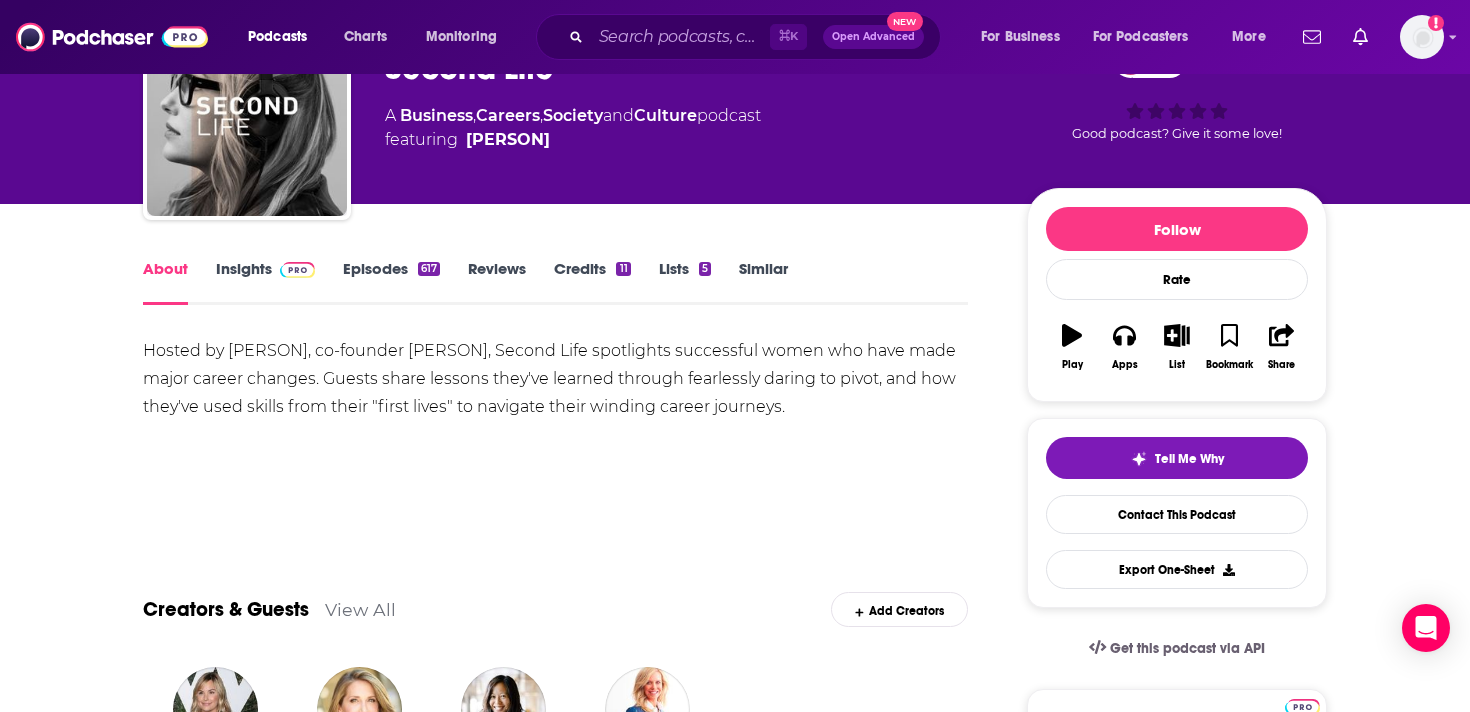 click on "Hosted by [PERSON], co-founder [PERSON], Second Life spotlights successful women who have made major career changes. Guests share lessons they've learned through fearlessly daring to pivot, and how they've used skills from their "first lives" to navigate their winding career journeys." at bounding box center (555, 379) 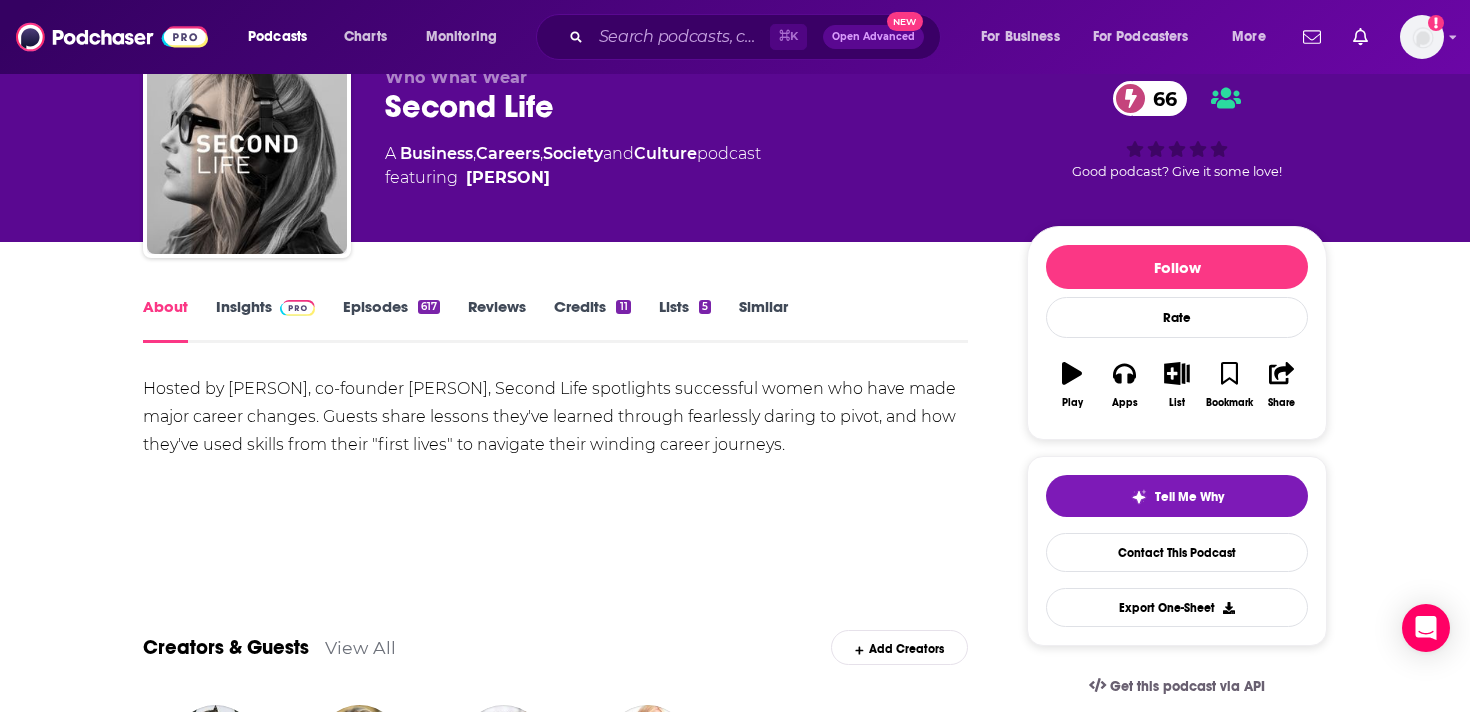 scroll, scrollTop: 83, scrollLeft: 0, axis: vertical 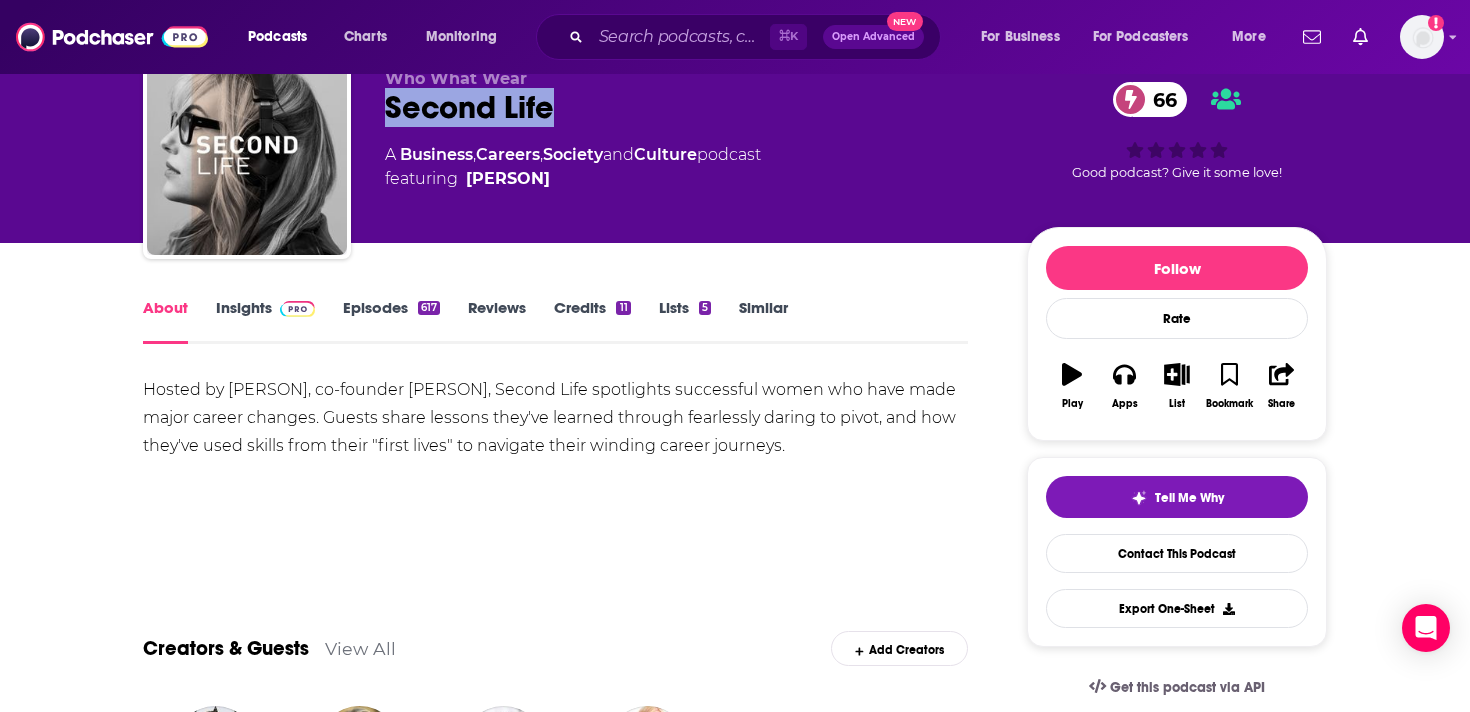 drag, startPoint x: 555, startPoint y: 121, endPoint x: 379, endPoint y: 115, distance: 176.10225 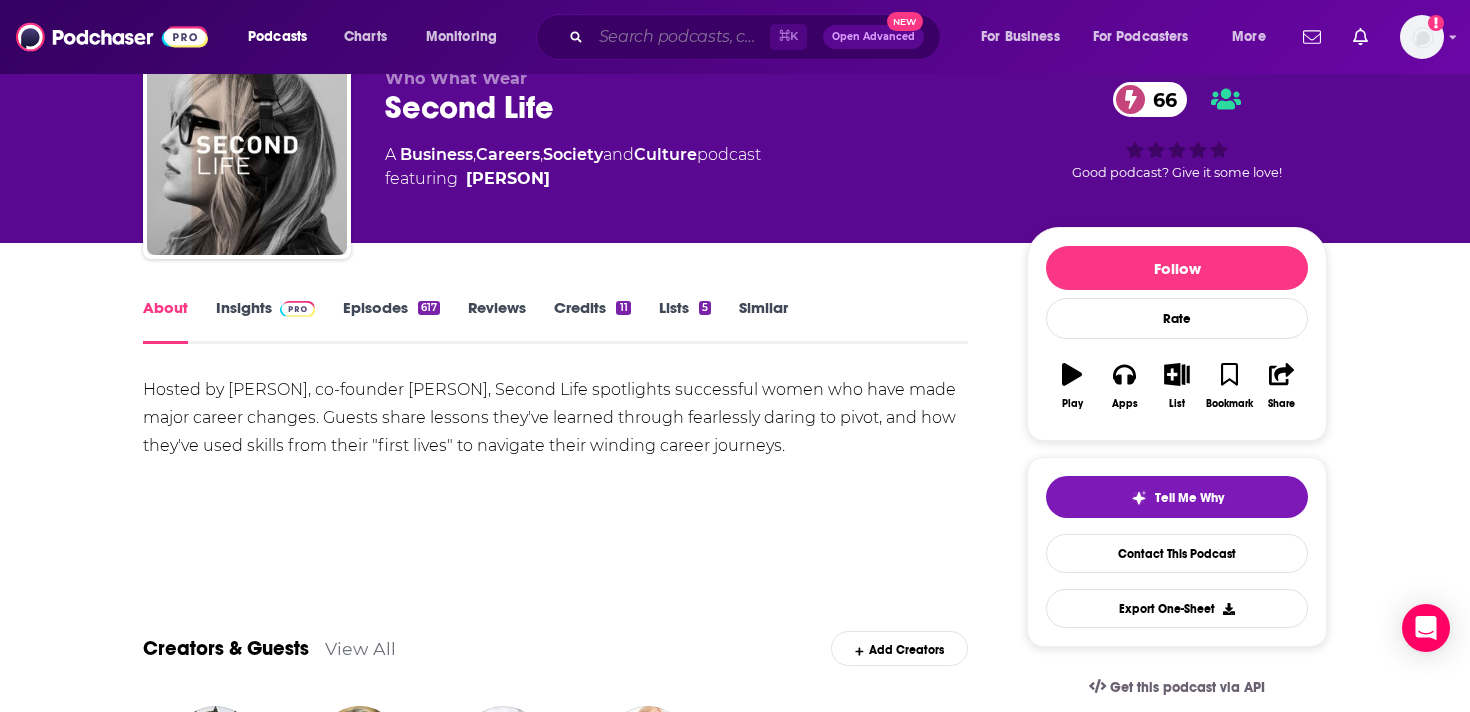 click at bounding box center [680, 37] 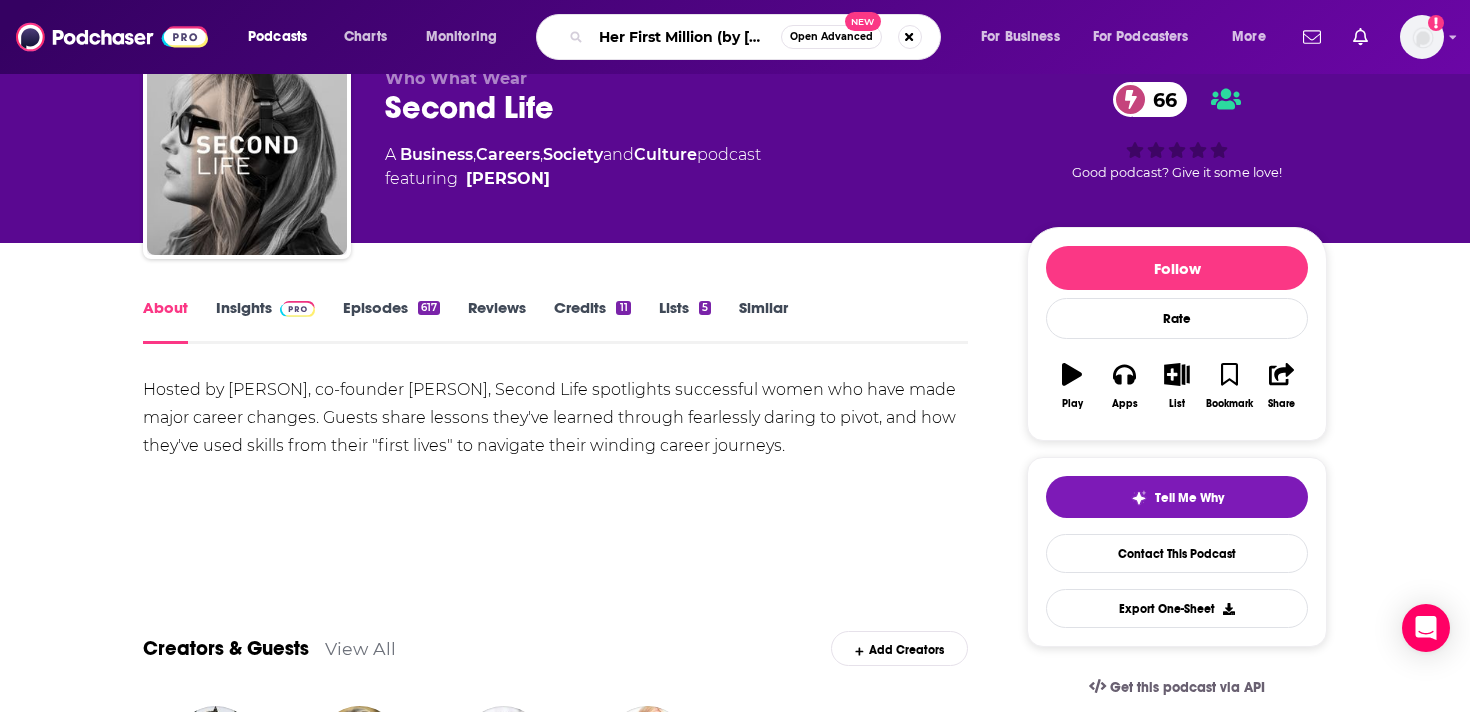 scroll, scrollTop: 0, scrollLeft: 43, axis: horizontal 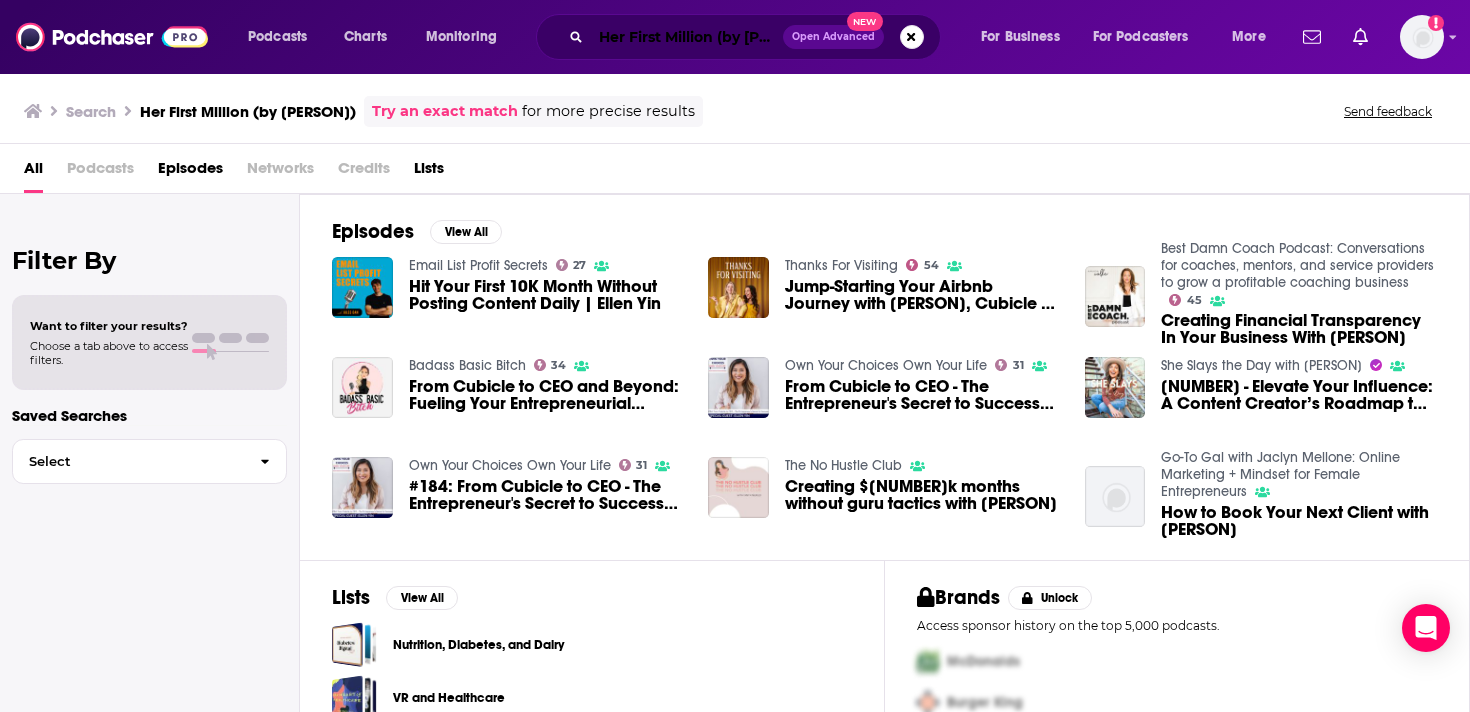 click on "Her First Million (by [PERSON])" at bounding box center [687, 37] 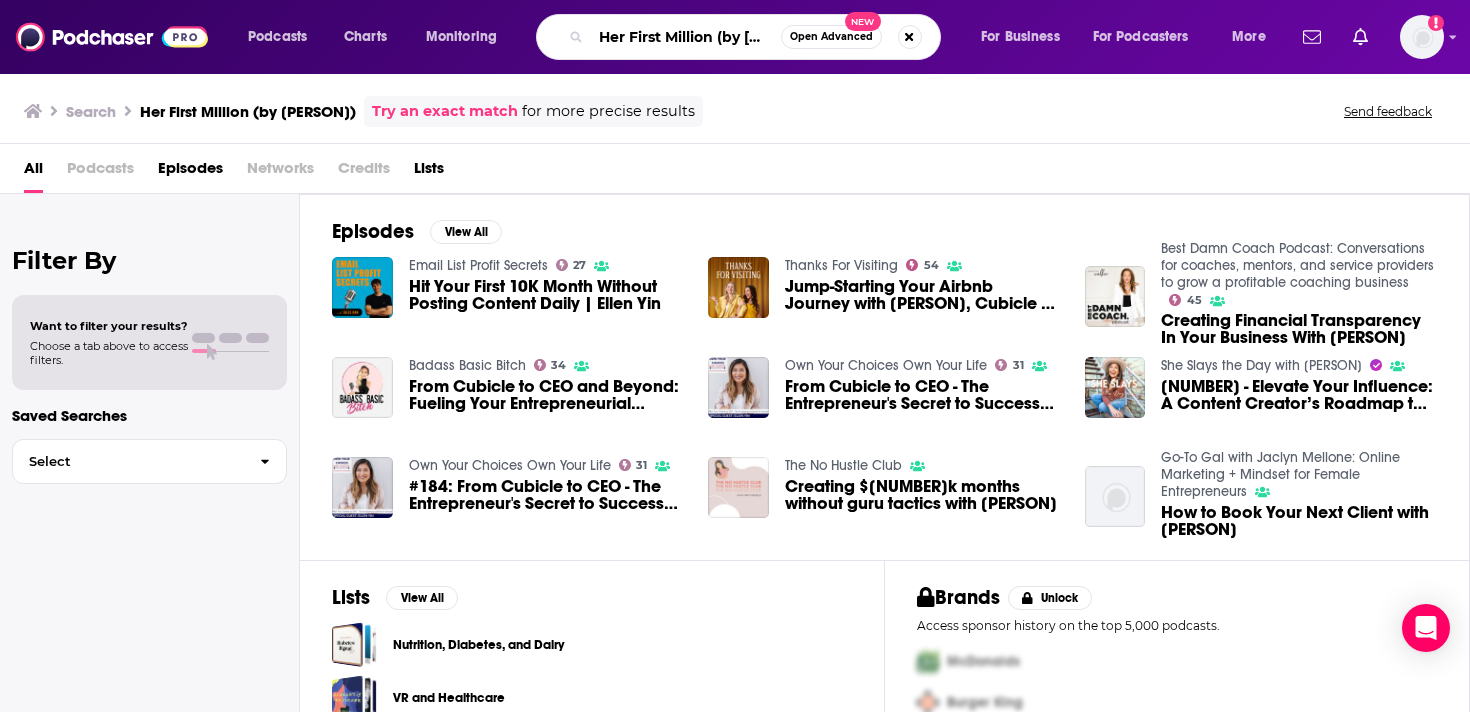 scroll, scrollTop: 0, scrollLeft: 43, axis: horizontal 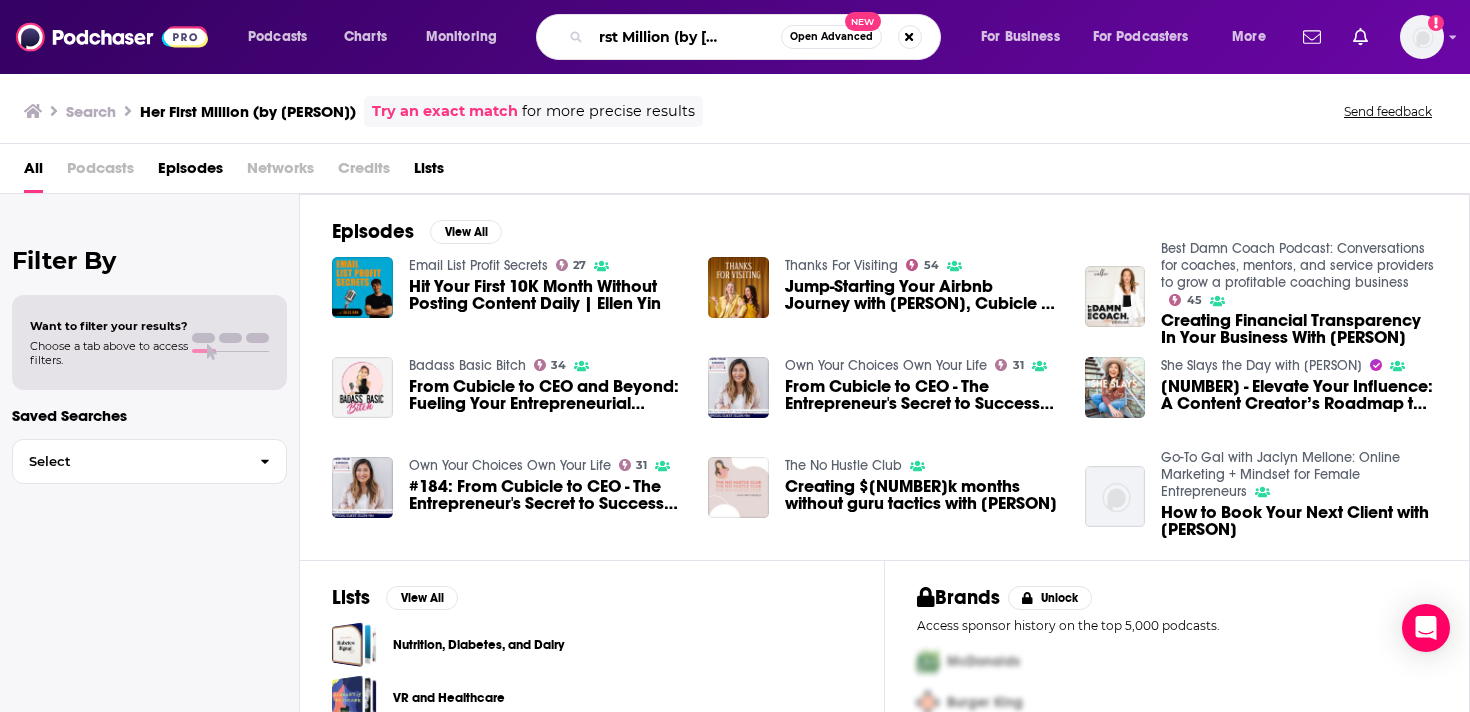 drag, startPoint x: 713, startPoint y: 38, endPoint x: 932, endPoint y: 39, distance: 219.00229 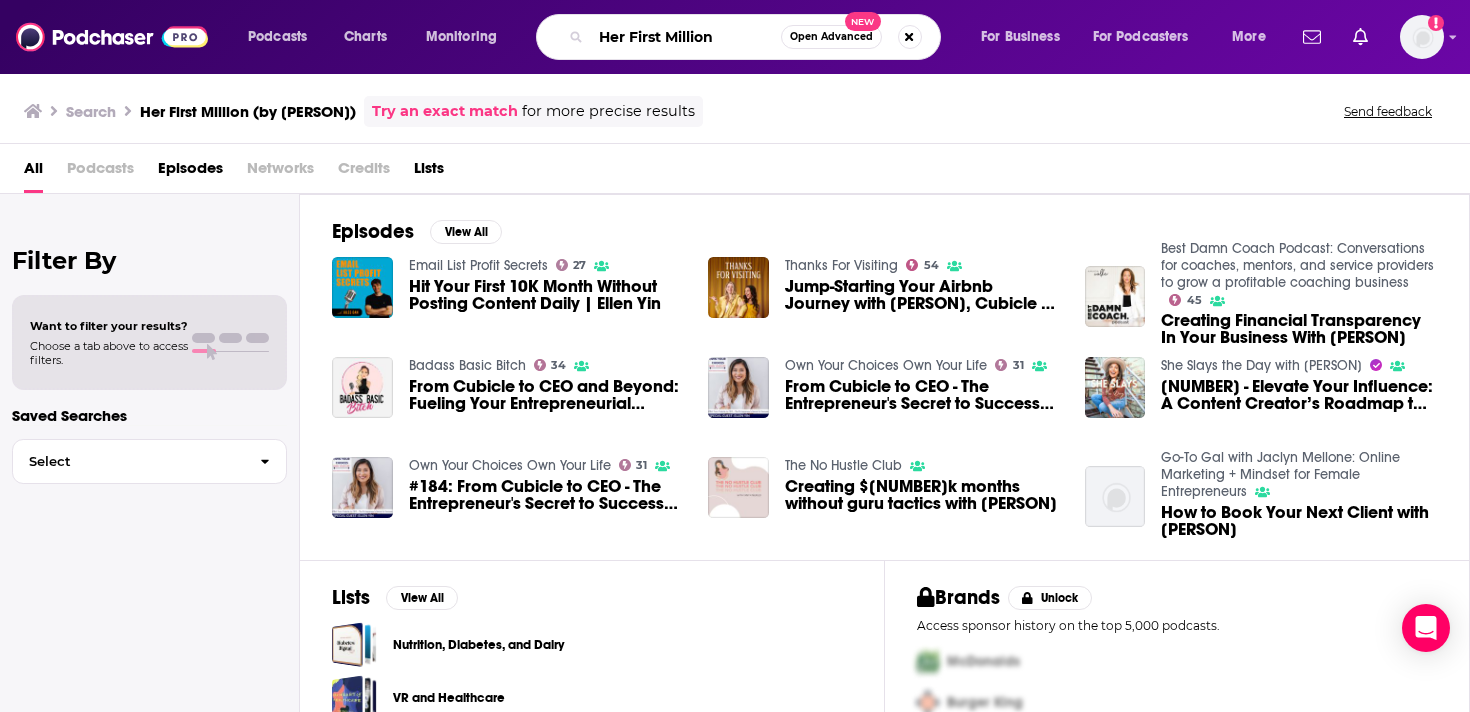 scroll, scrollTop: 0, scrollLeft: 0, axis: both 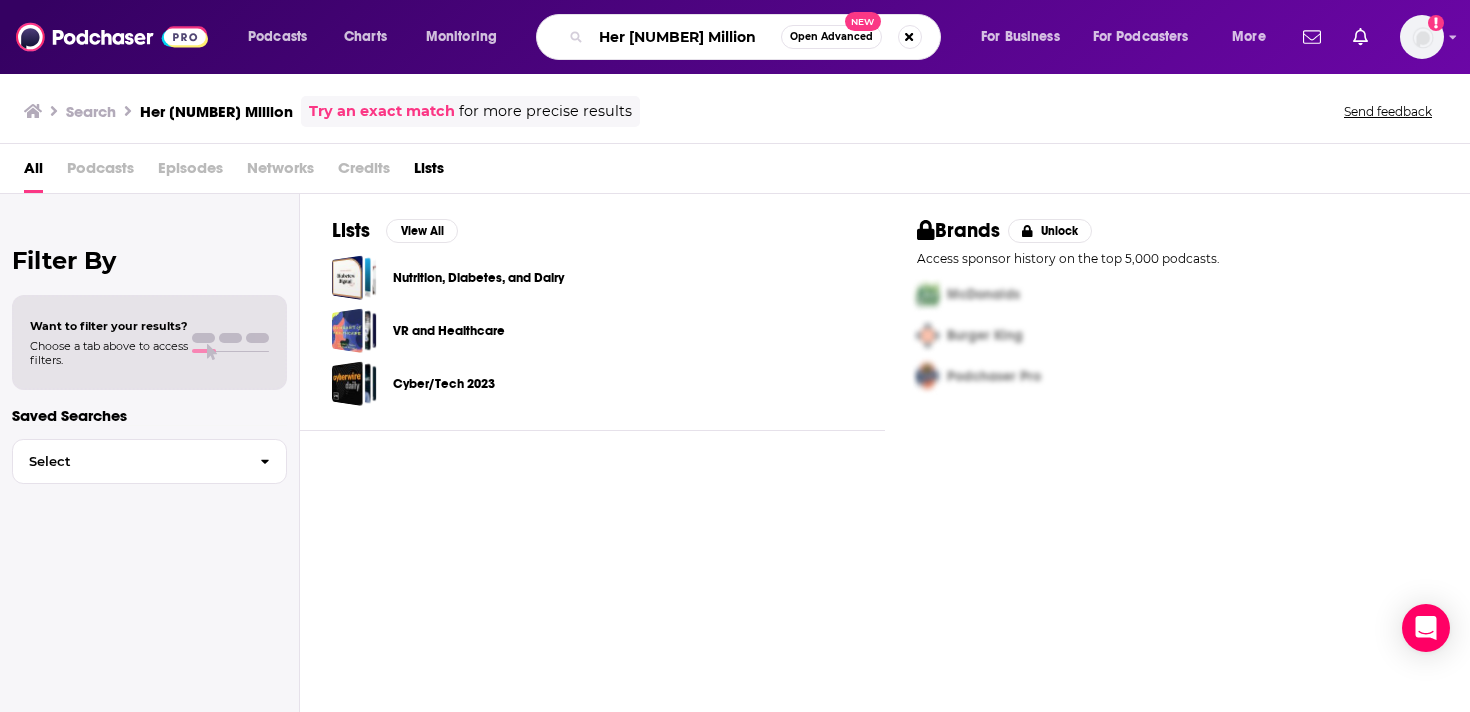 drag, startPoint x: 718, startPoint y: 38, endPoint x: 546, endPoint y: 36, distance: 172.01163 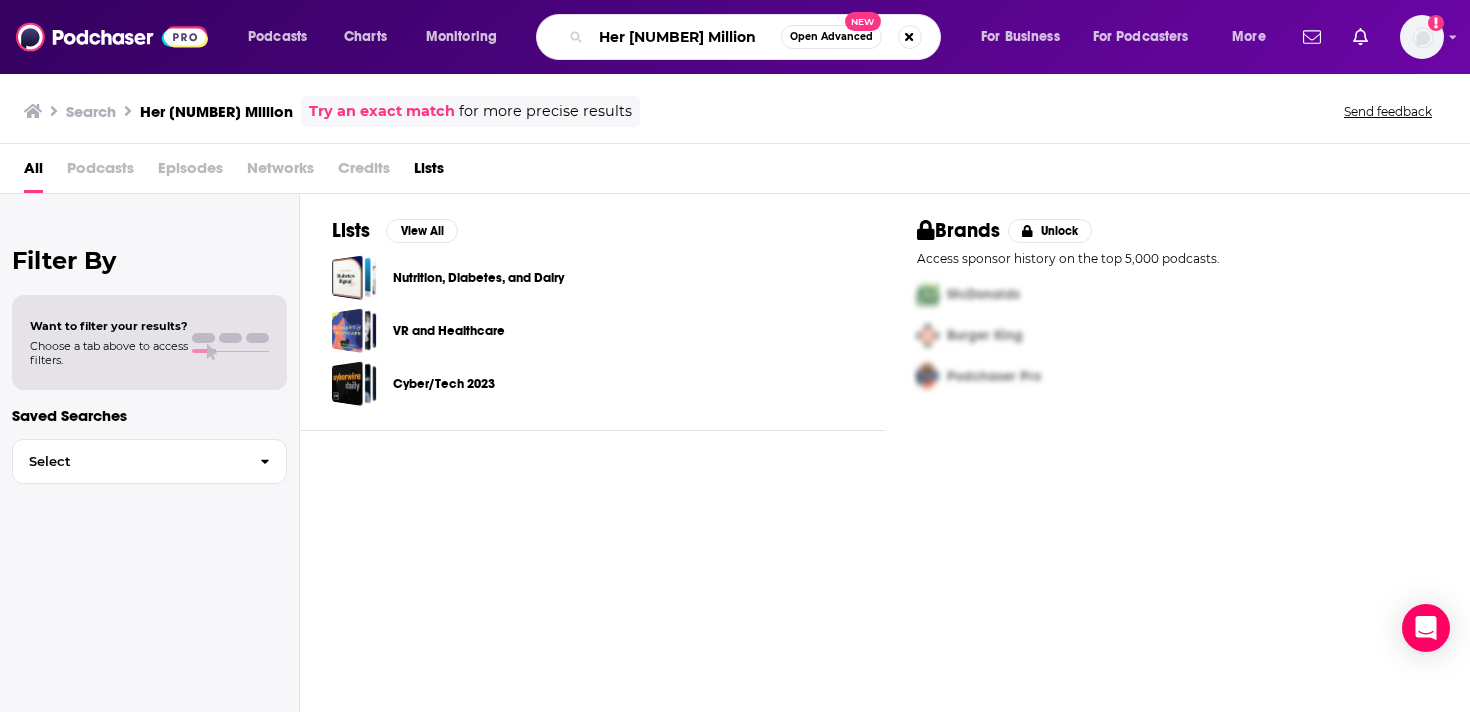paste on "Call to Action: Women in Marketing Podcast" 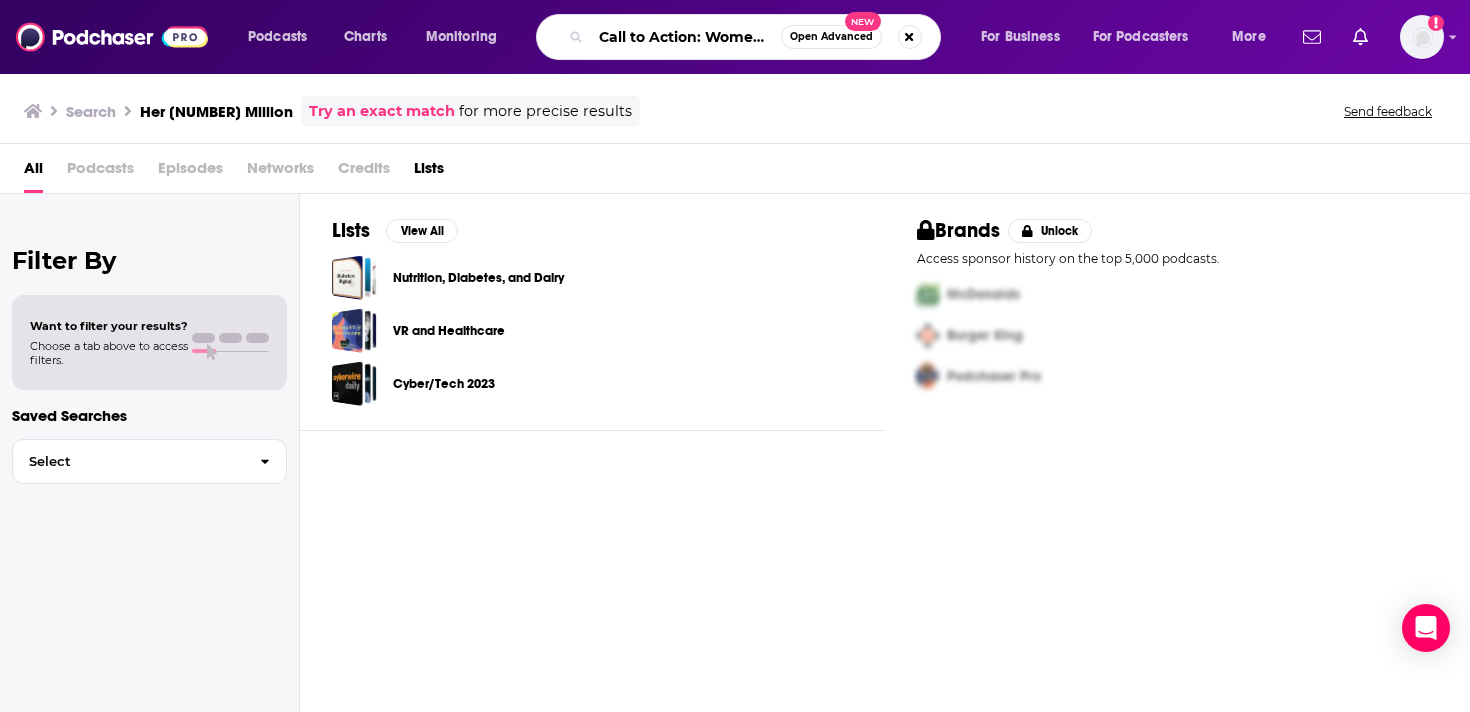 scroll, scrollTop: 0, scrollLeft: 153, axis: horizontal 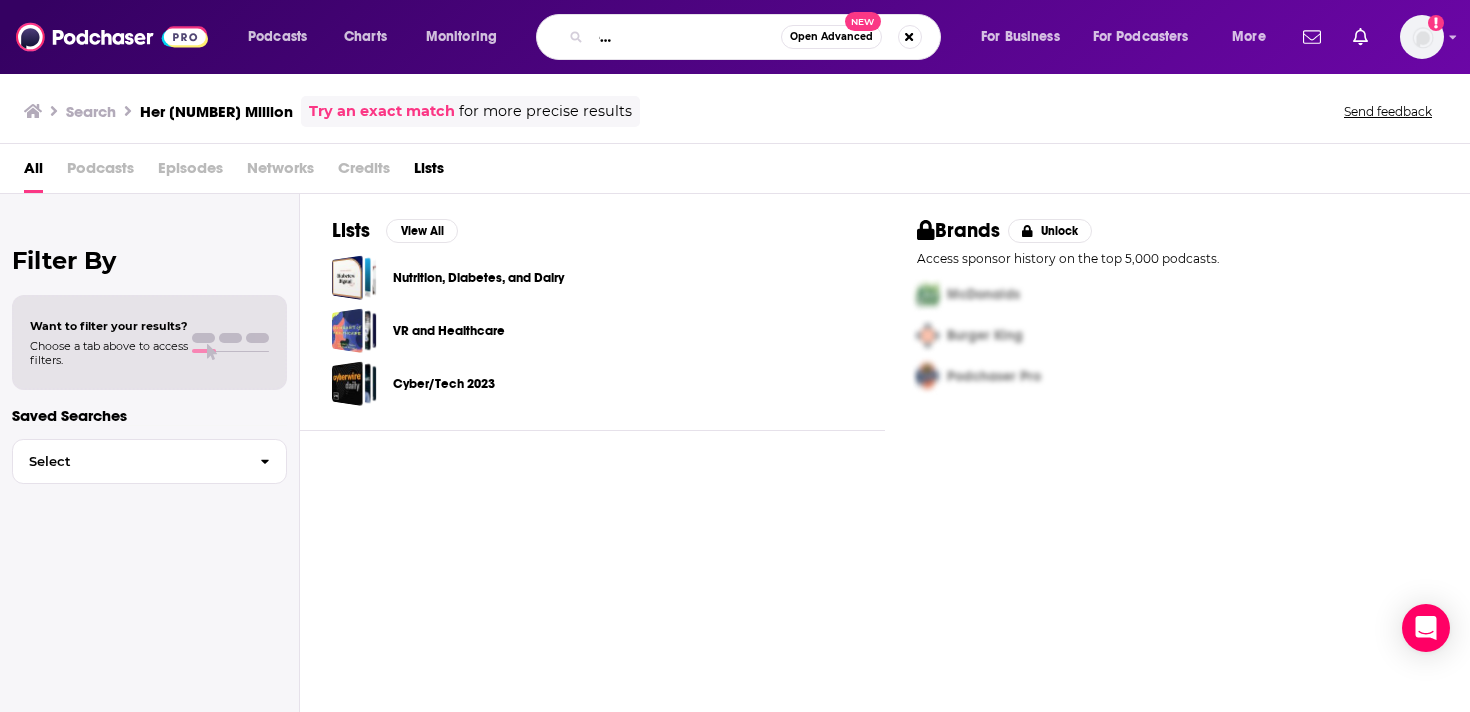 type on "Call to Action: Women in Marketing Podcast" 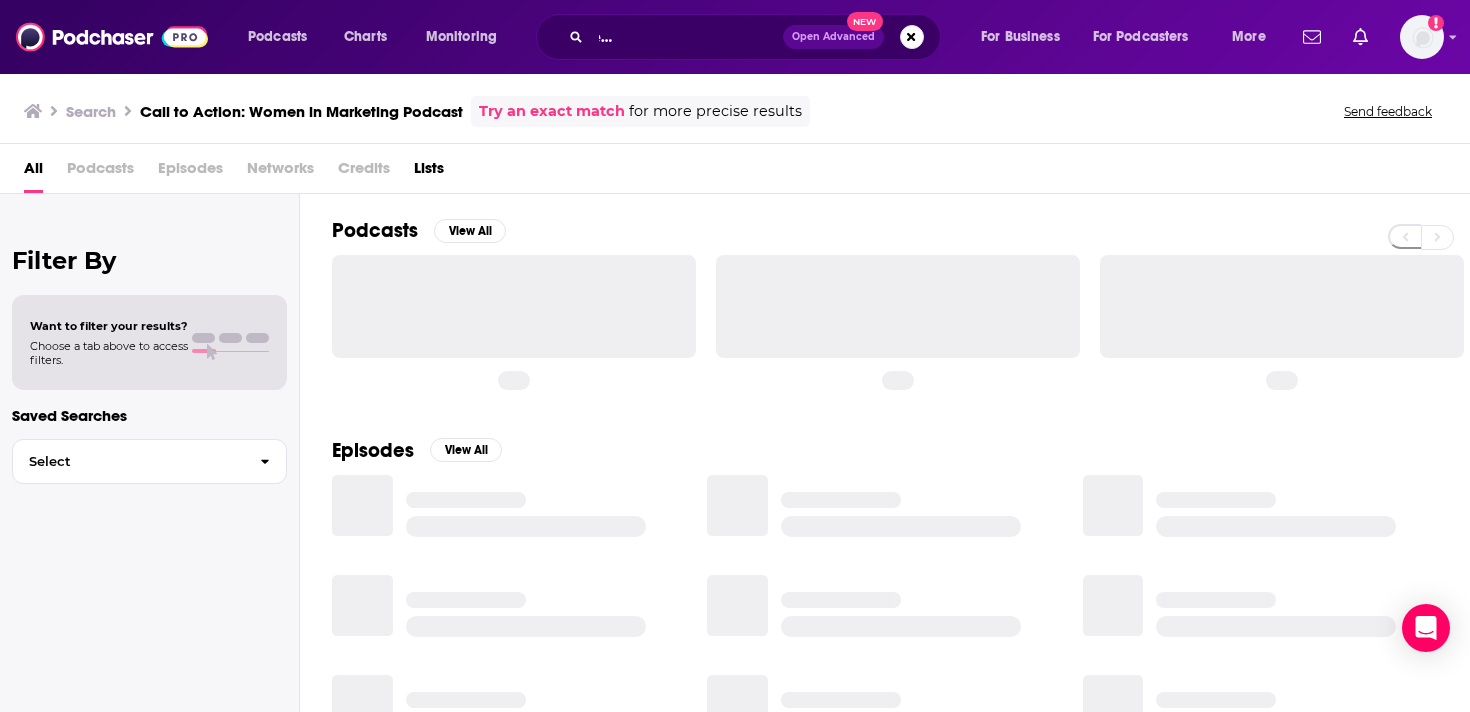 scroll, scrollTop: 0, scrollLeft: 0, axis: both 